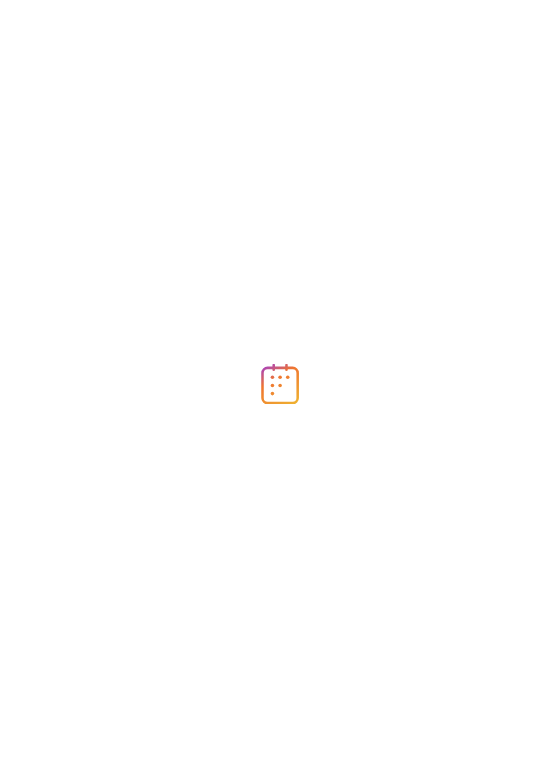 scroll, scrollTop: 0, scrollLeft: 0, axis: both 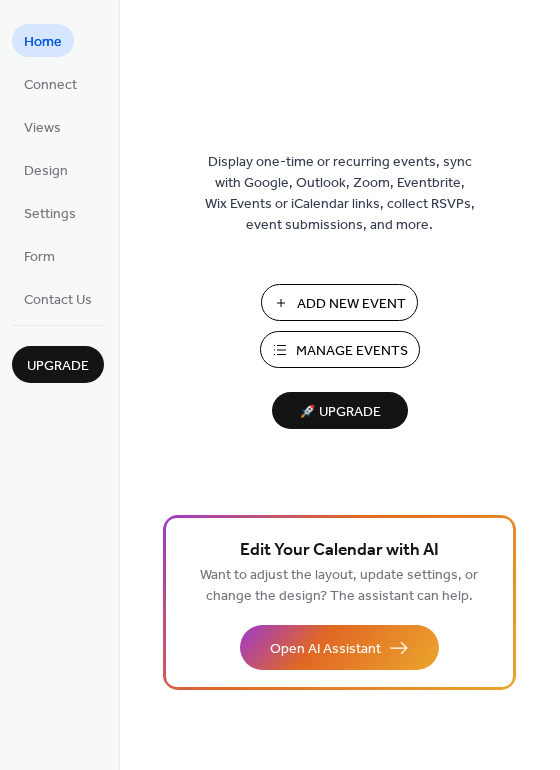 click on "Manage Events" at bounding box center [352, 351] 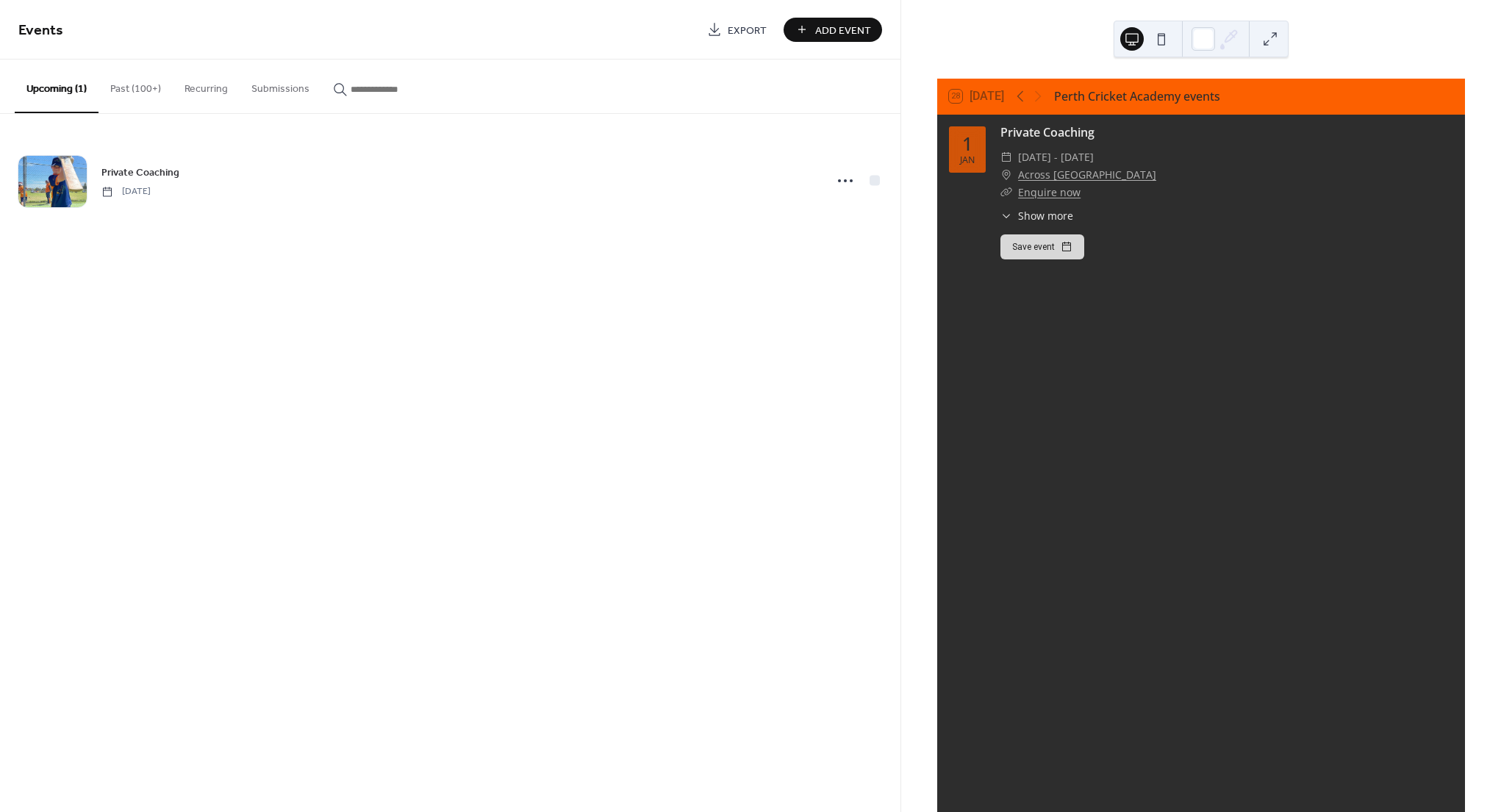 scroll, scrollTop: 0, scrollLeft: 0, axis: both 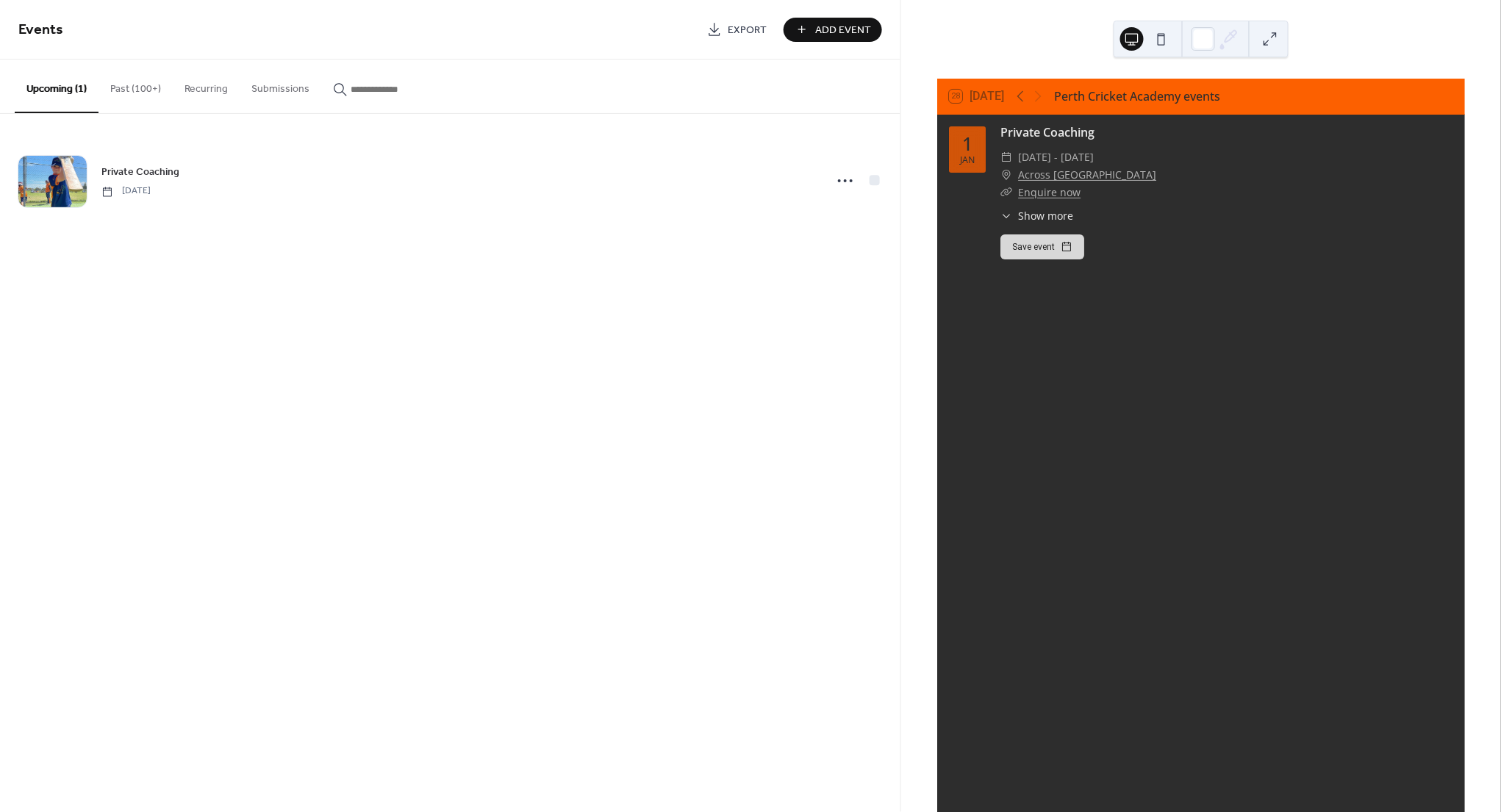 click on "Past (100+)" at bounding box center [135, 85] 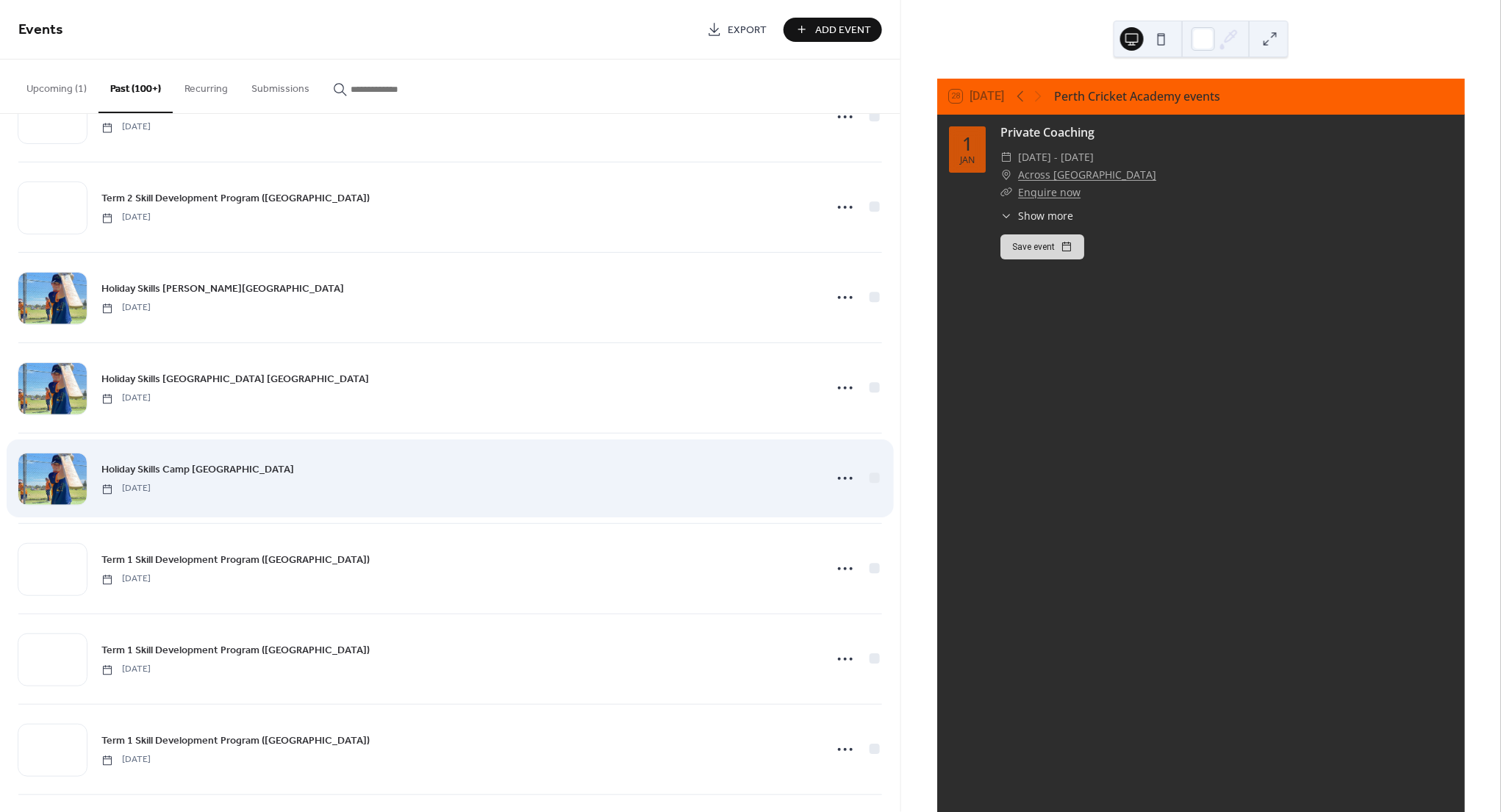 scroll, scrollTop: 337, scrollLeft: 0, axis: vertical 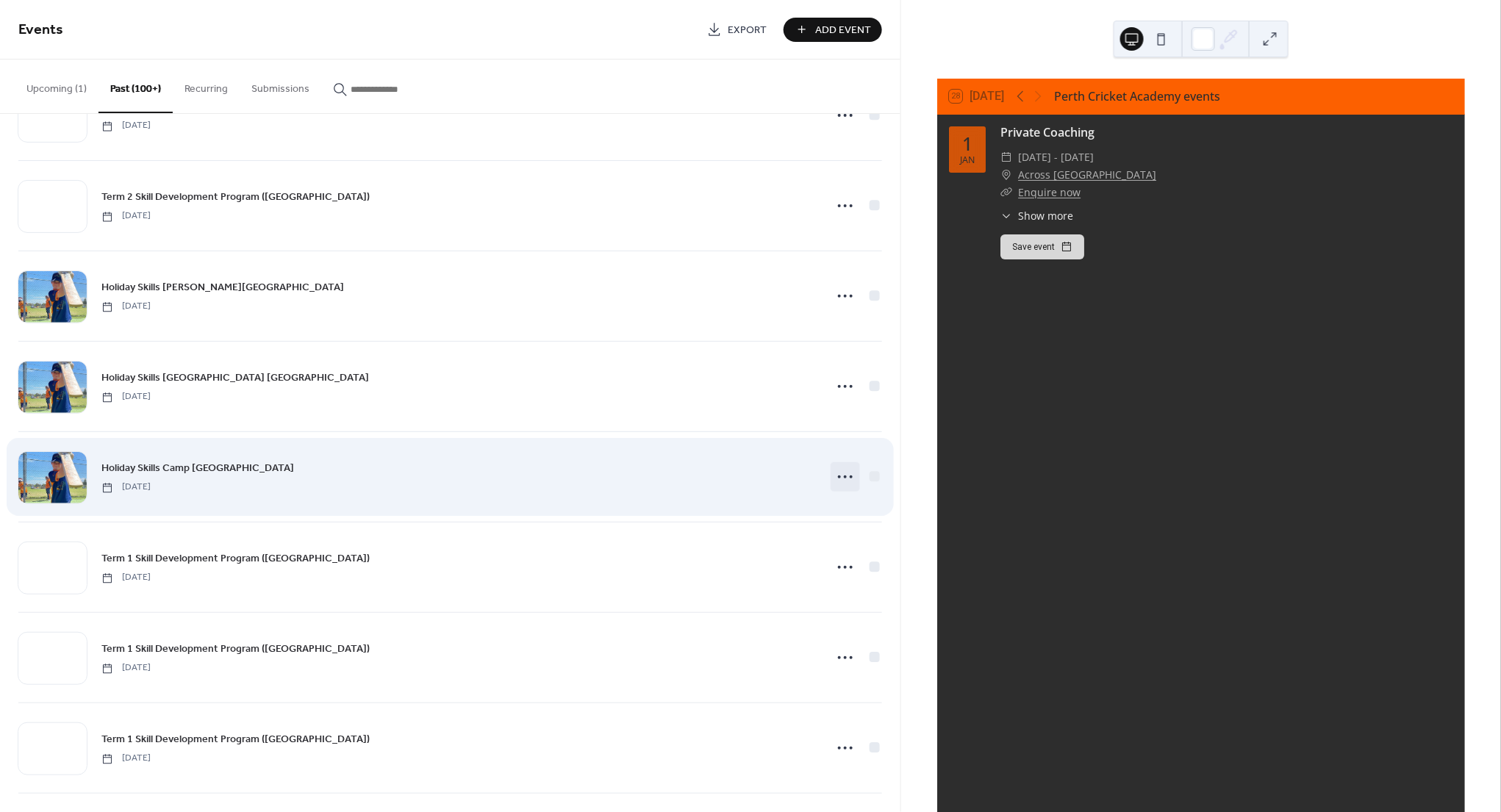 click 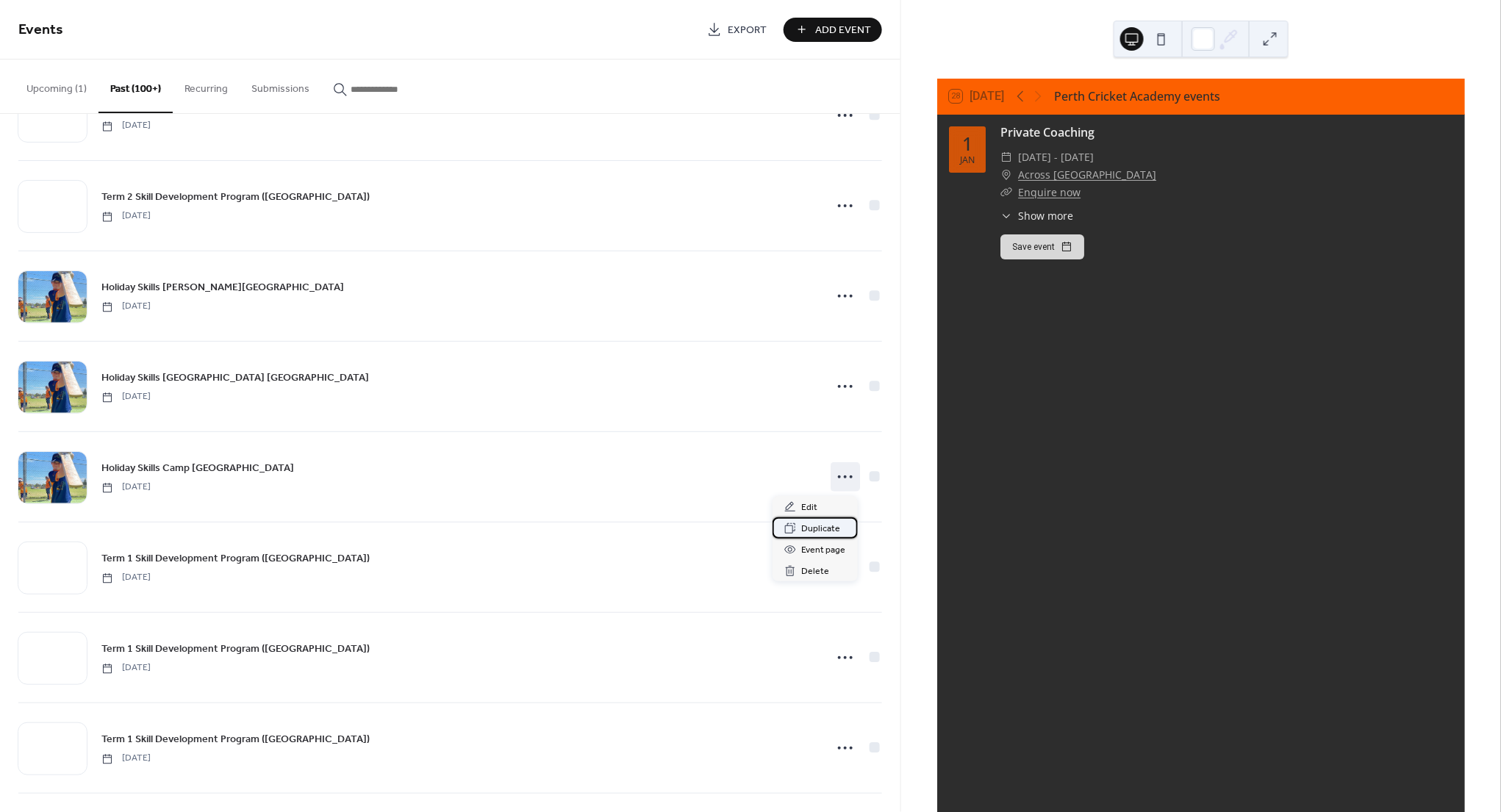 click on "Duplicate" at bounding box center (821, 529) 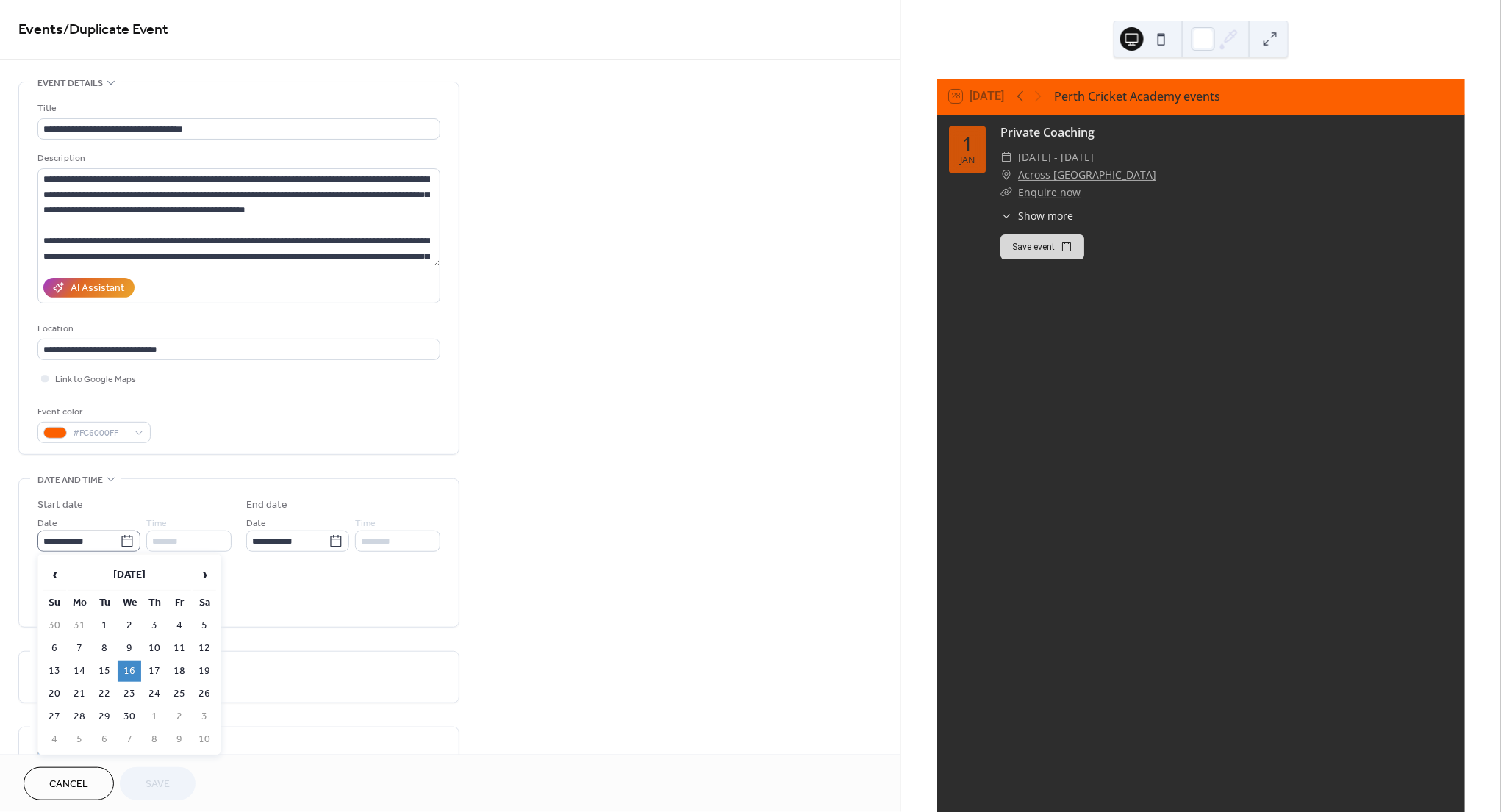 click 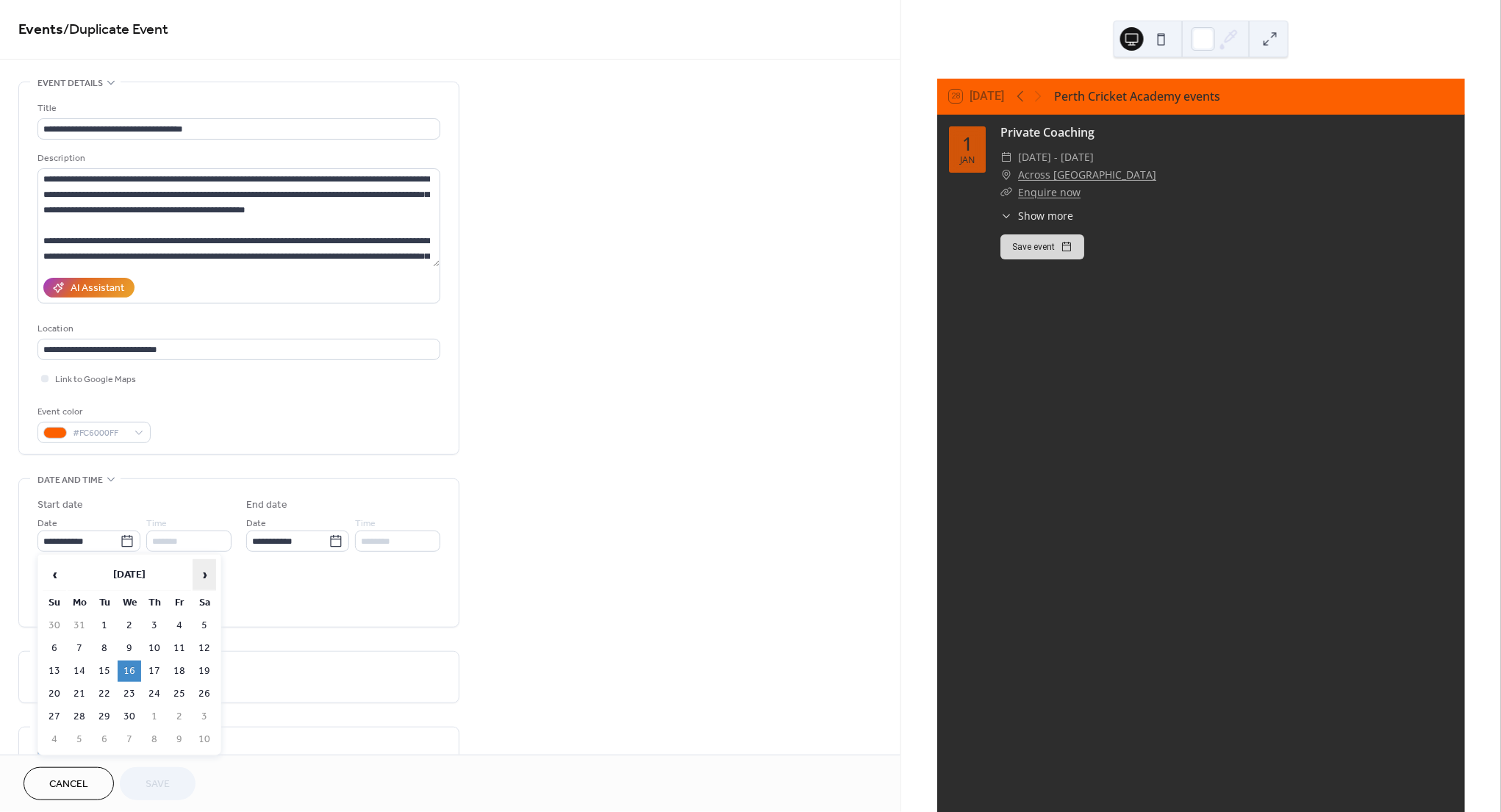 click on "›" at bounding box center [204, 575] 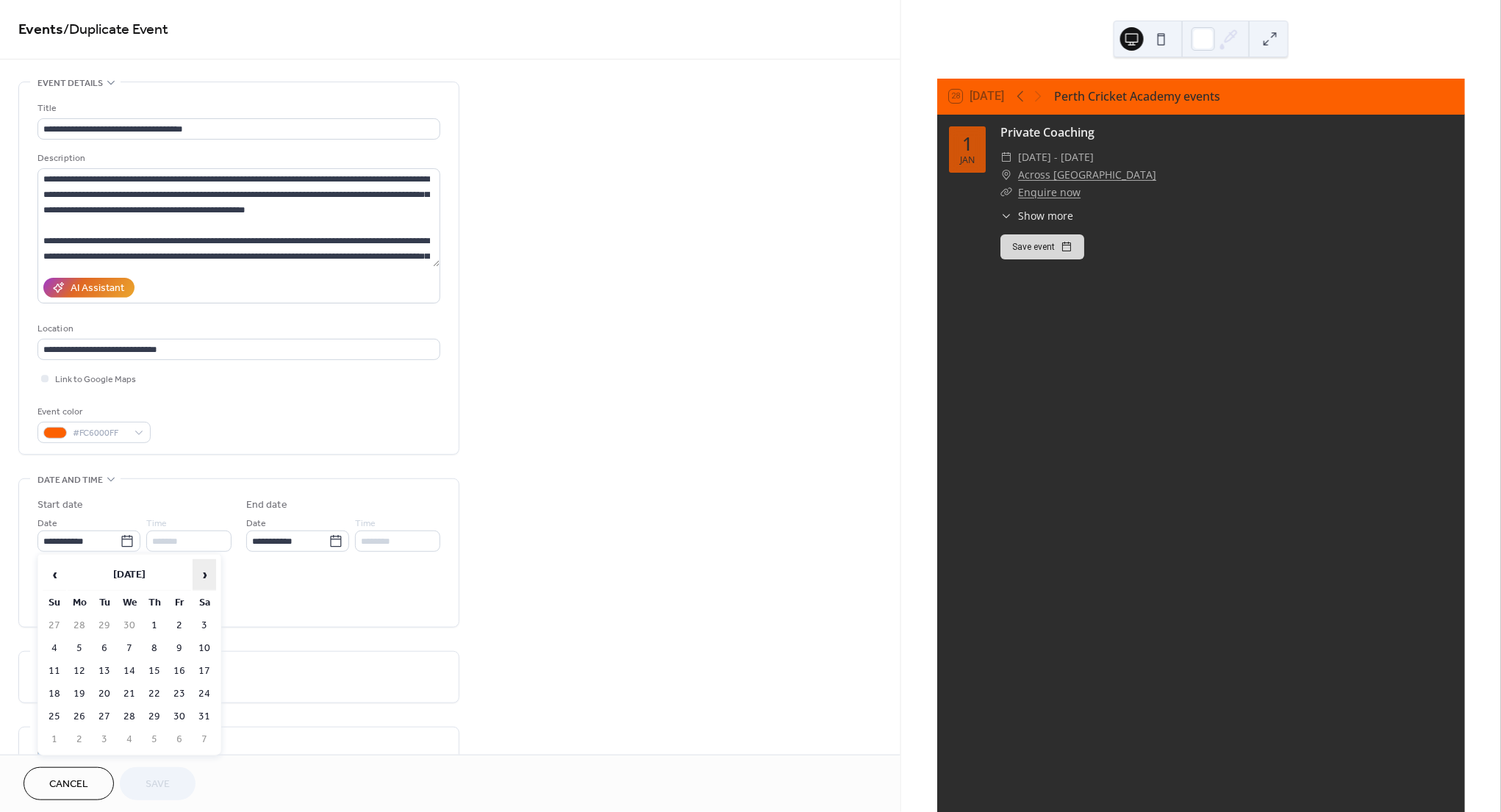 click on "›" at bounding box center [204, 575] 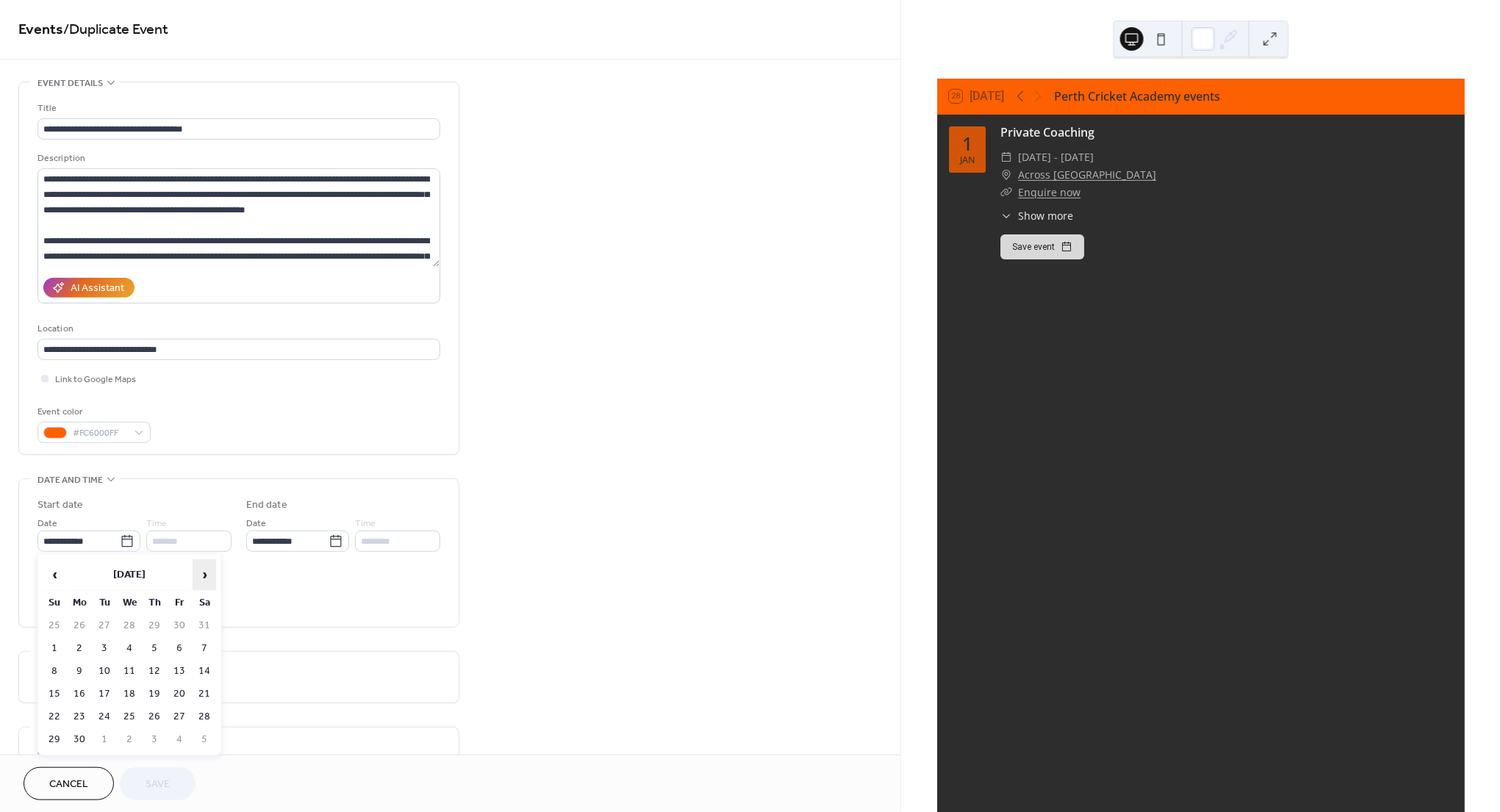click on "›" at bounding box center [204, 575] 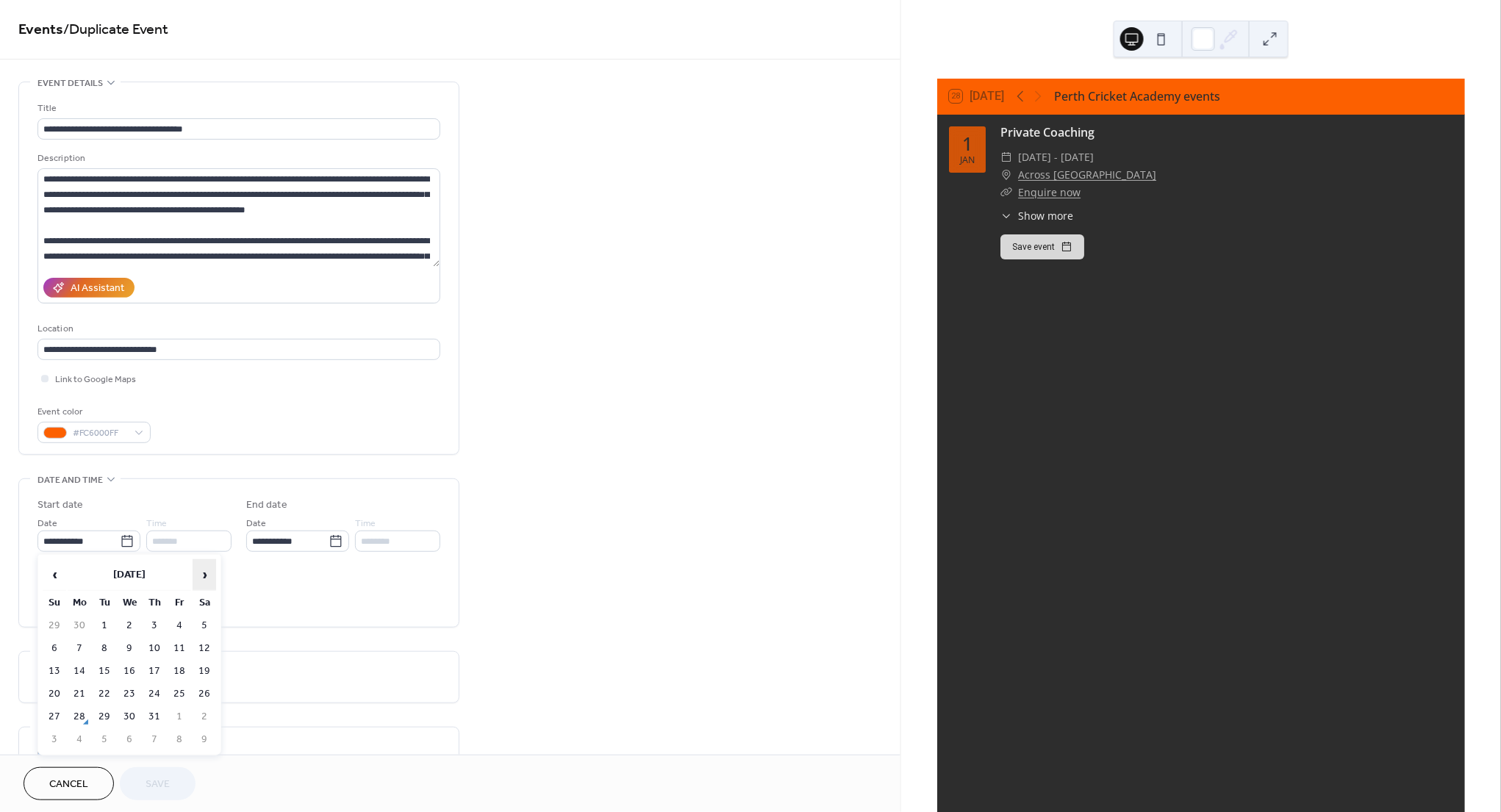 click on "›" at bounding box center (204, 575) 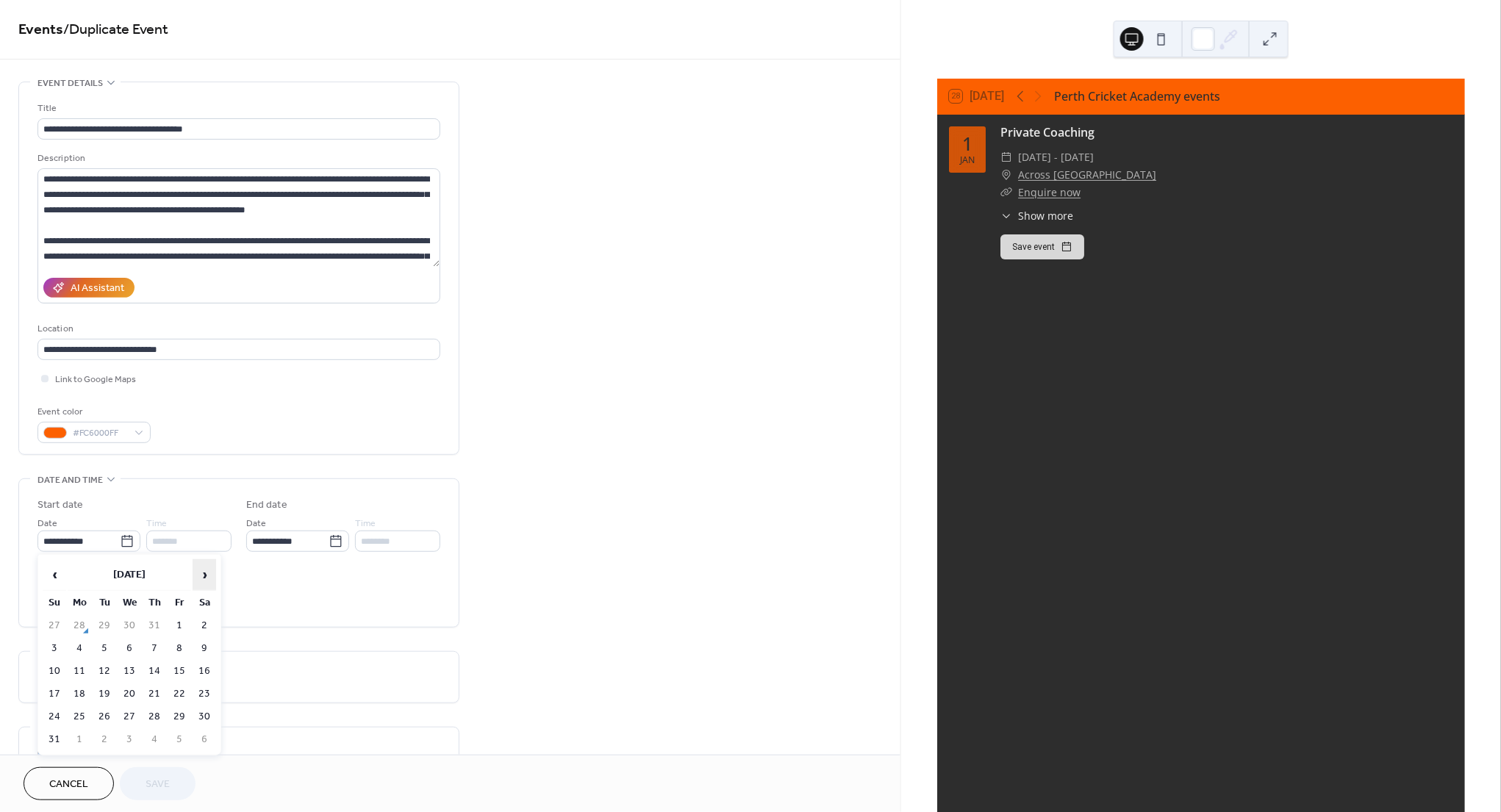 click on "›" at bounding box center [204, 575] 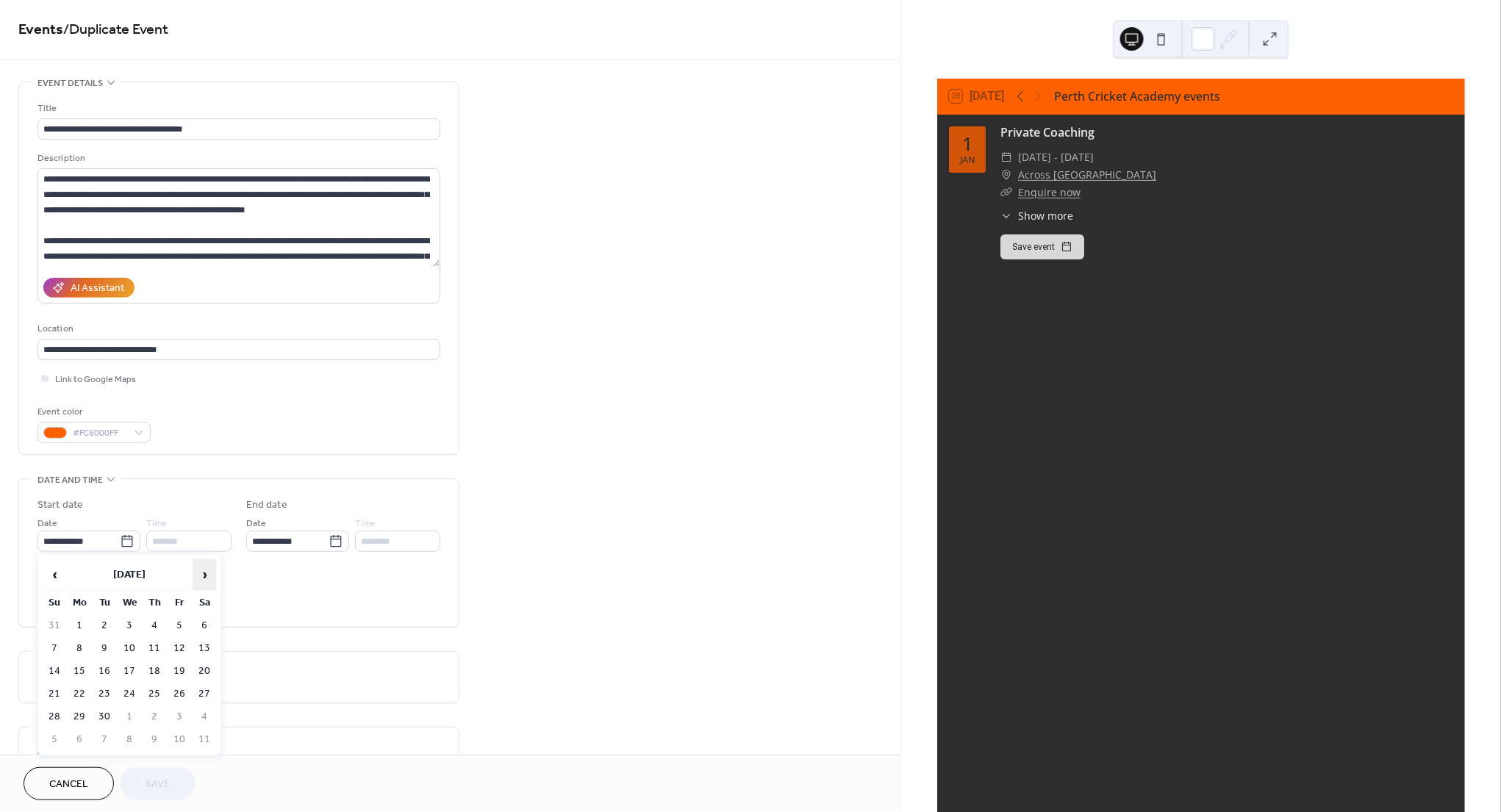 click on "›" at bounding box center [204, 575] 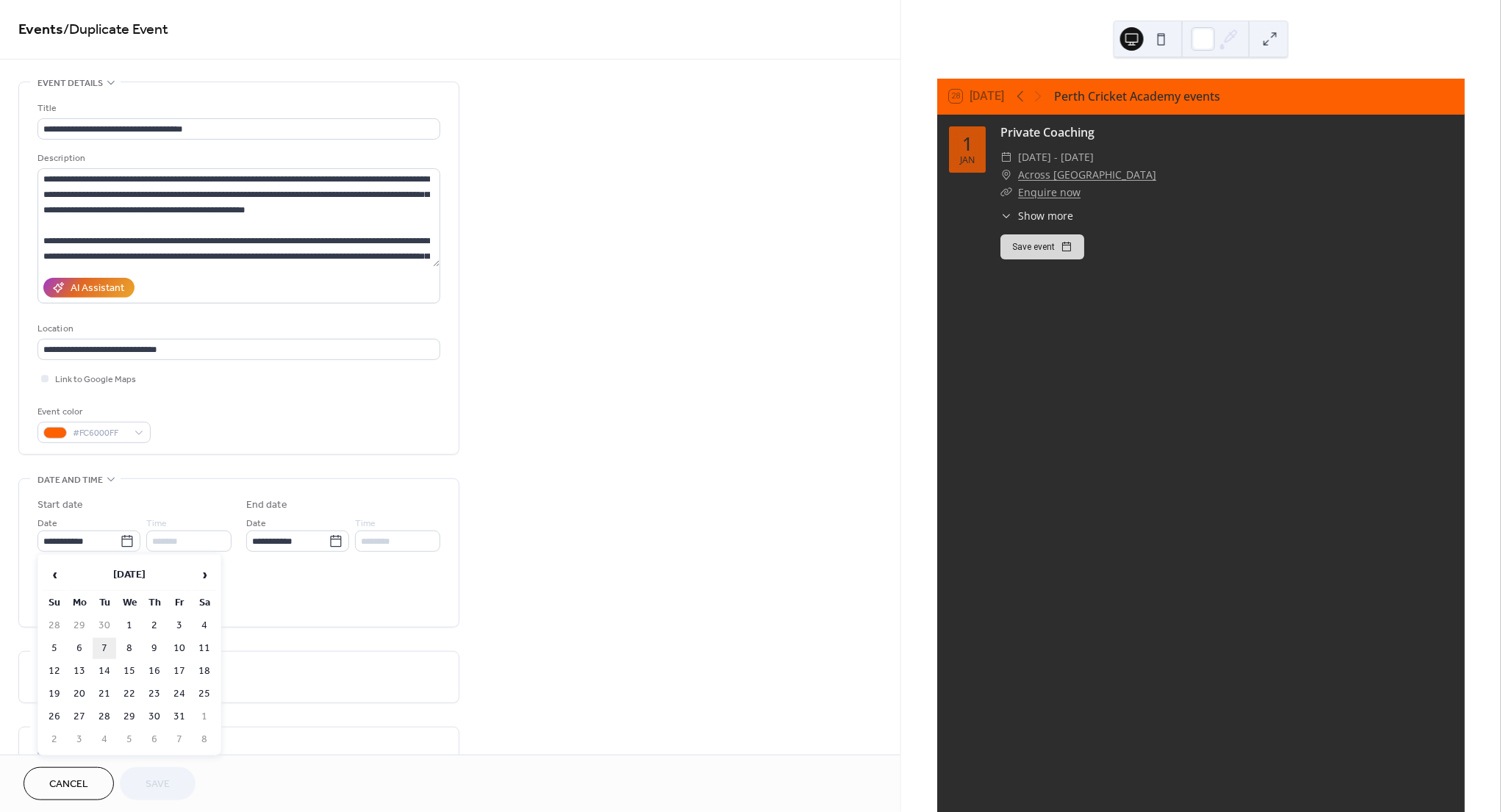click on "7" at bounding box center [104, 648] 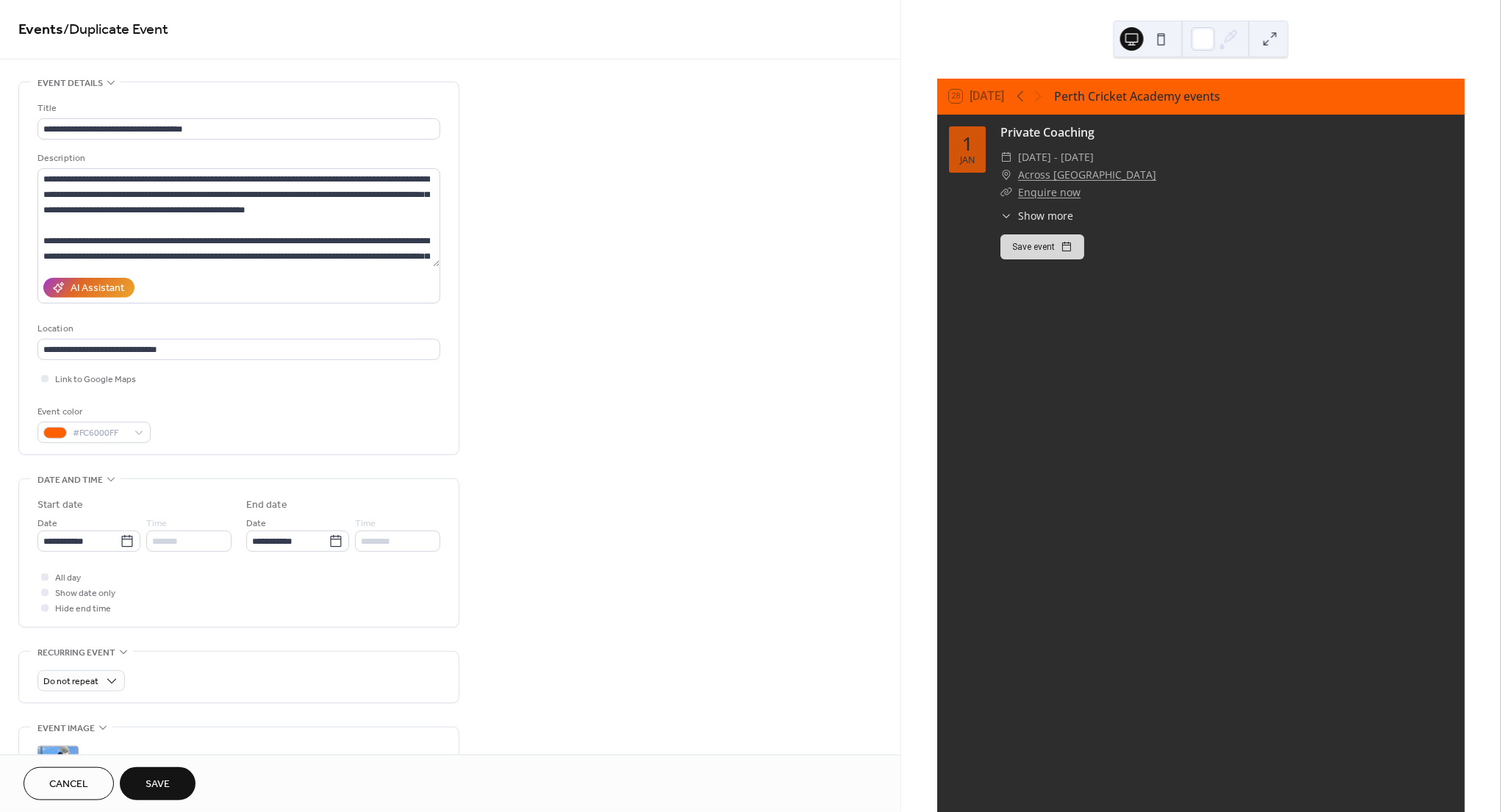 type on "**********" 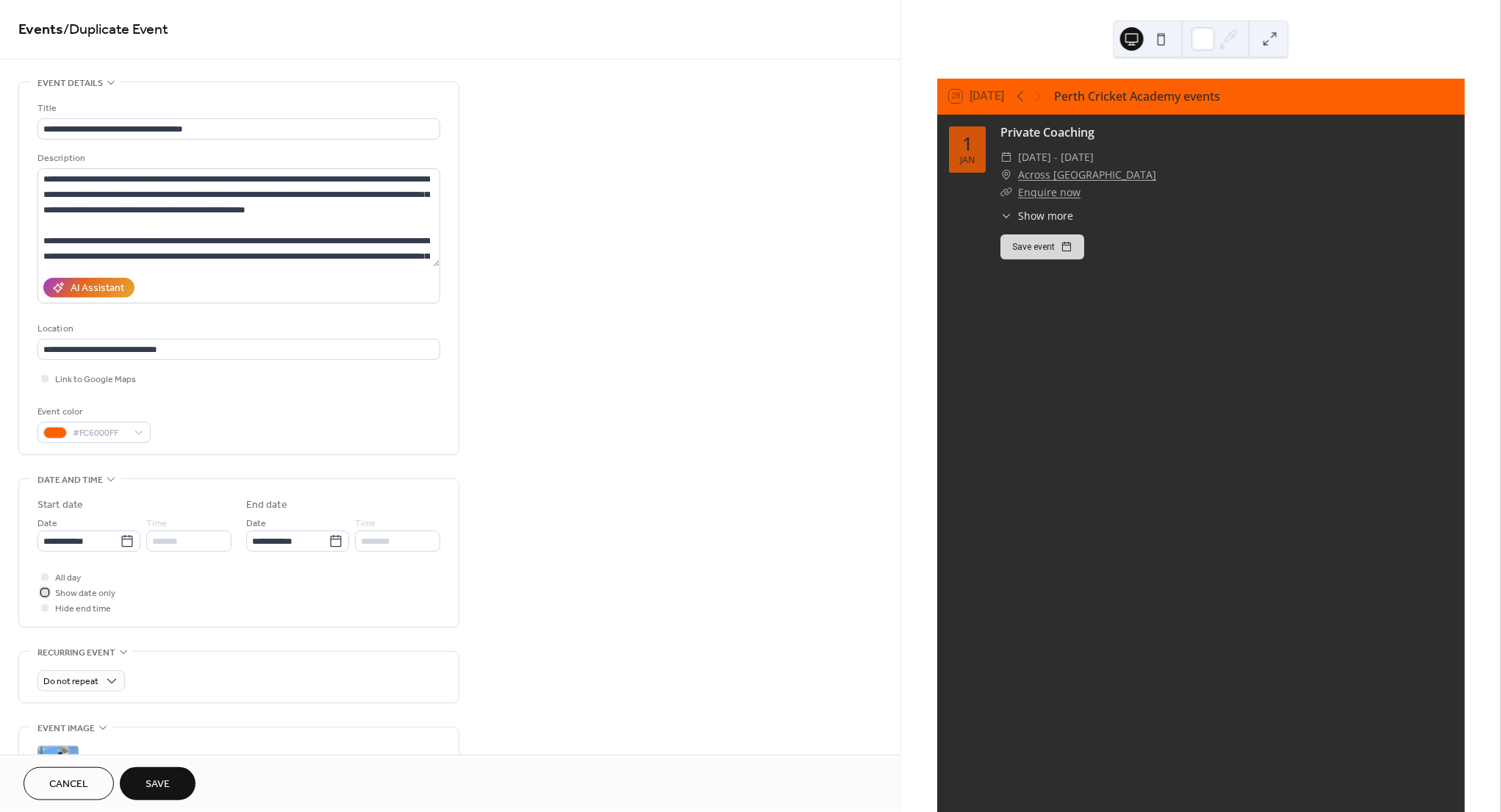 click at bounding box center [45, 592] 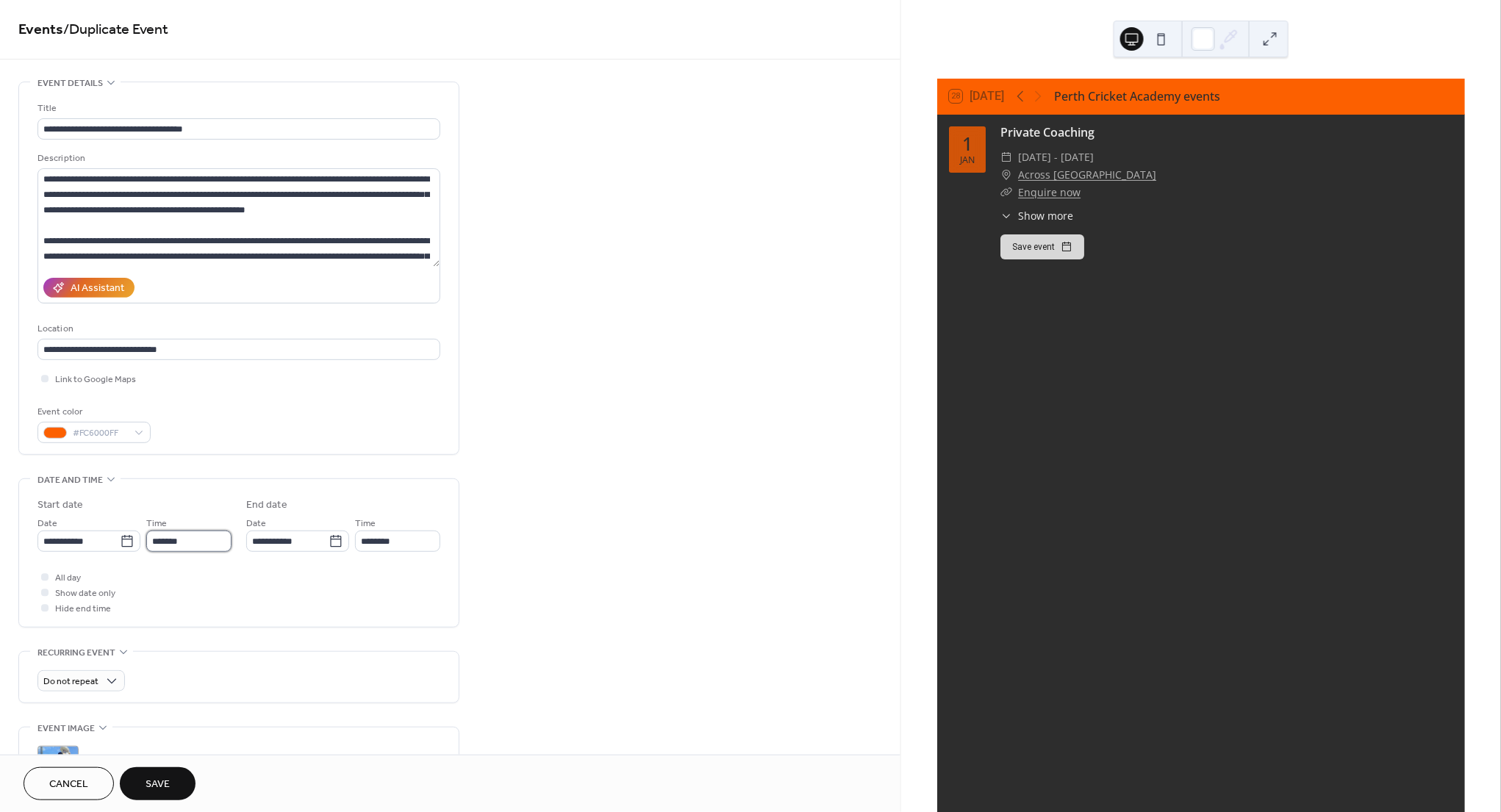 click on "*******" at bounding box center [189, 541] 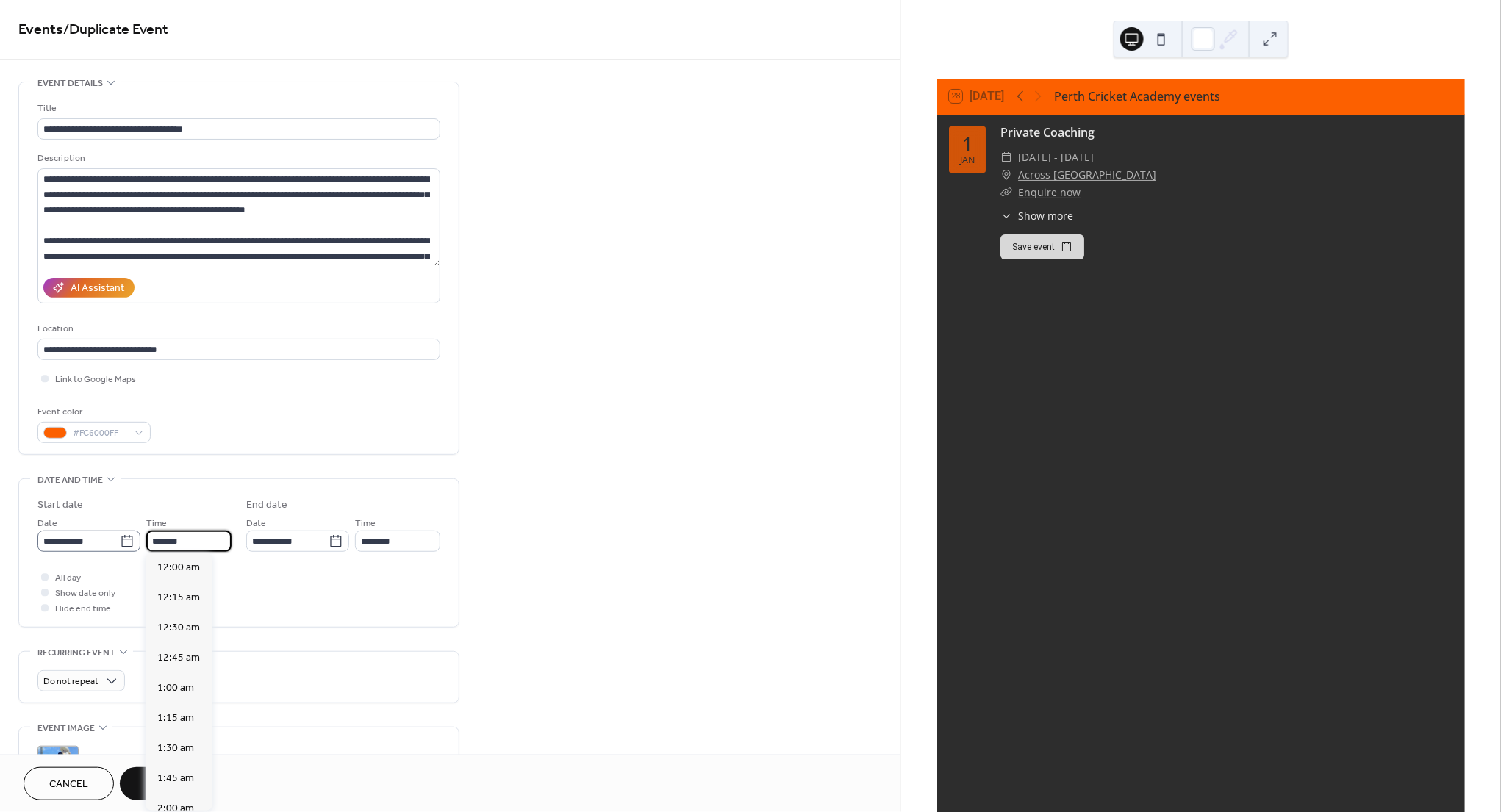 drag, startPoint x: 188, startPoint y: 538, endPoint x: 136, endPoint y: 538, distance: 52 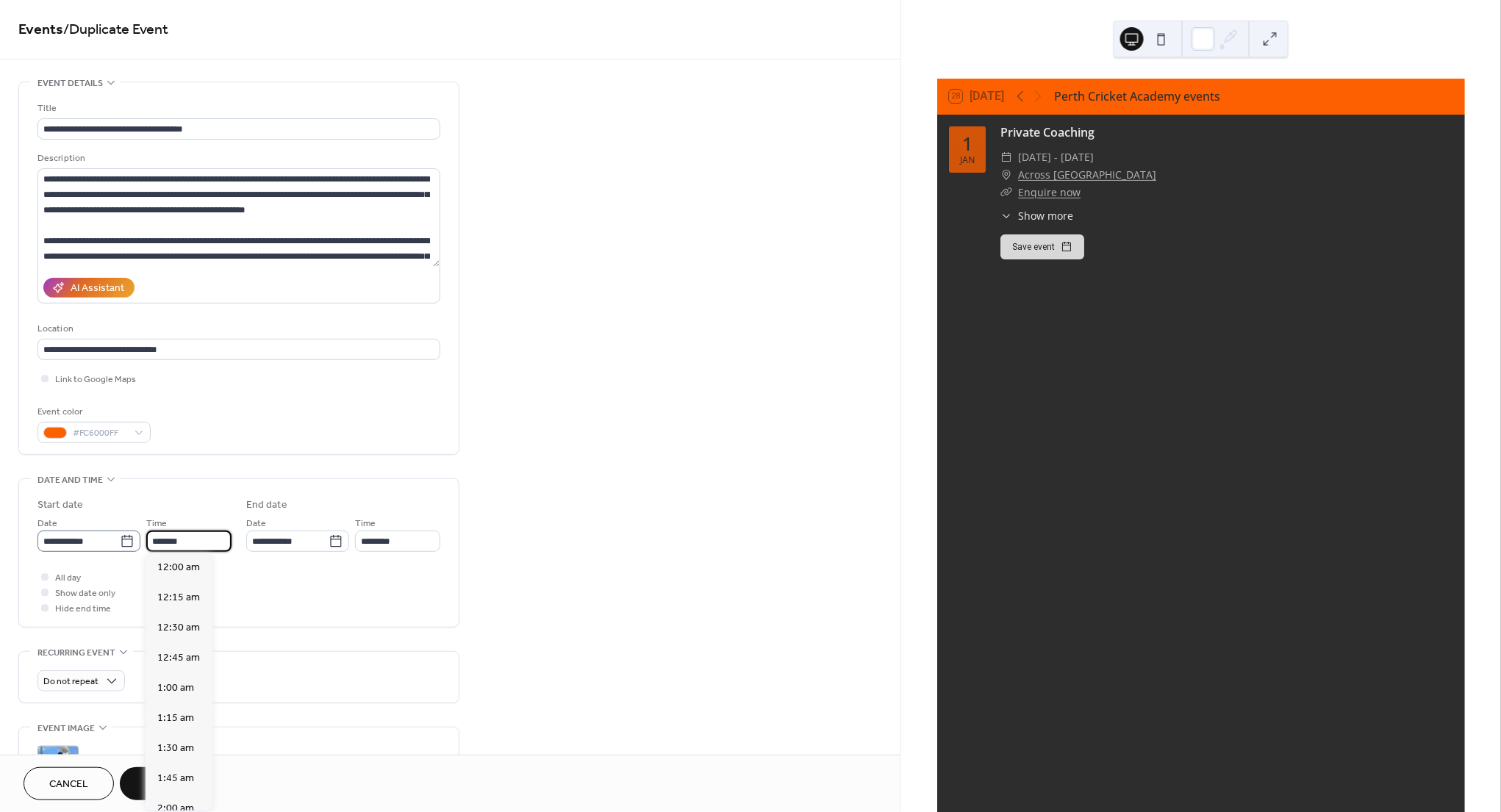 click on "**********" at bounding box center [135, 533] 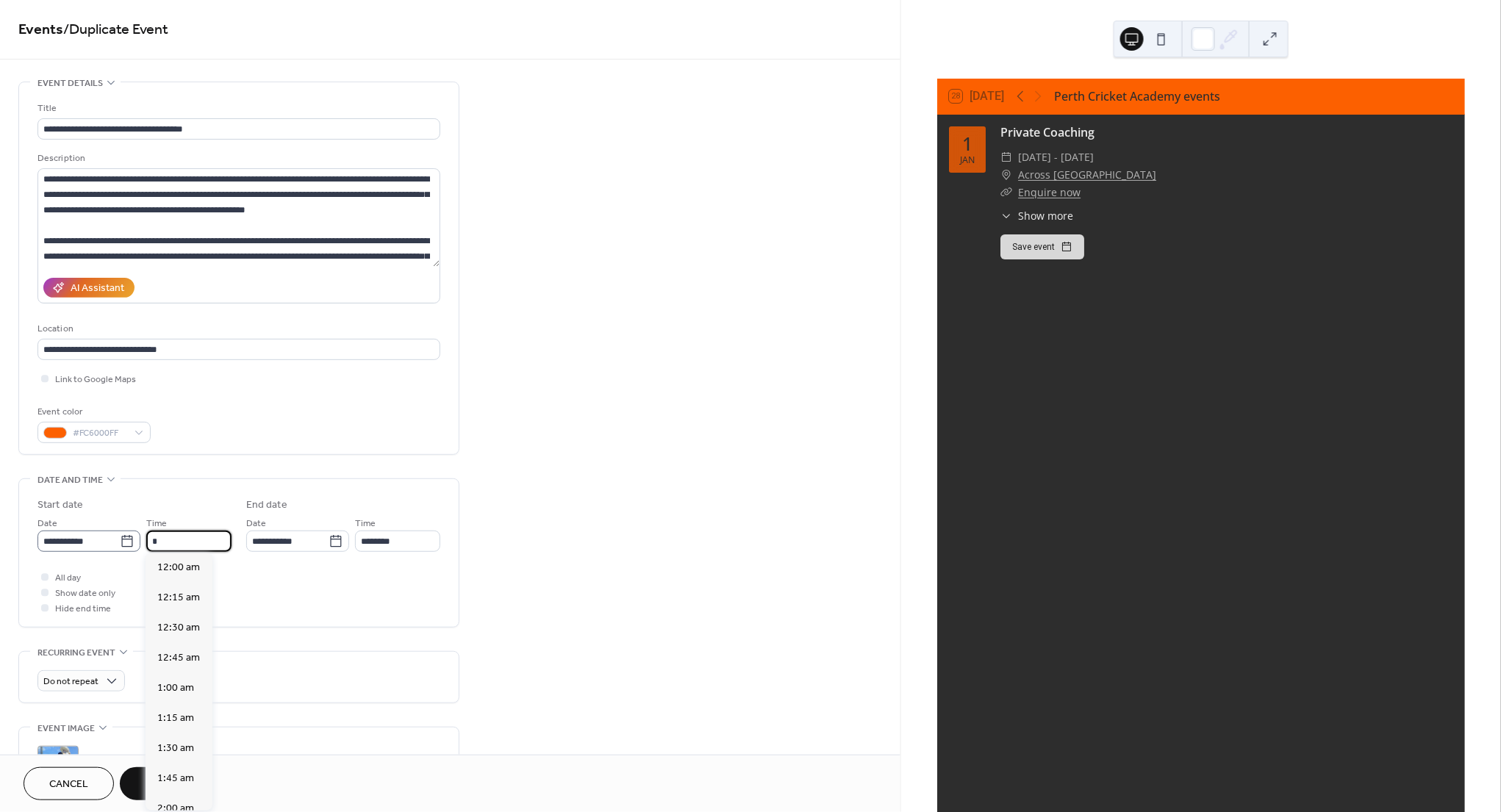 scroll, scrollTop: 1058, scrollLeft: 0, axis: vertical 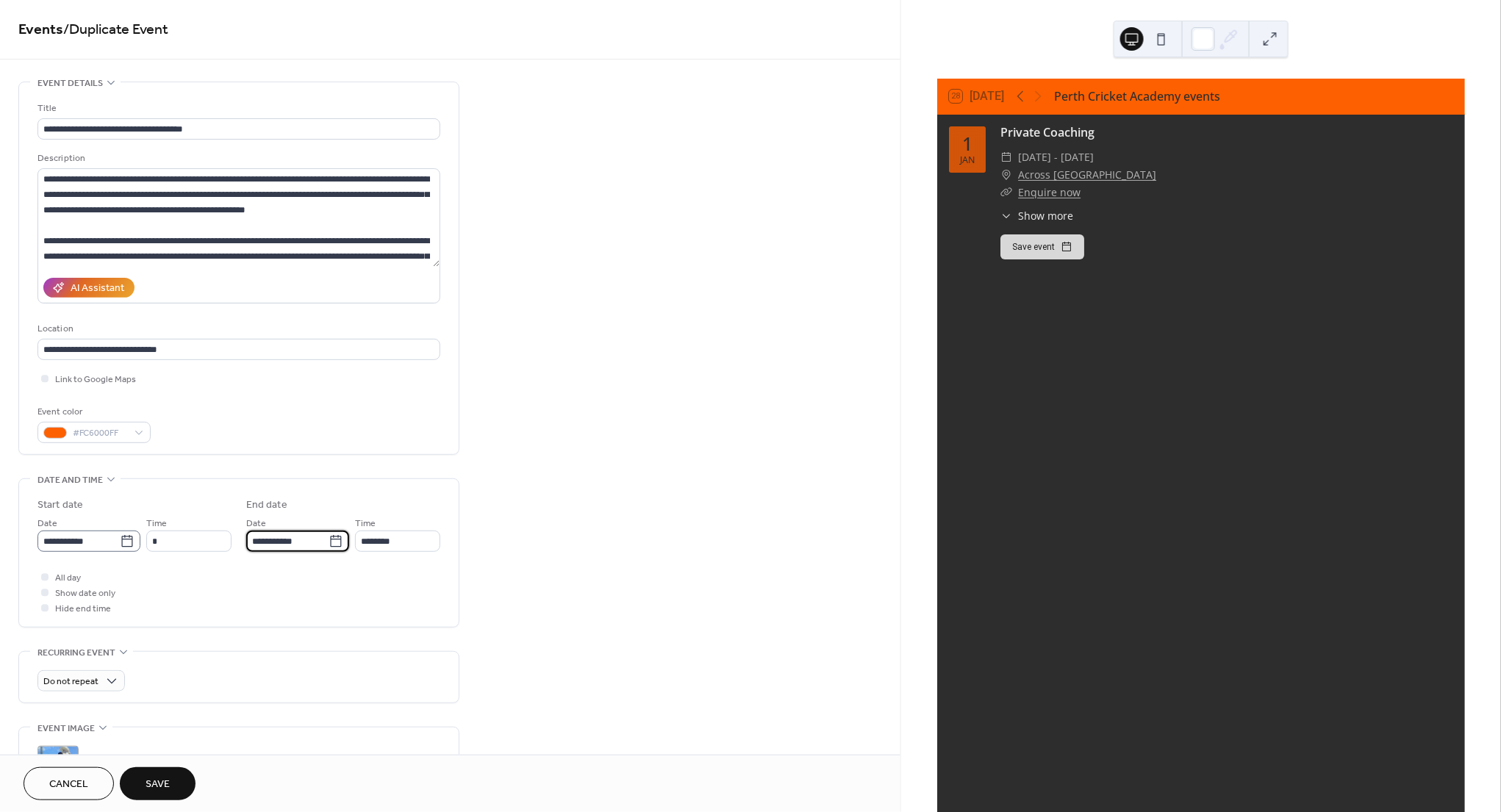 type on "*******" 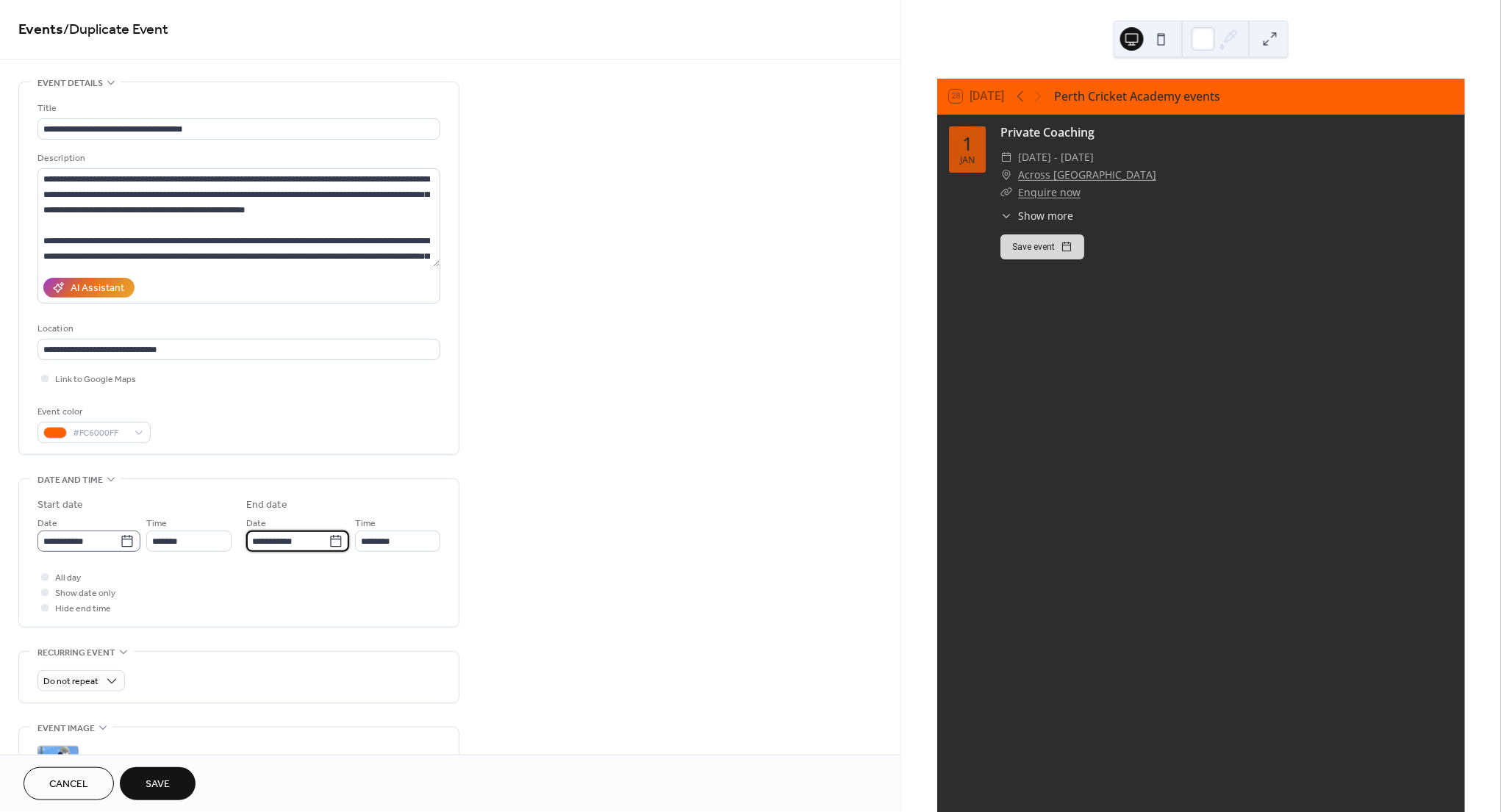 type on "********" 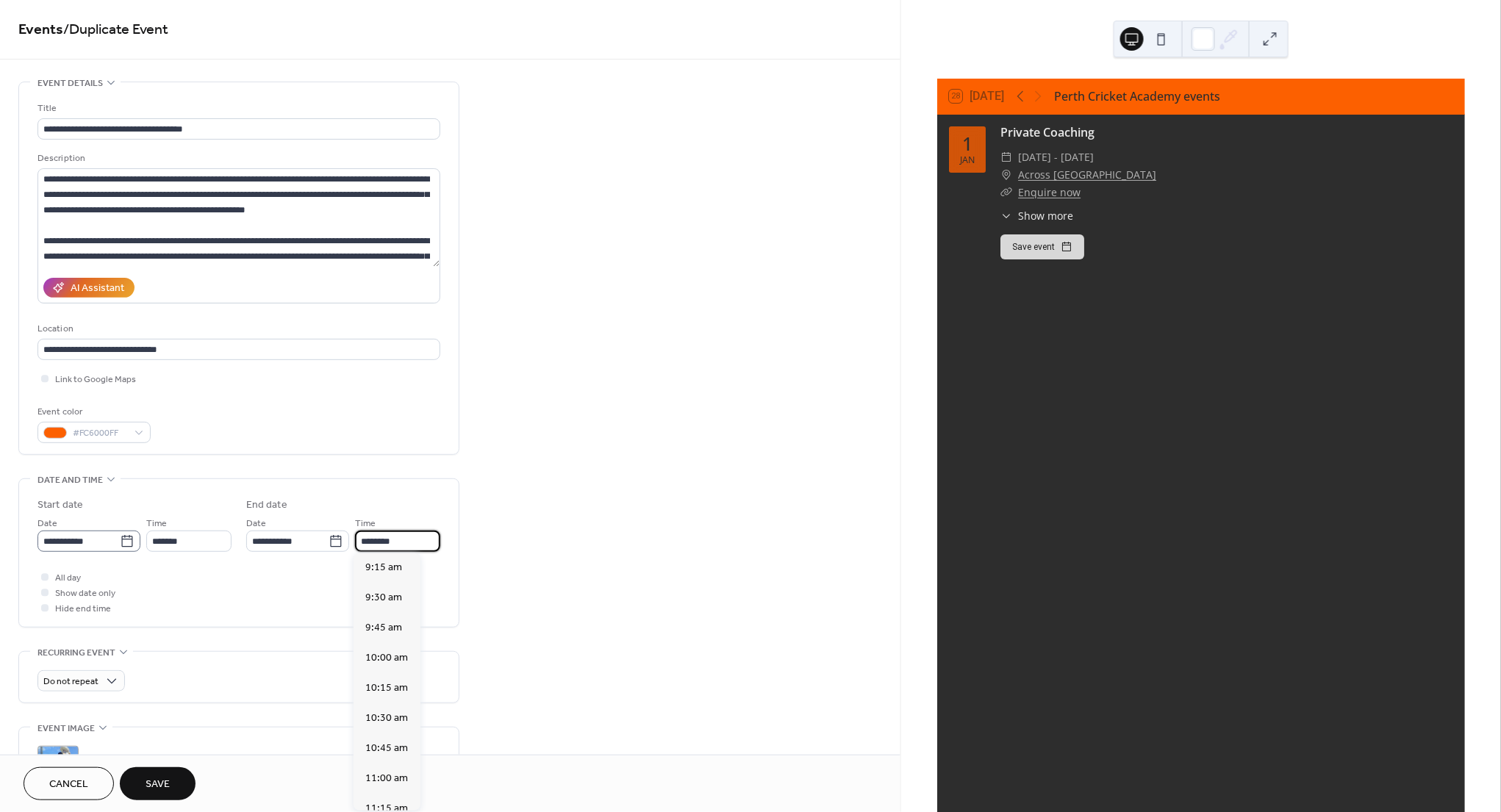 scroll, scrollTop: 323, scrollLeft: 0, axis: vertical 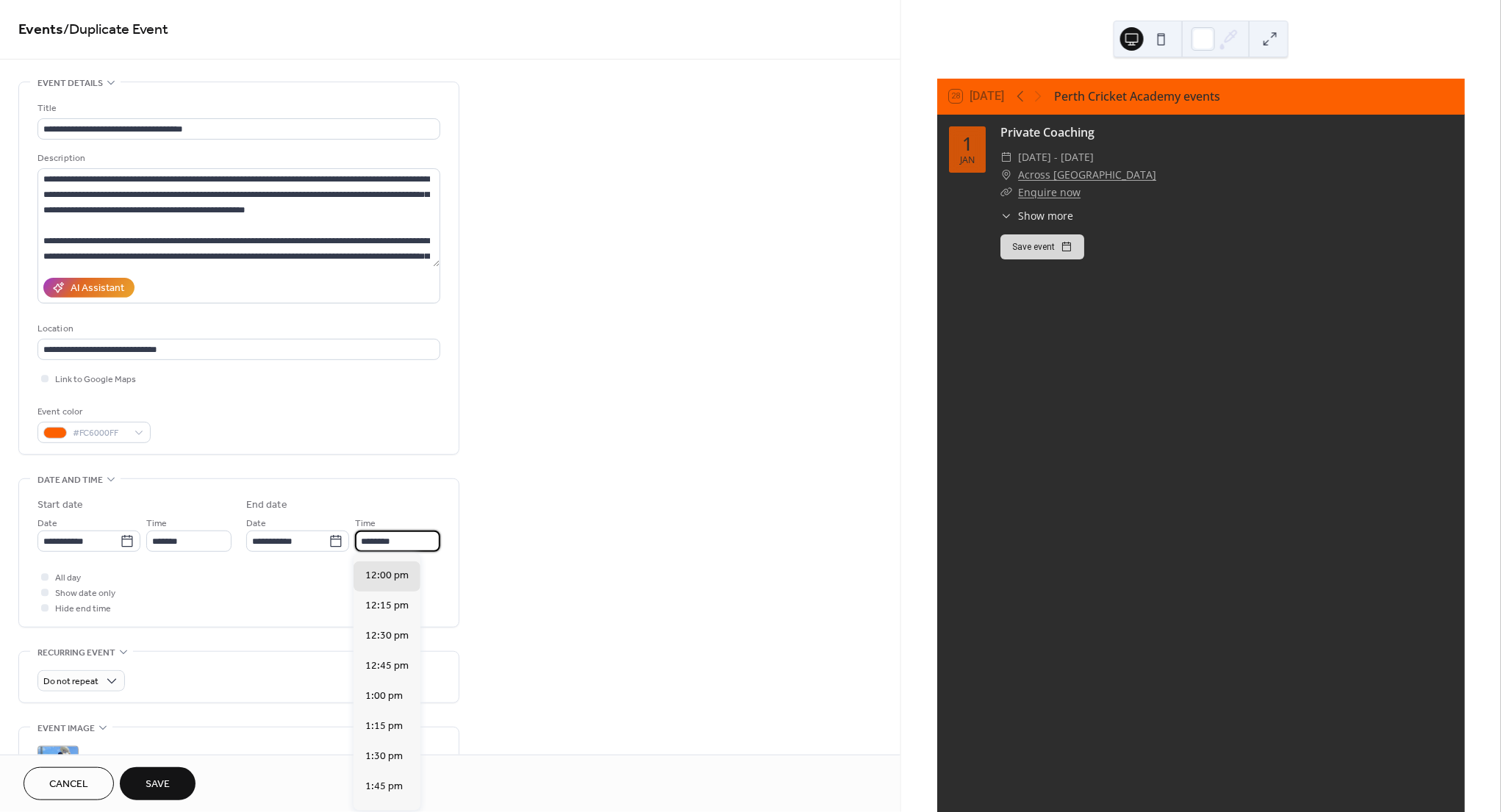 click on "All day Show date only Hide end time" at bounding box center [239, 592] 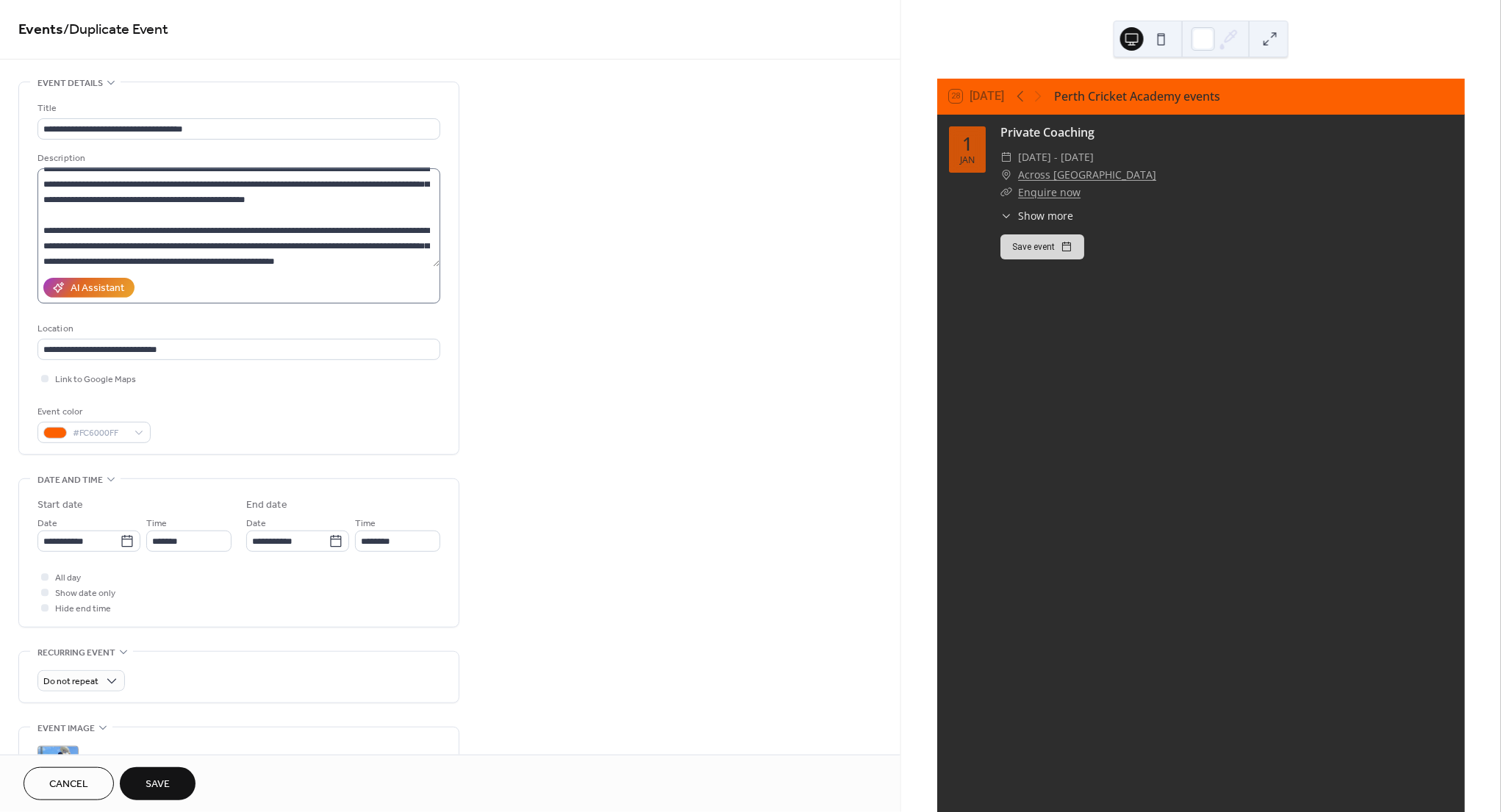 scroll, scrollTop: 10, scrollLeft: 0, axis: vertical 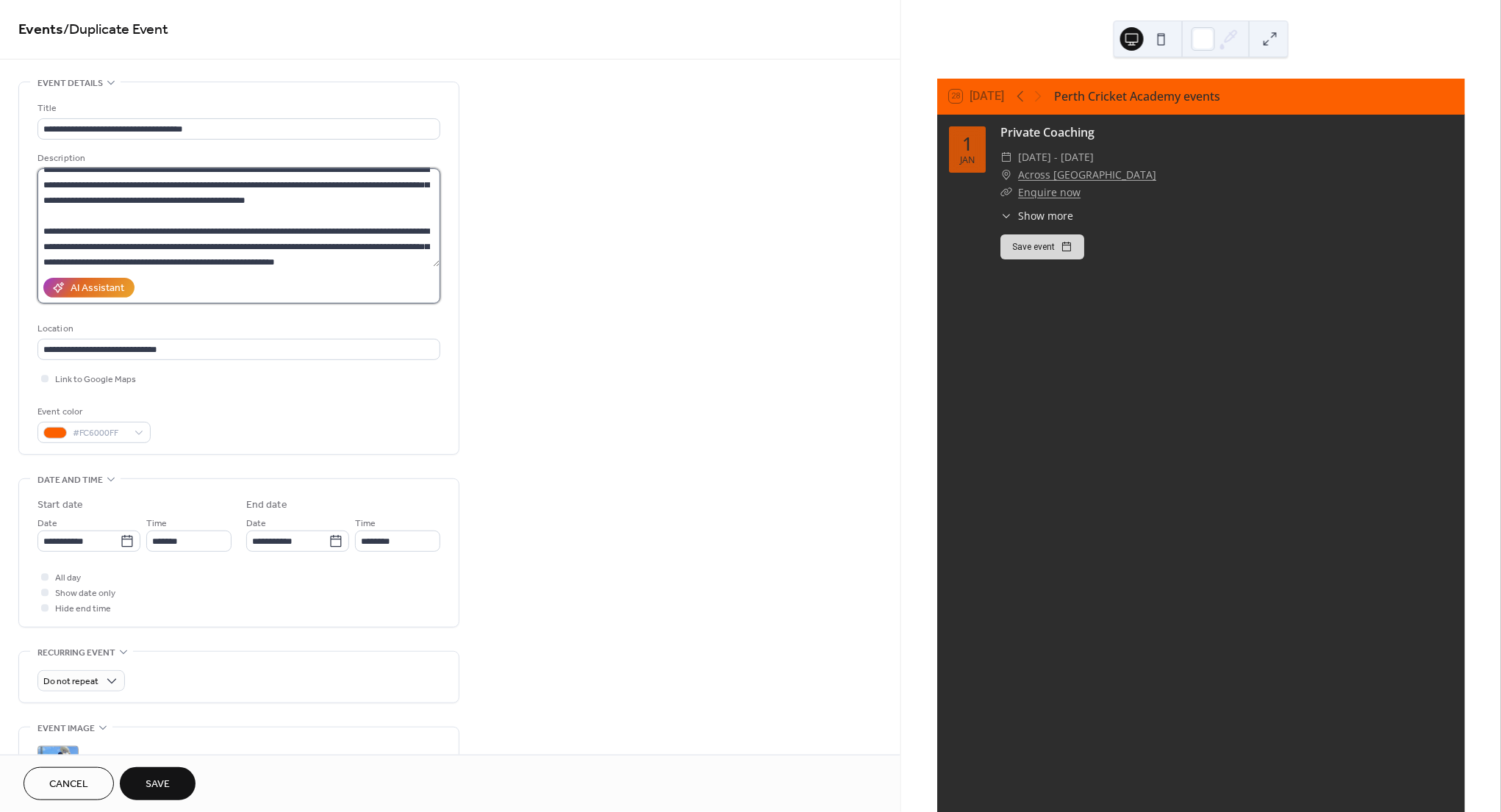 click on "**********" at bounding box center [238, 218] 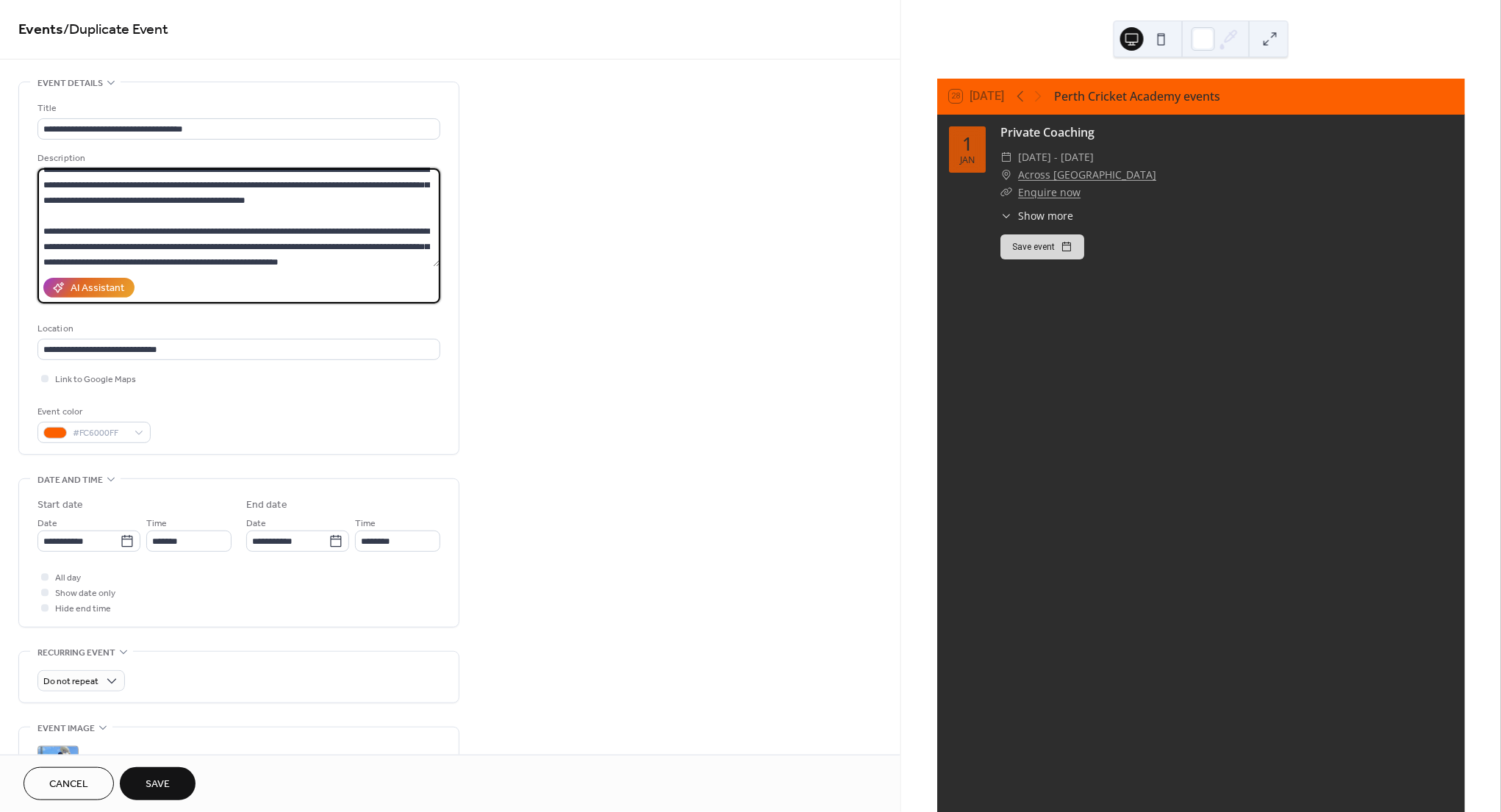click on "**********" at bounding box center [238, 218] 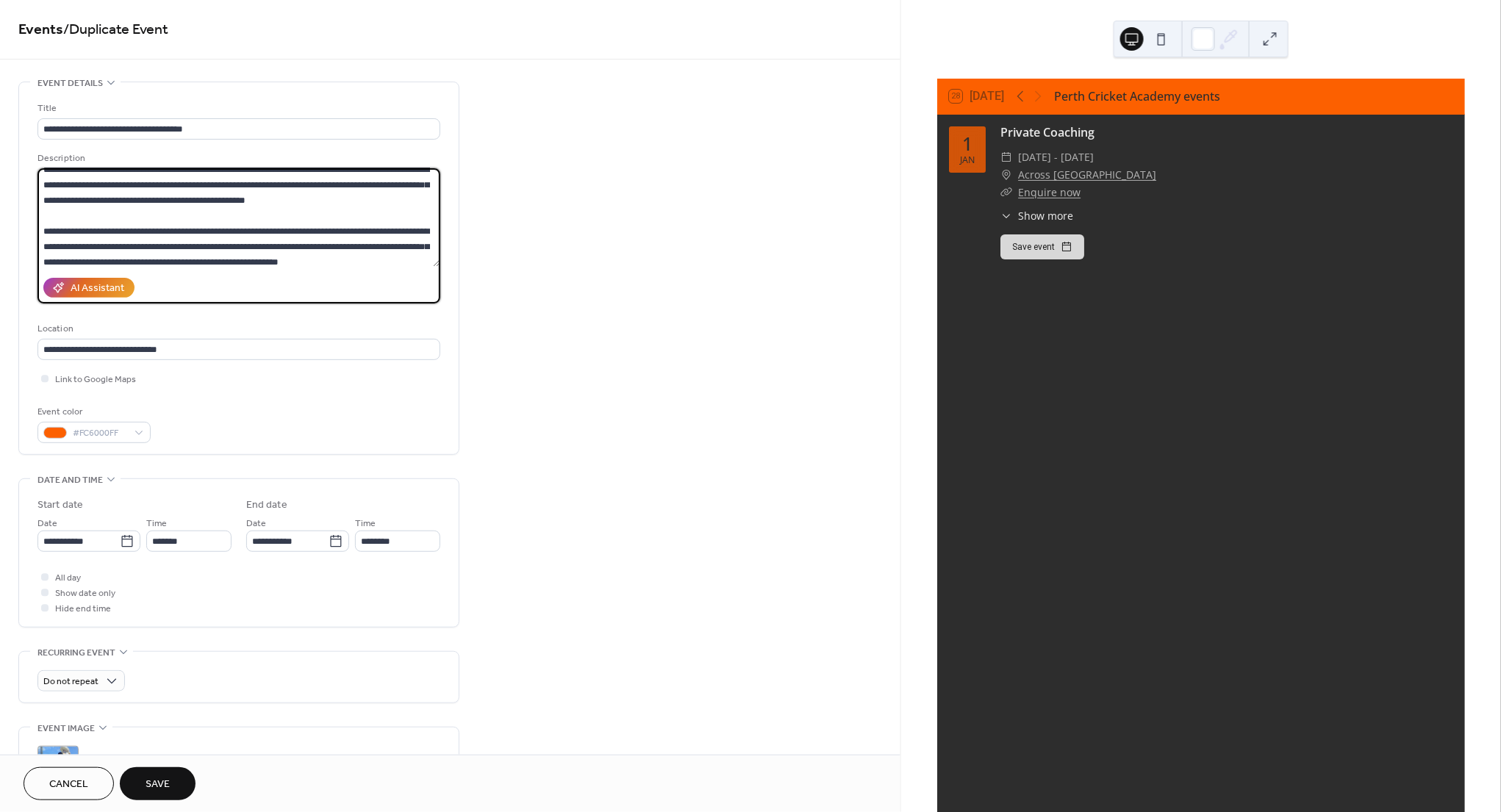 click on "**********" at bounding box center [238, 218] 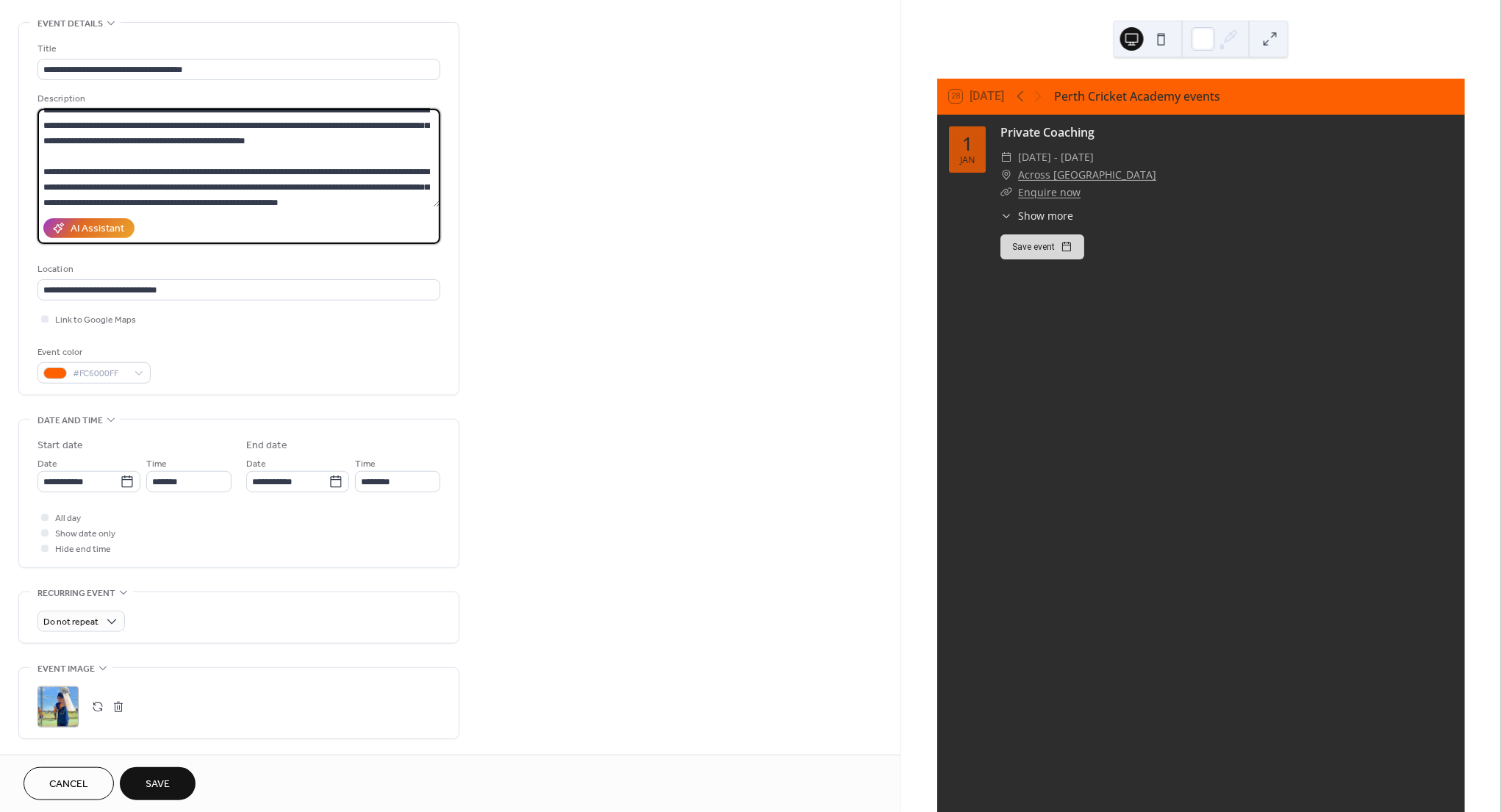 scroll, scrollTop: 71, scrollLeft: 0, axis: vertical 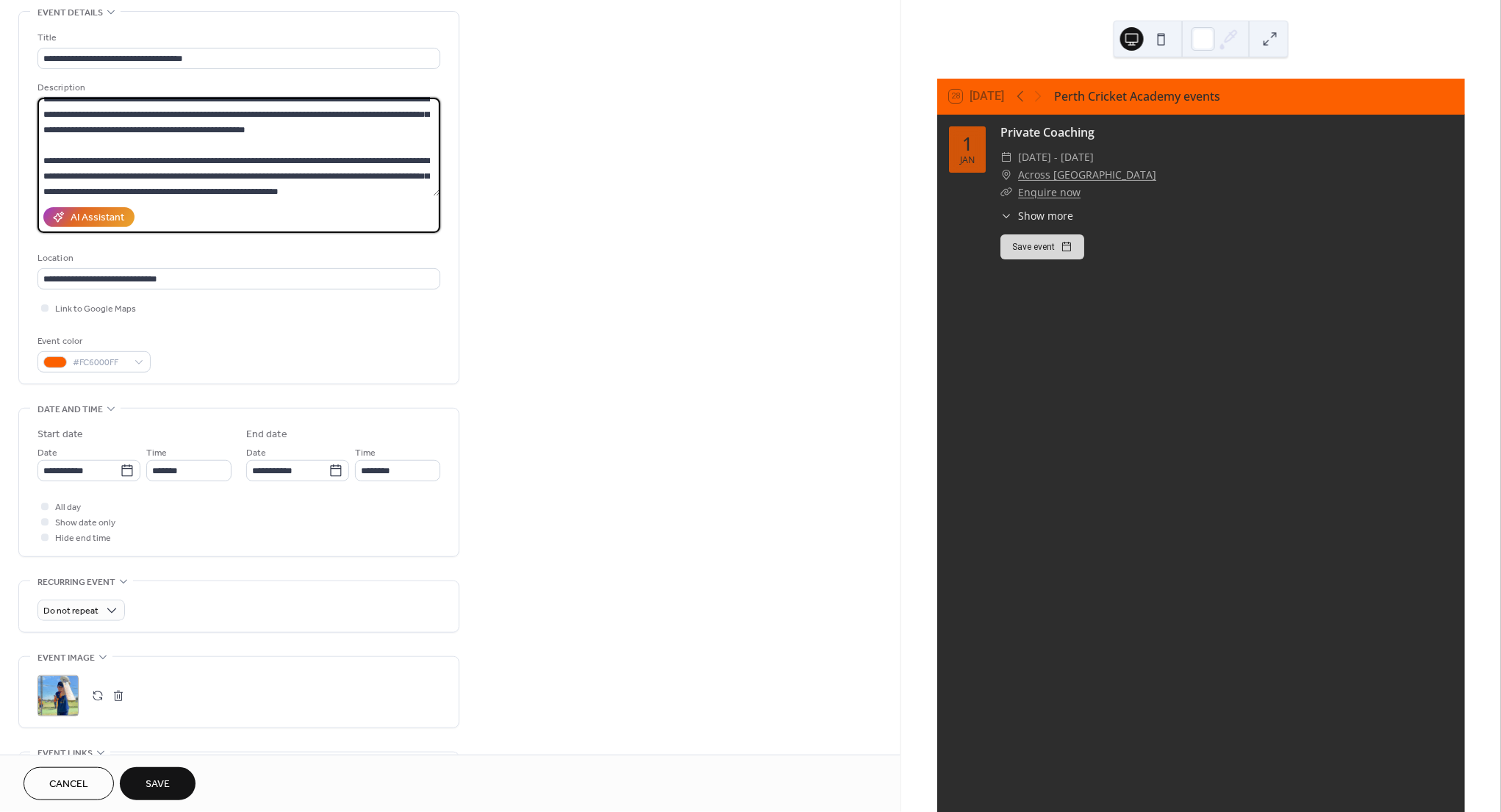 drag, startPoint x: 337, startPoint y: 179, endPoint x: 382, endPoint y: 169, distance: 46.097722 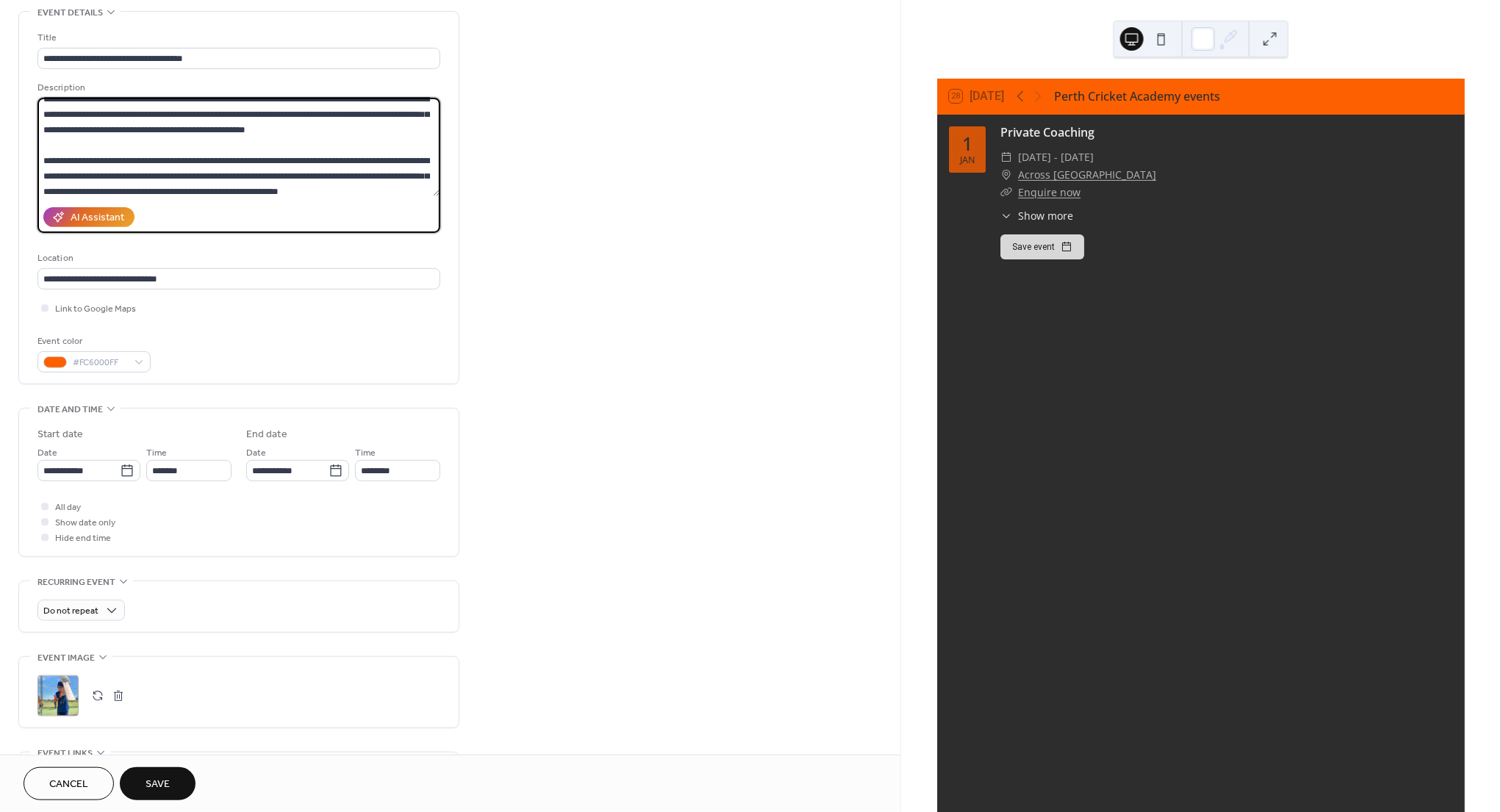 click on "**********" at bounding box center (238, 147) 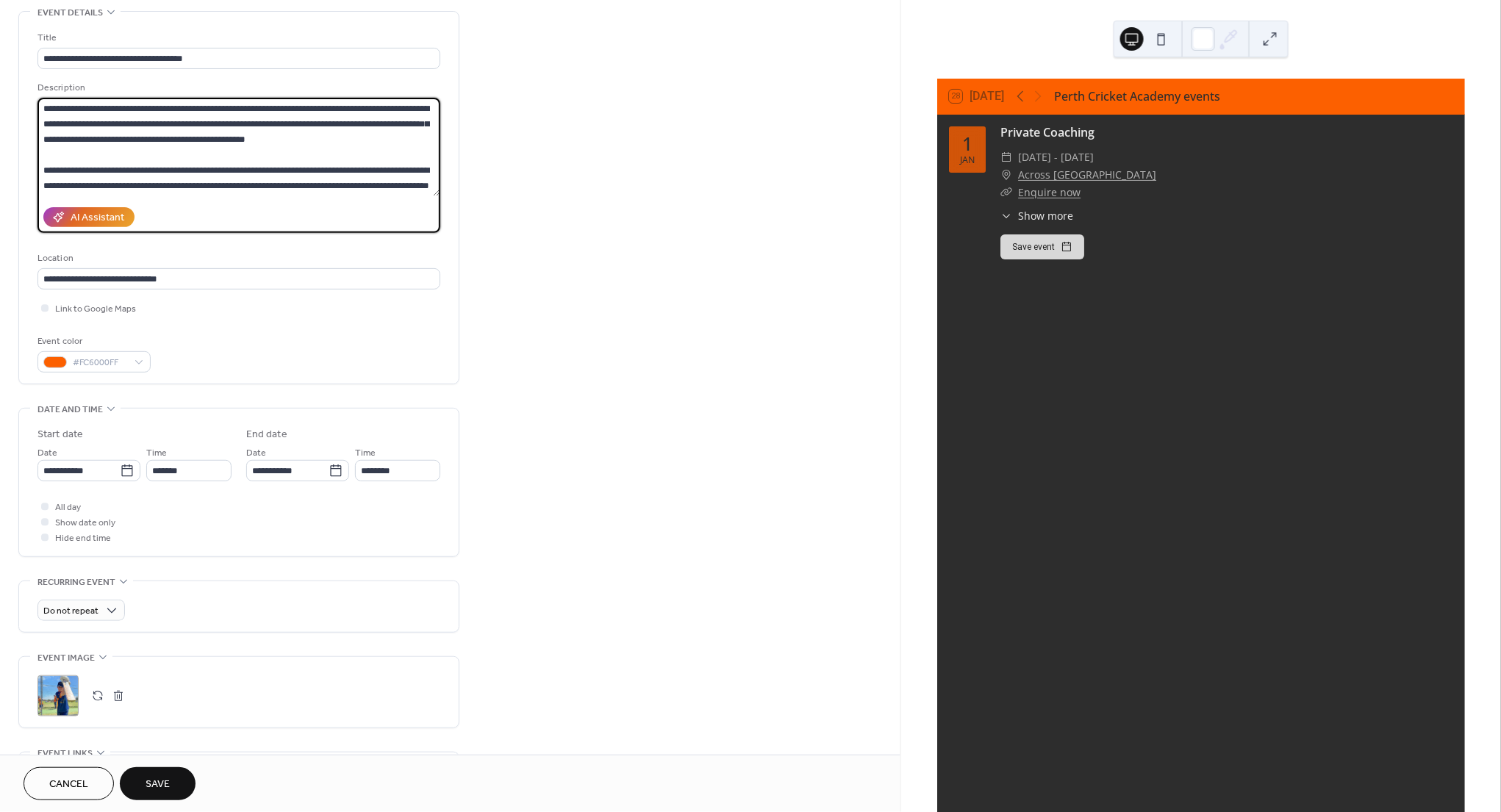 scroll, scrollTop: 9, scrollLeft: 0, axis: vertical 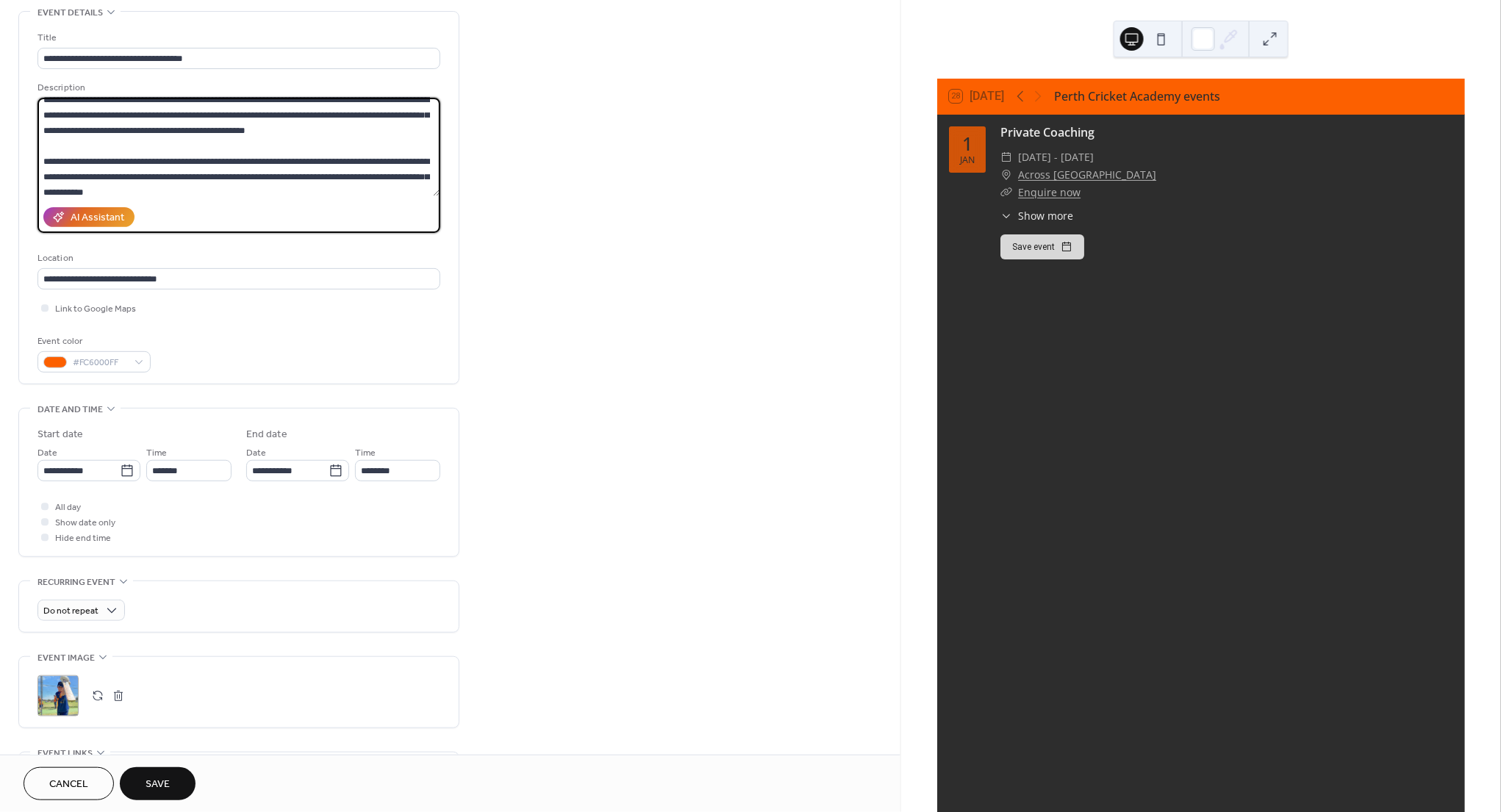click on "**********" at bounding box center [238, 147] 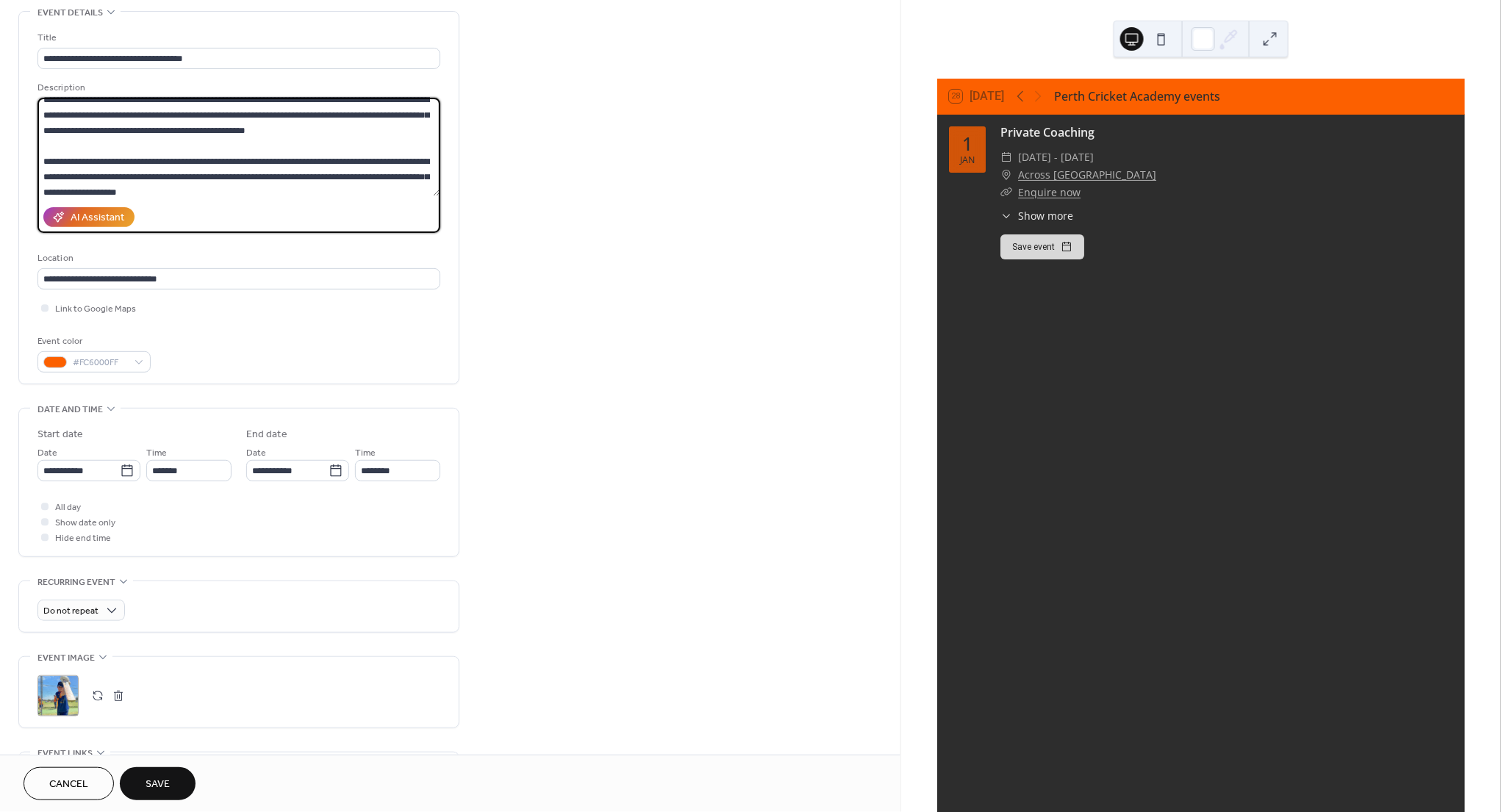 click on "**********" at bounding box center (238, 147) 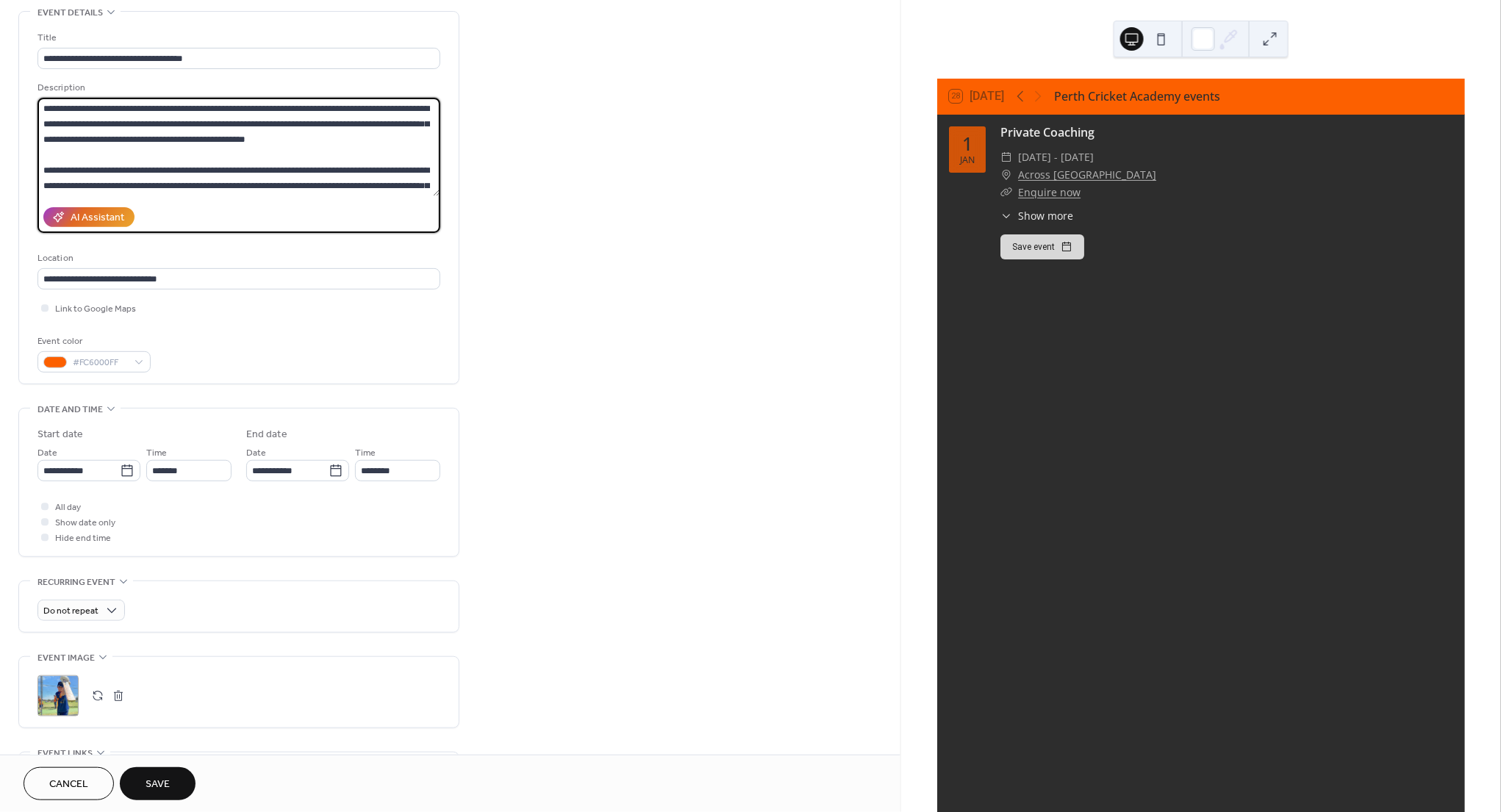 scroll, scrollTop: 9, scrollLeft: 0, axis: vertical 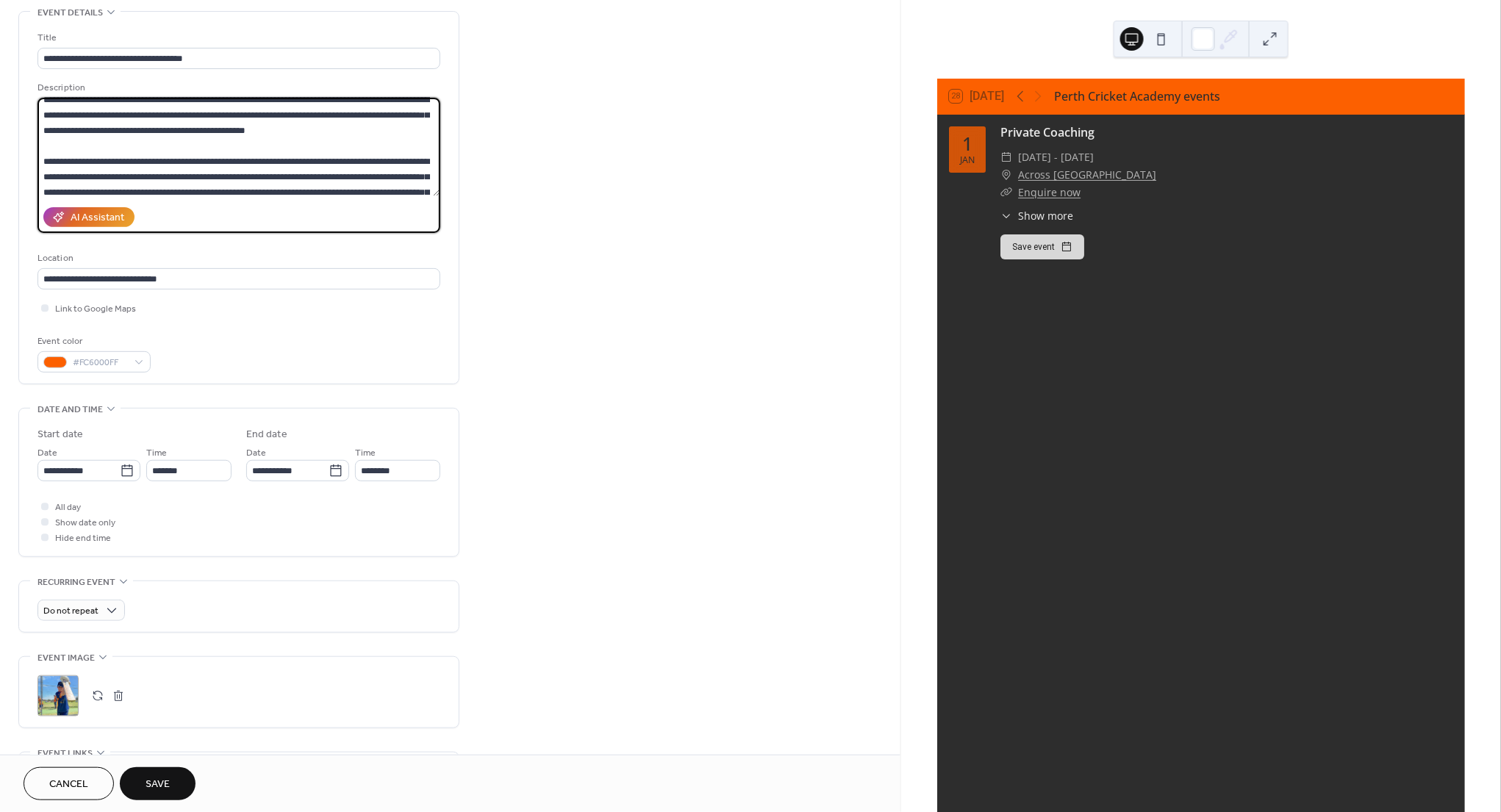 type on "**********" 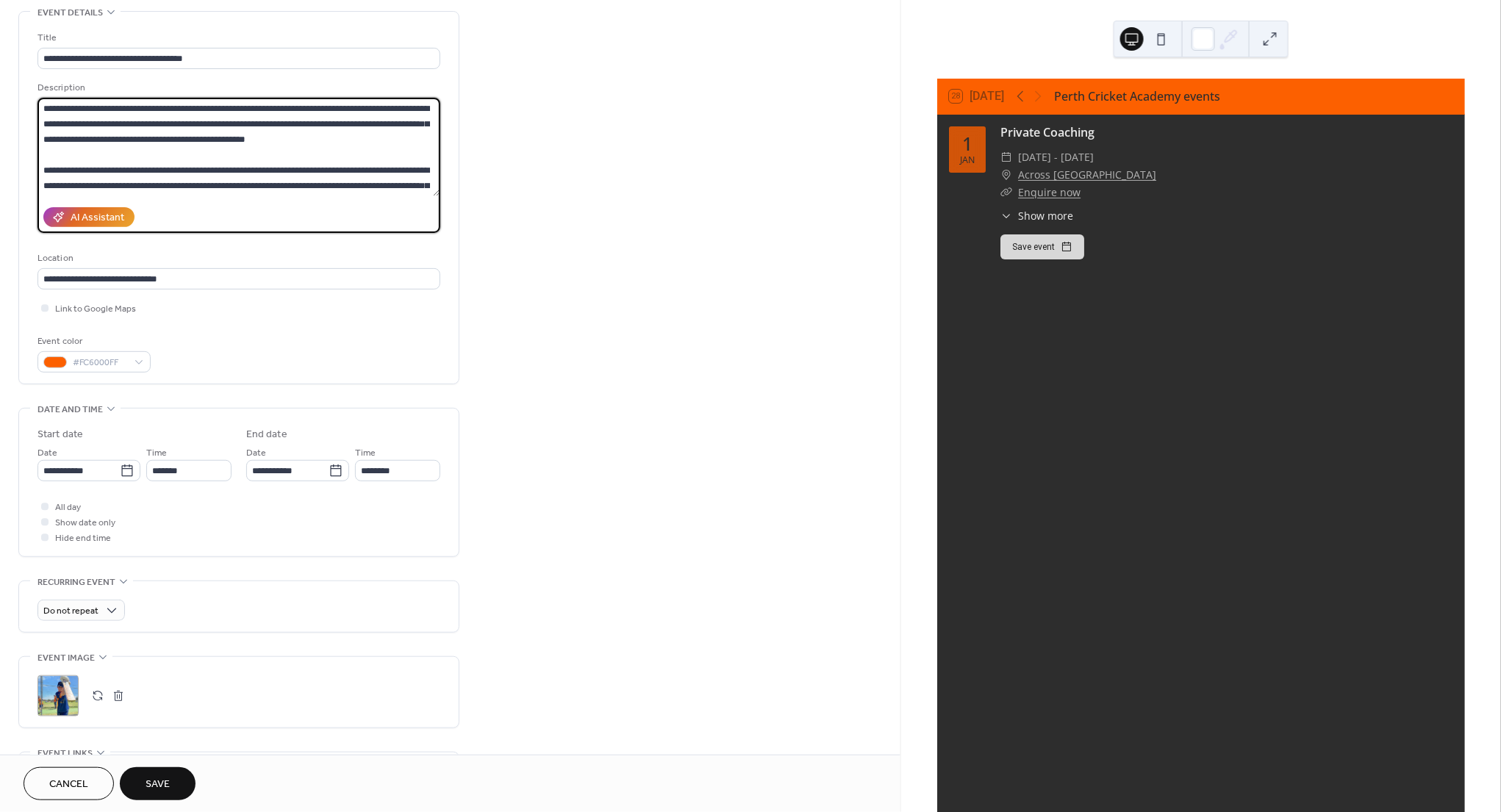 scroll, scrollTop: 0, scrollLeft: 0, axis: both 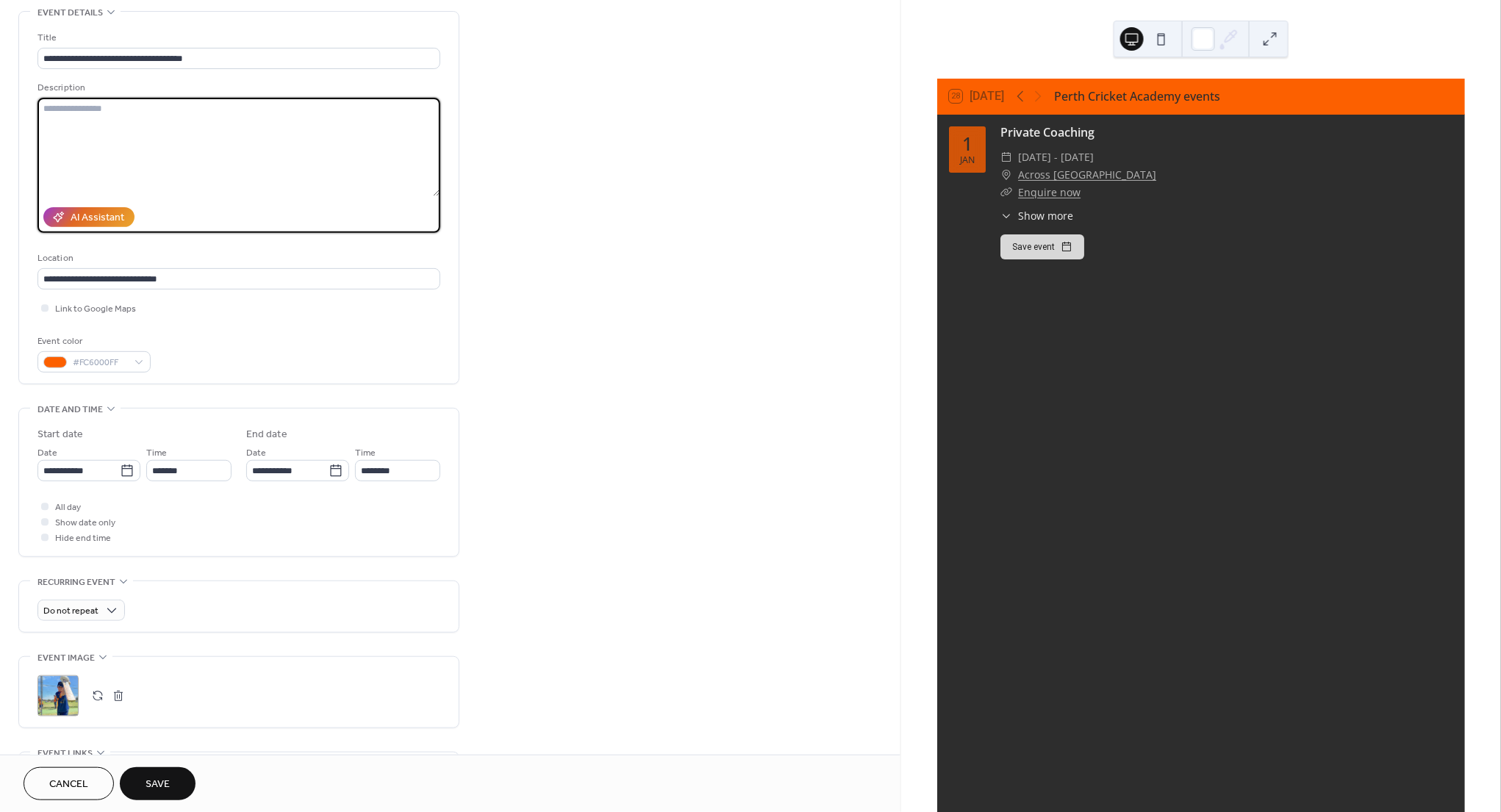 paste on "**********" 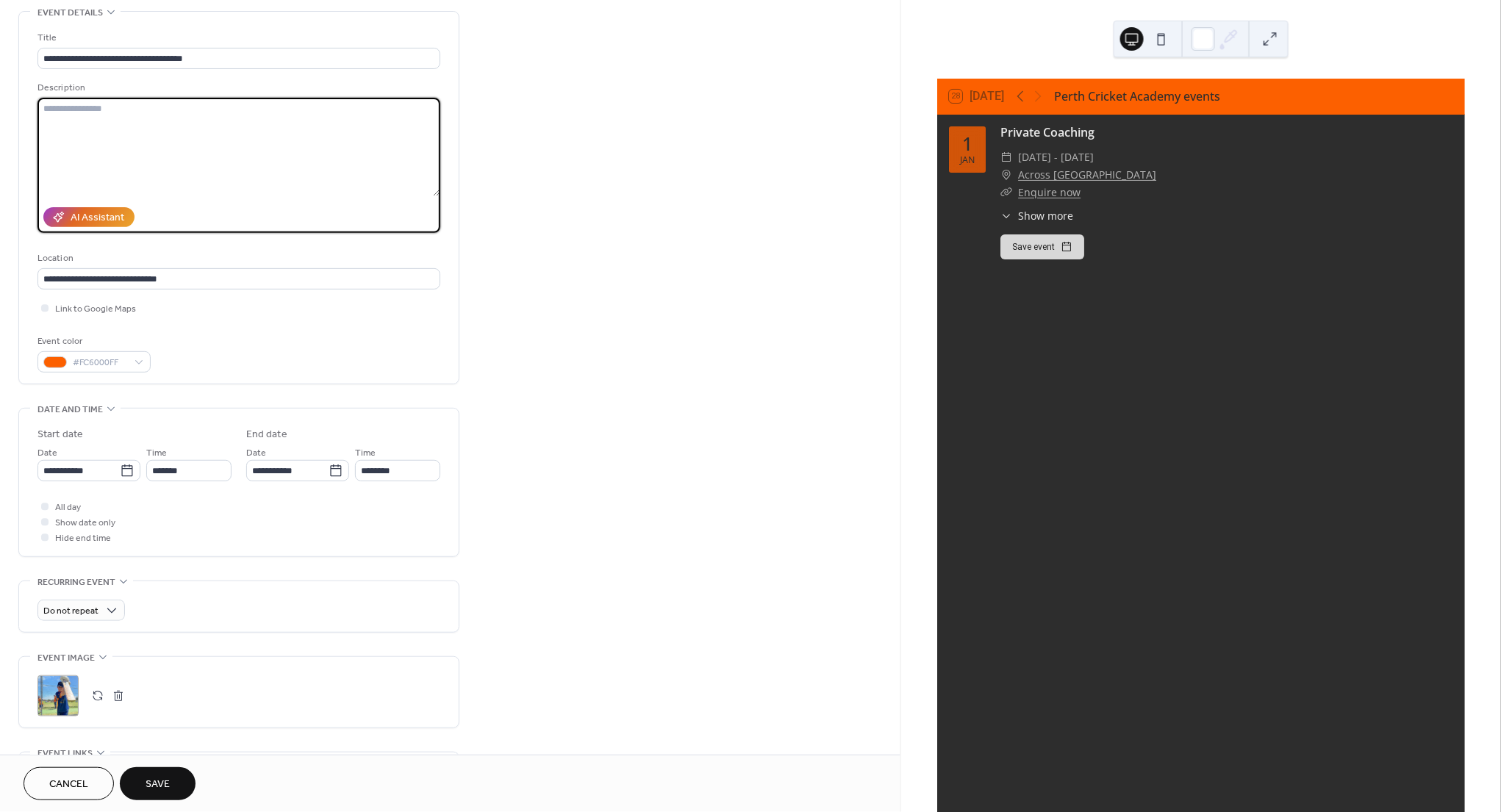 type on "**********" 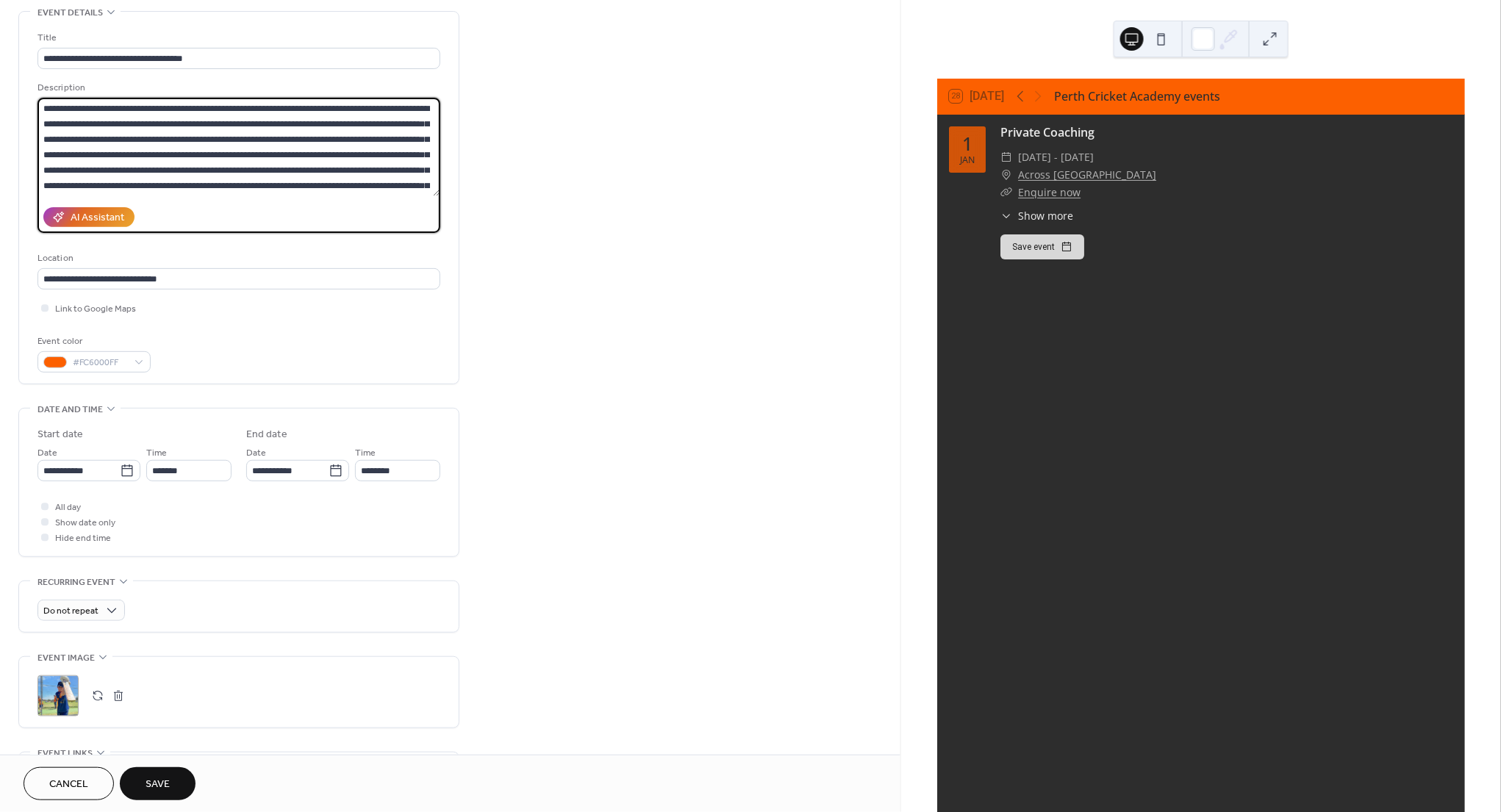 scroll, scrollTop: 0, scrollLeft: 0, axis: both 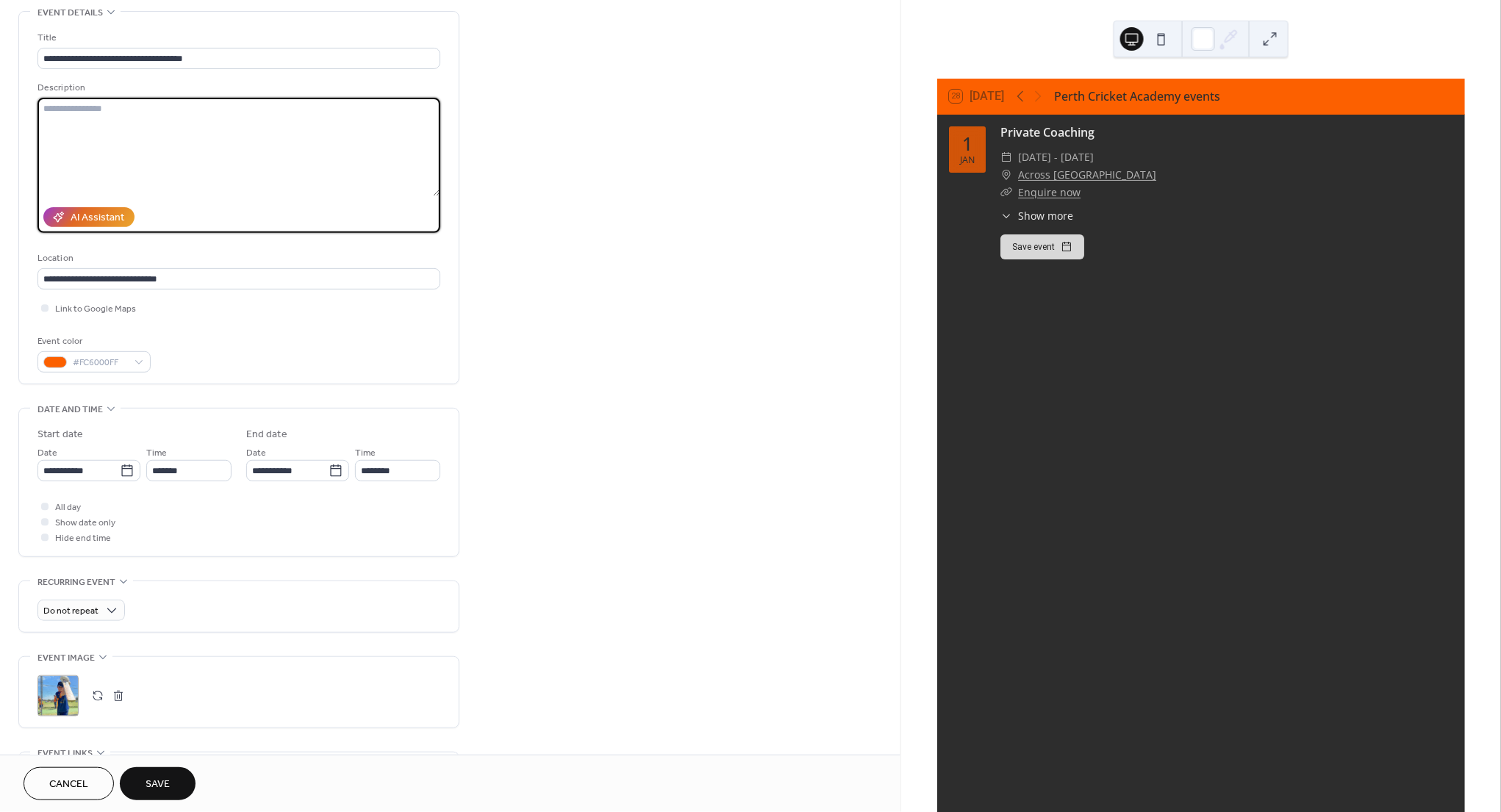 click at bounding box center (238, 147) 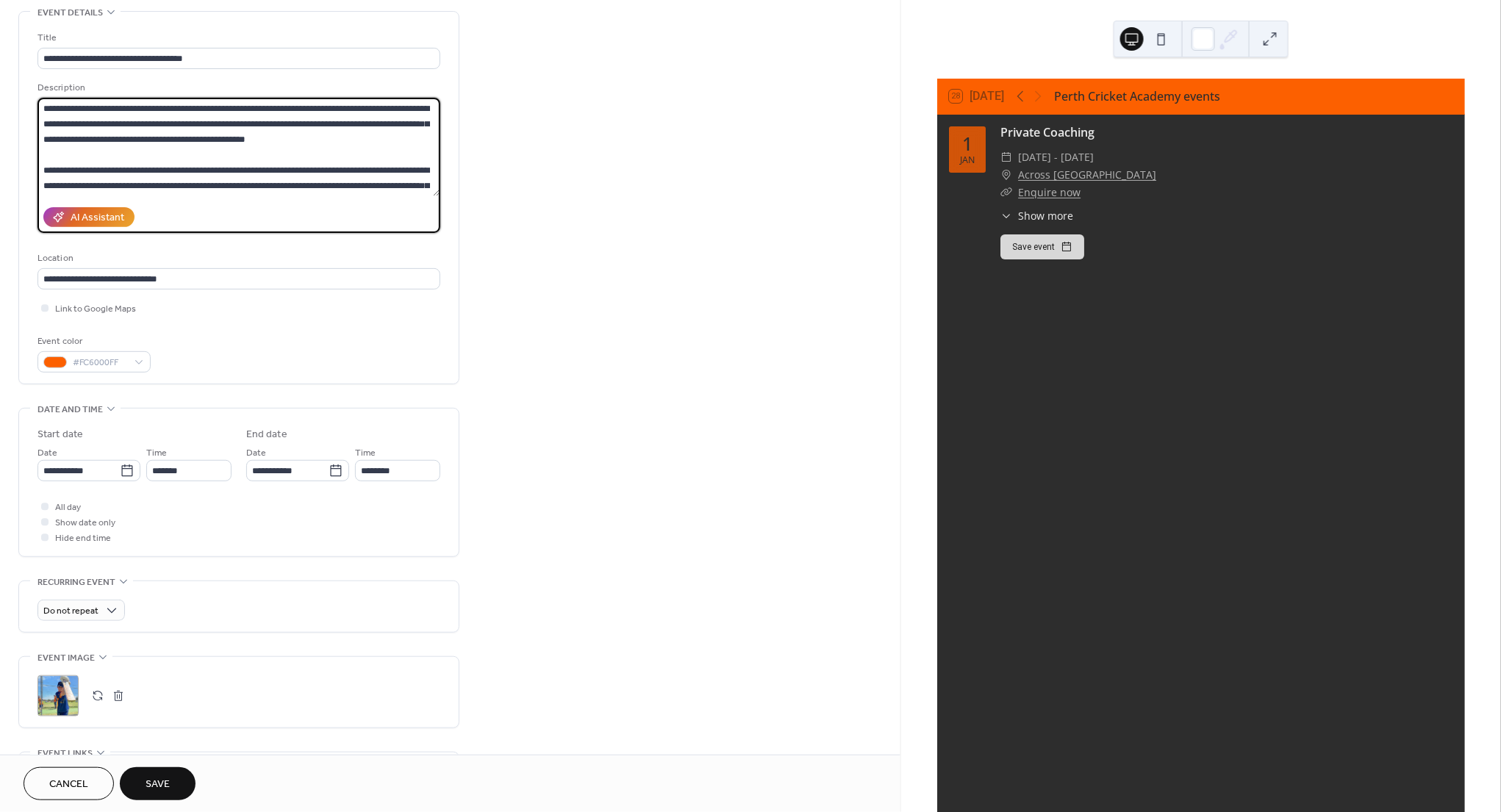 click on "**********" at bounding box center (238, 147) 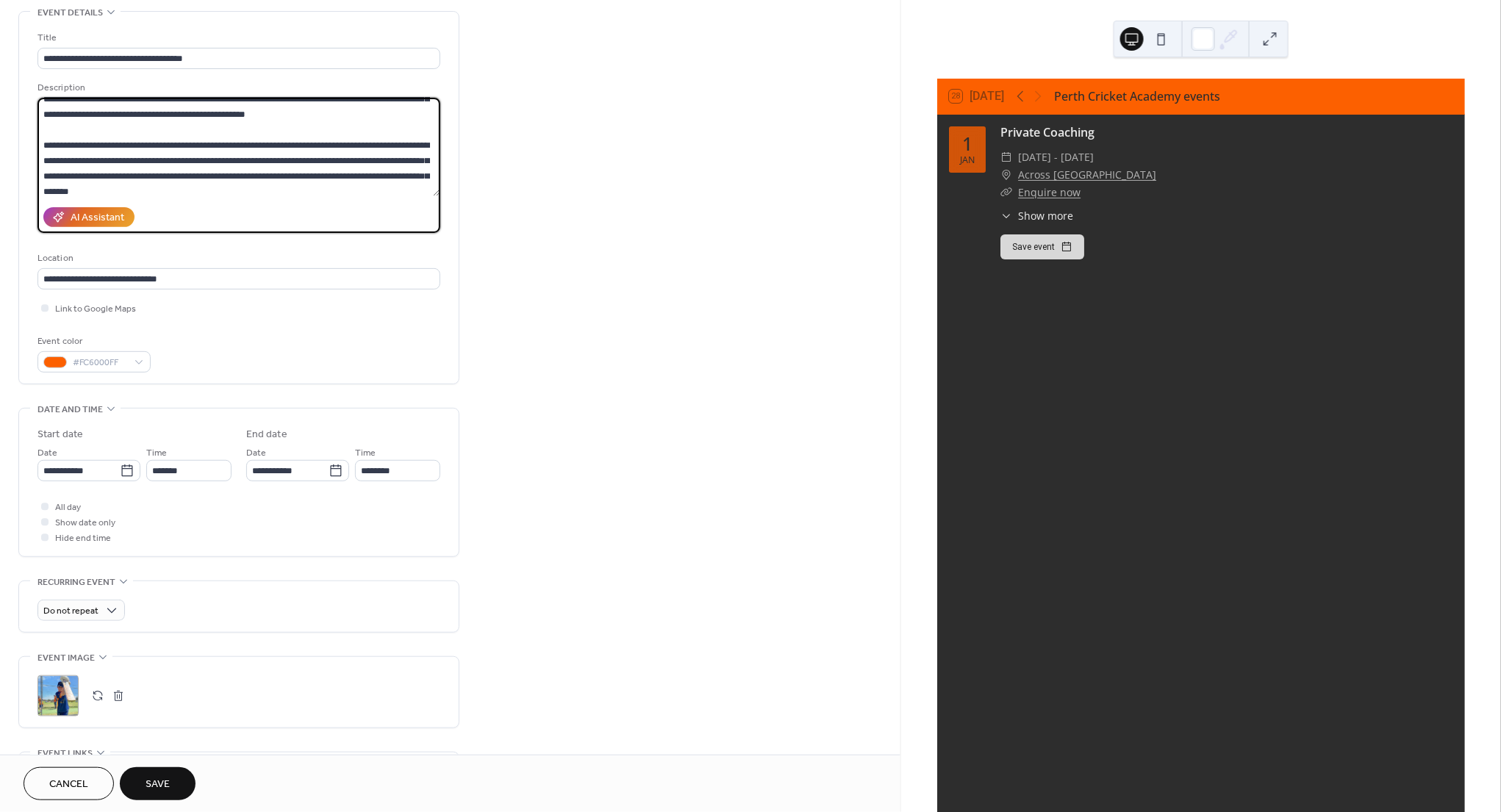 scroll, scrollTop: 24, scrollLeft: 0, axis: vertical 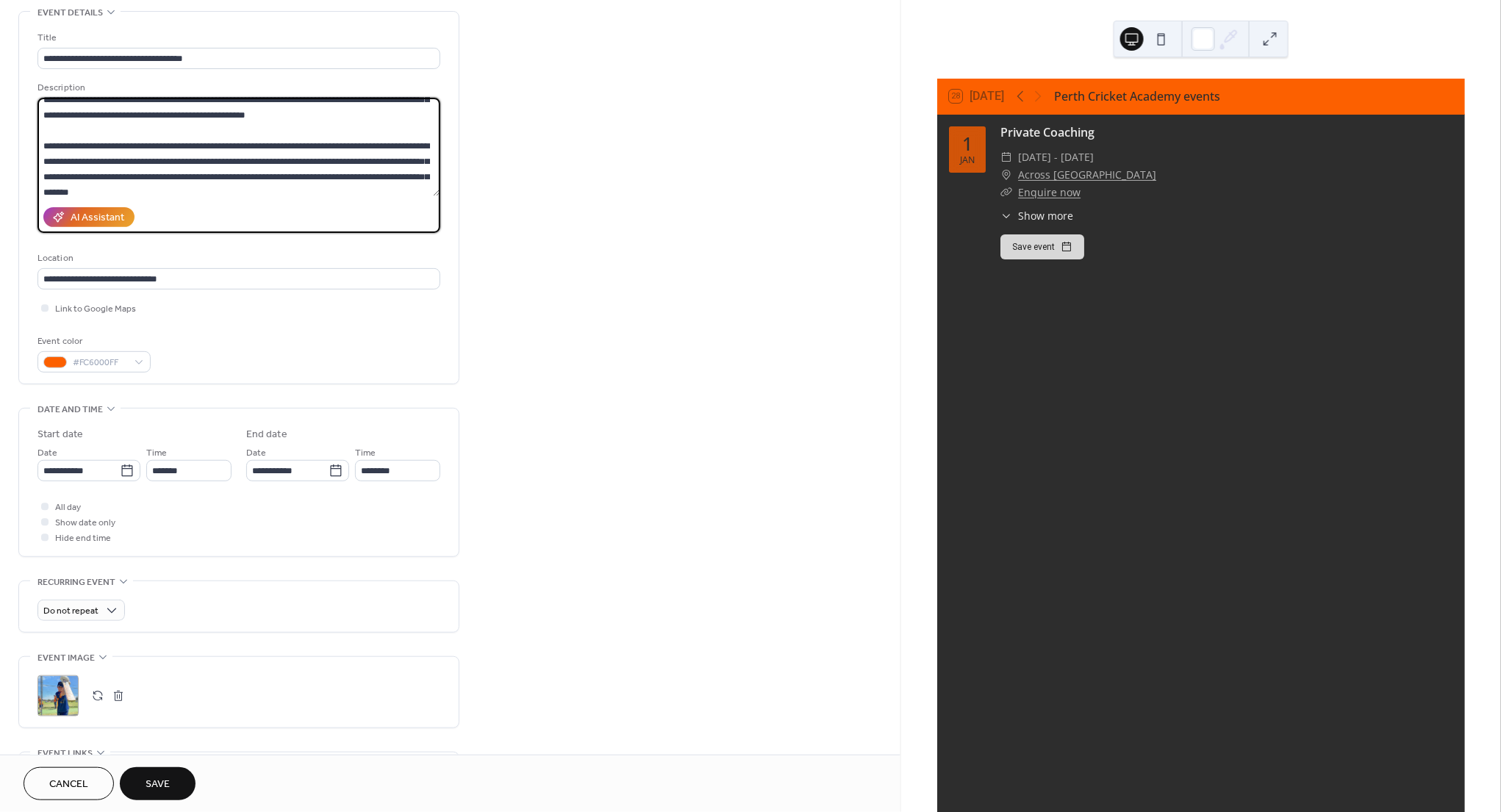 click on "**********" at bounding box center [238, 147] 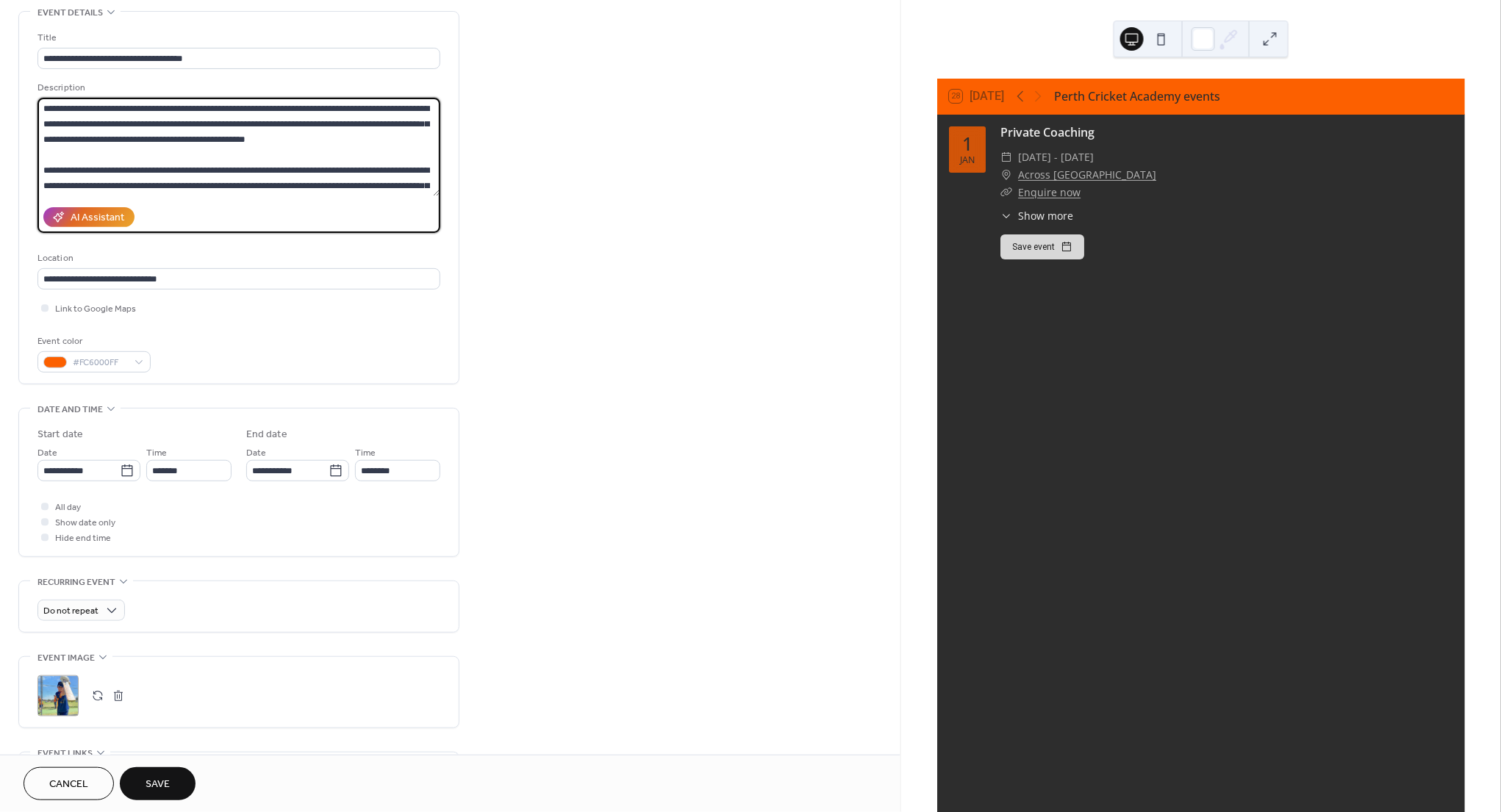 drag, startPoint x: 312, startPoint y: 107, endPoint x: -12, endPoint y: 36, distance: 331.6881 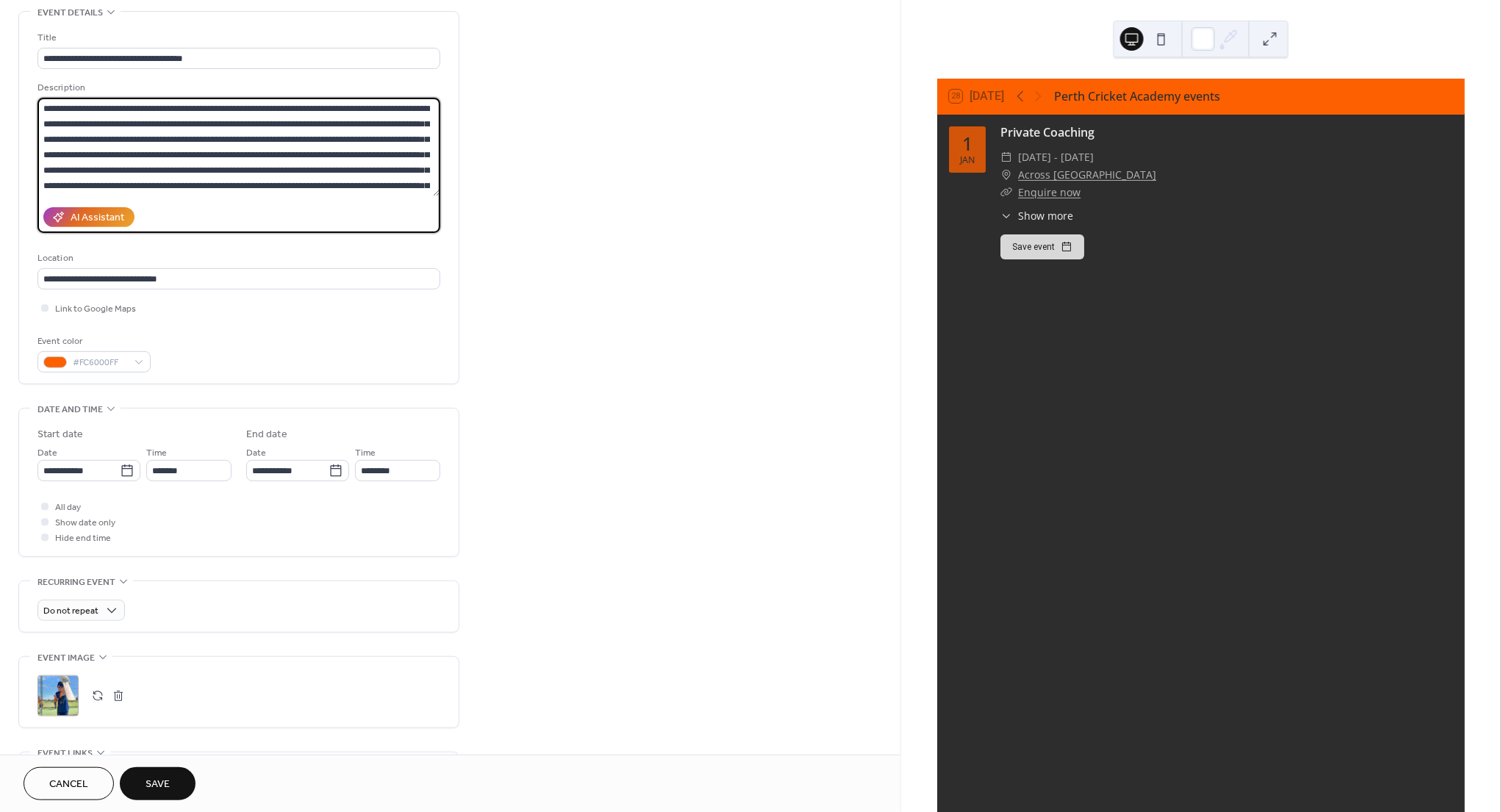 scroll, scrollTop: 0, scrollLeft: 0, axis: both 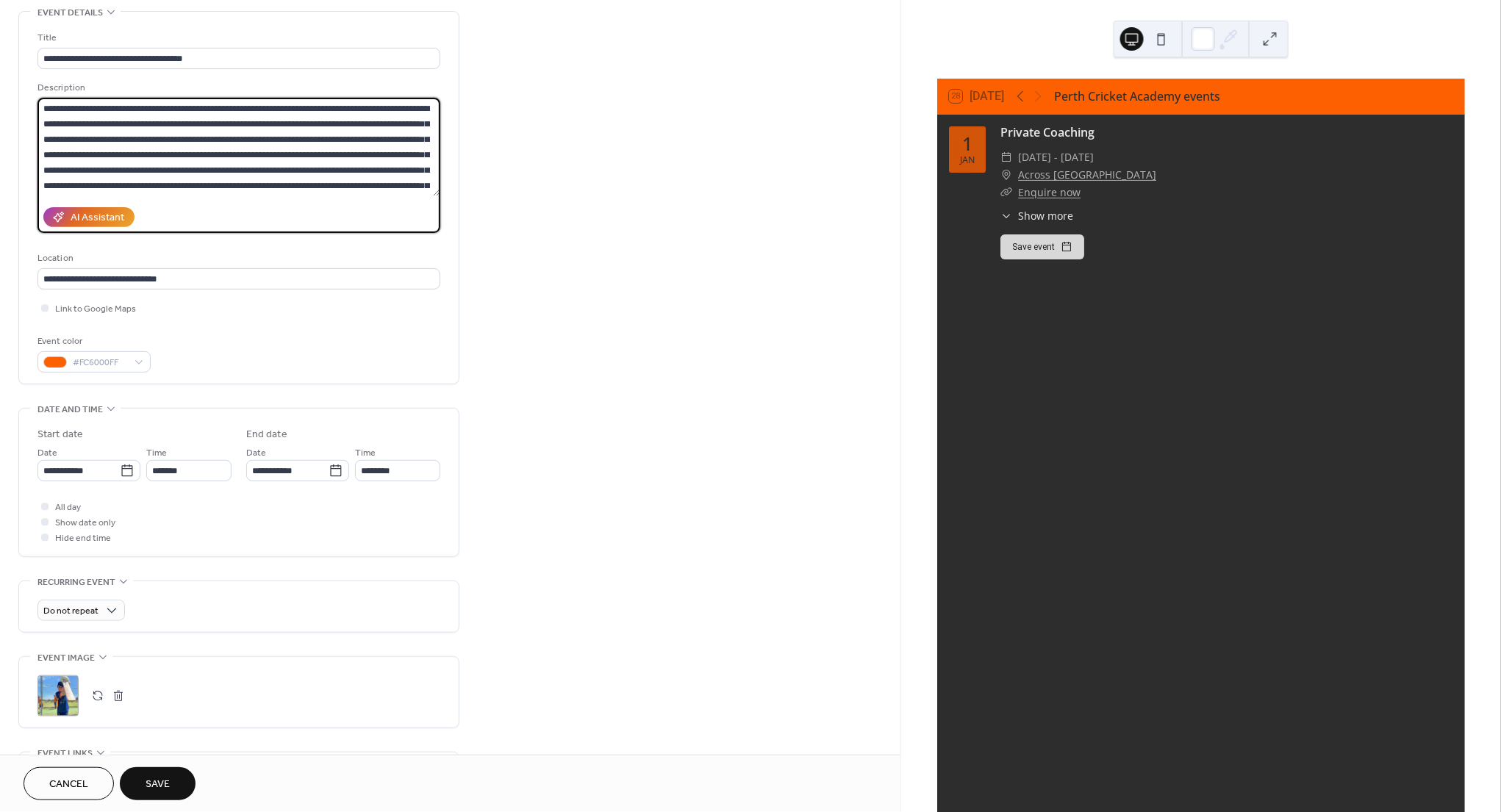 click on "**********" at bounding box center (238, 147) 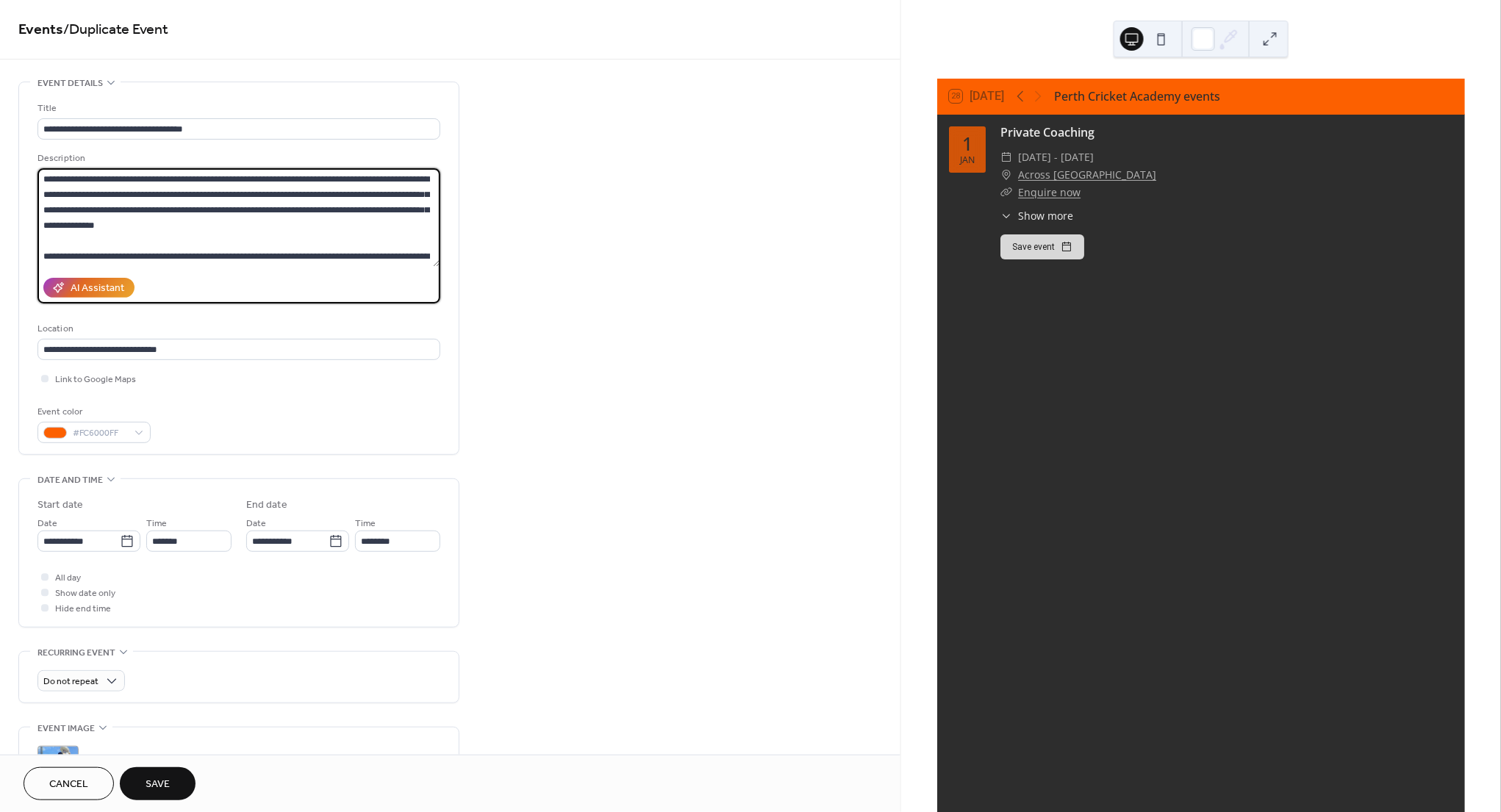 scroll, scrollTop: 153, scrollLeft: 0, axis: vertical 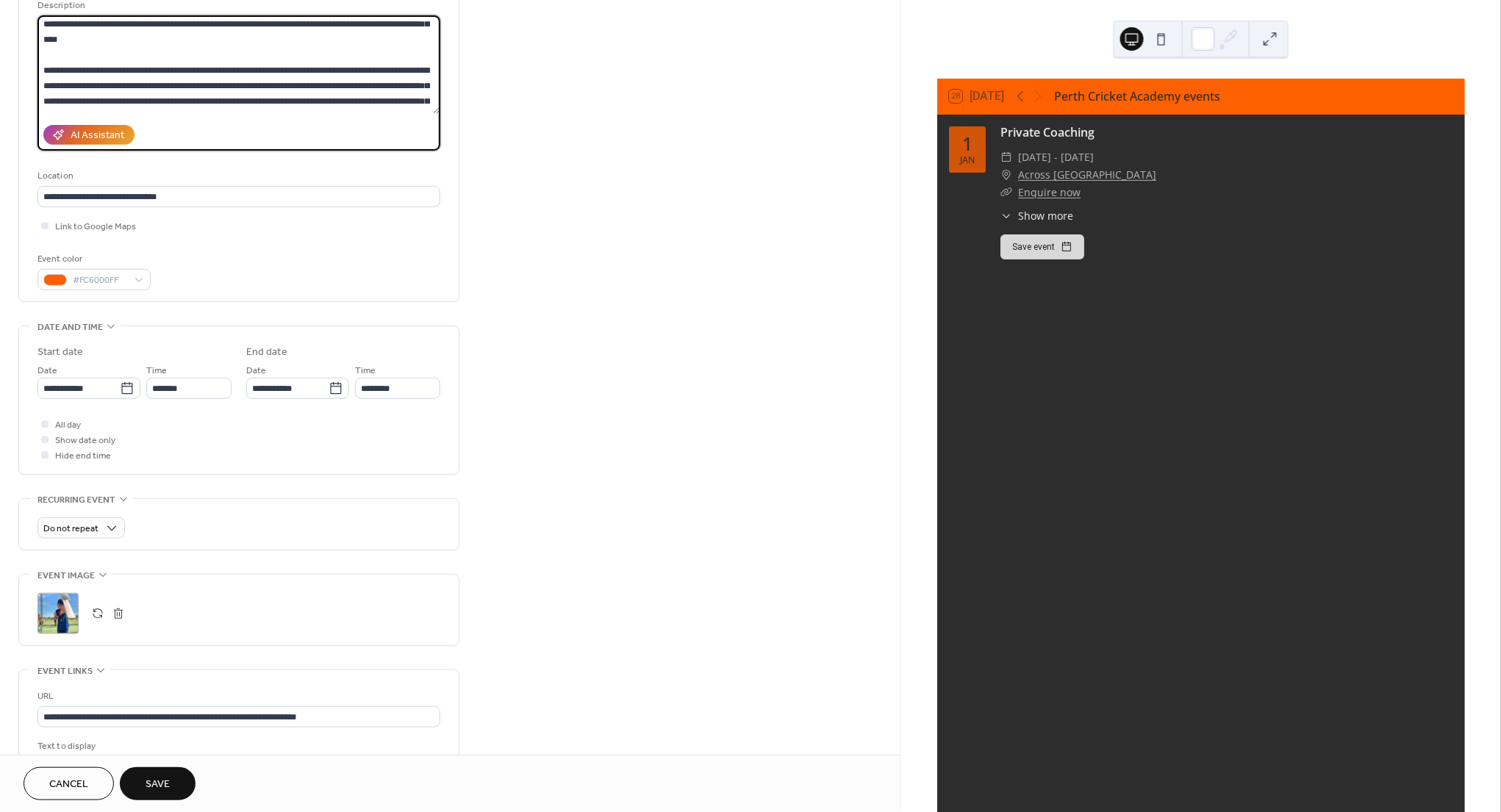 drag, startPoint x: 209, startPoint y: 62, endPoint x: 30, endPoint y: 60, distance: 179.01117 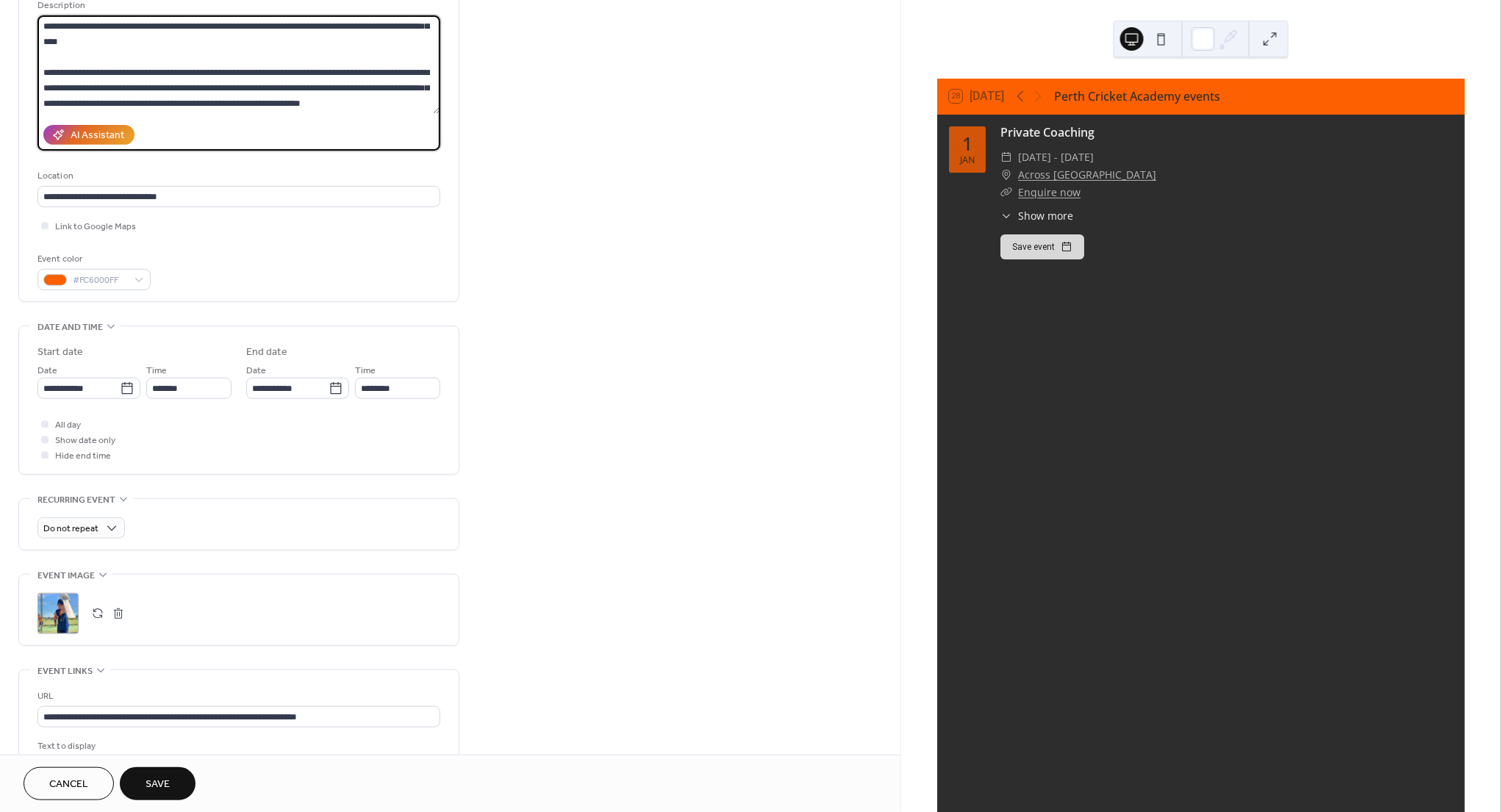 scroll, scrollTop: 98, scrollLeft: 0, axis: vertical 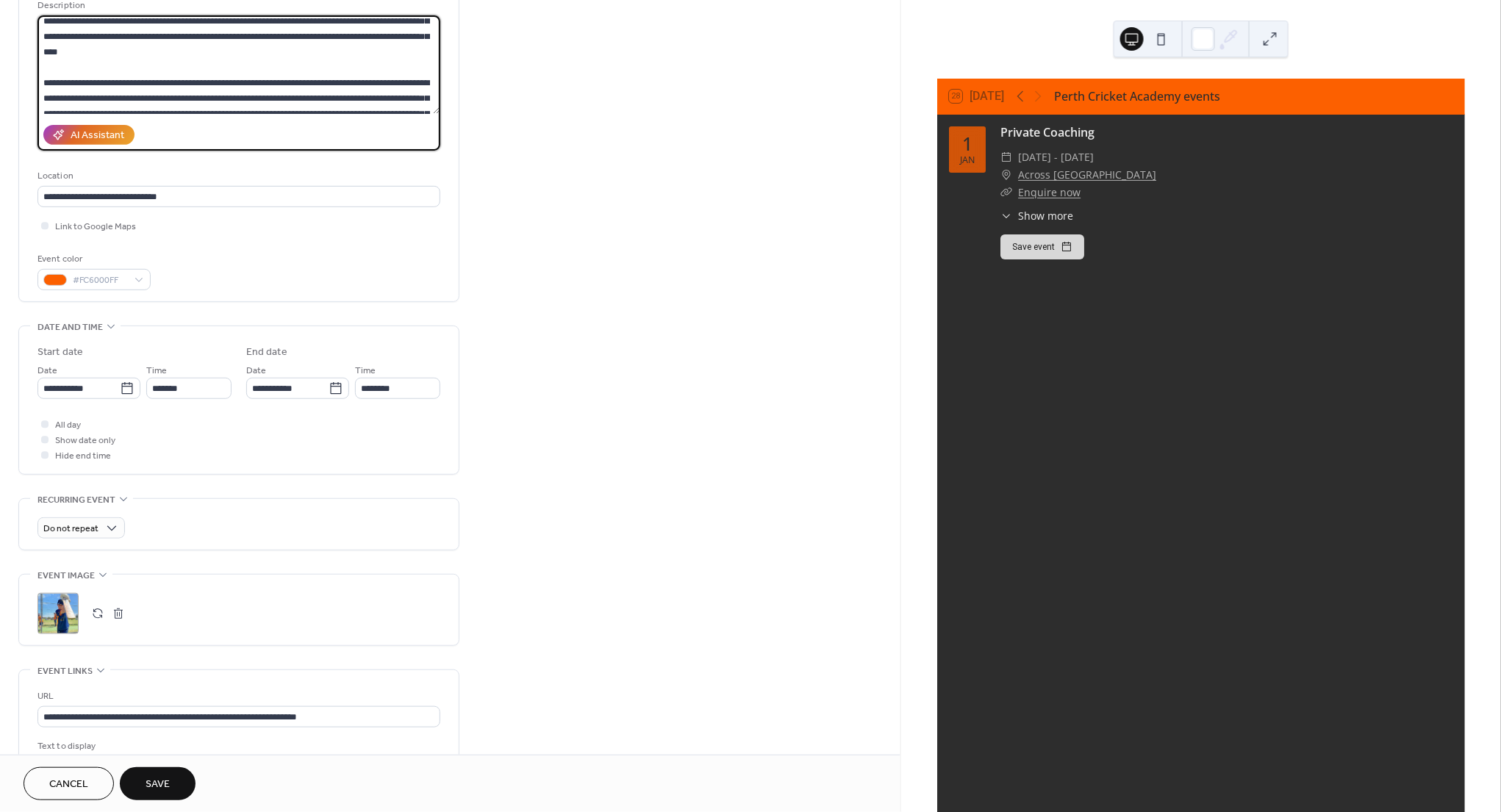 click on "**********" at bounding box center [238, 65] 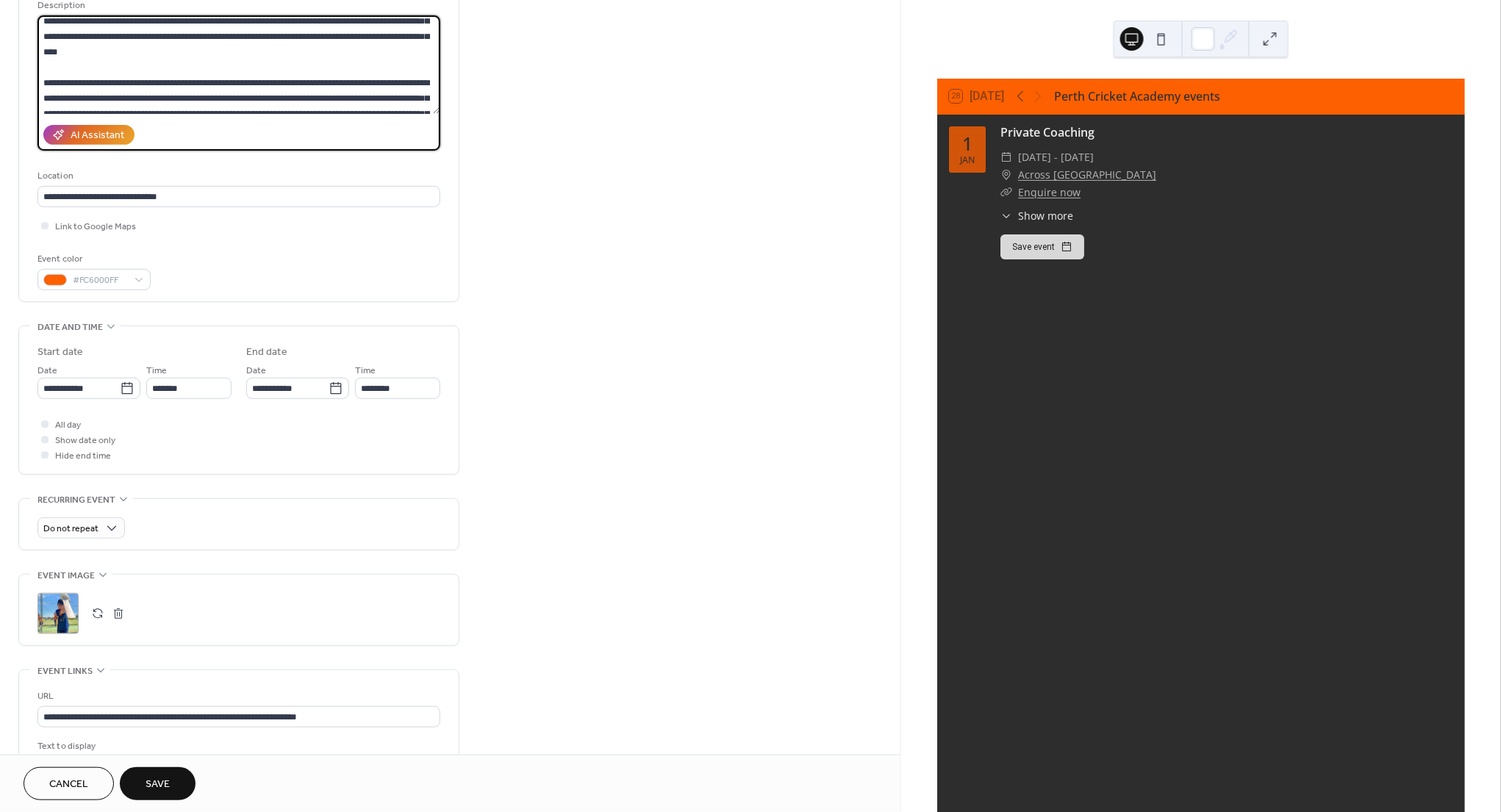 click on "**********" at bounding box center (238, 65) 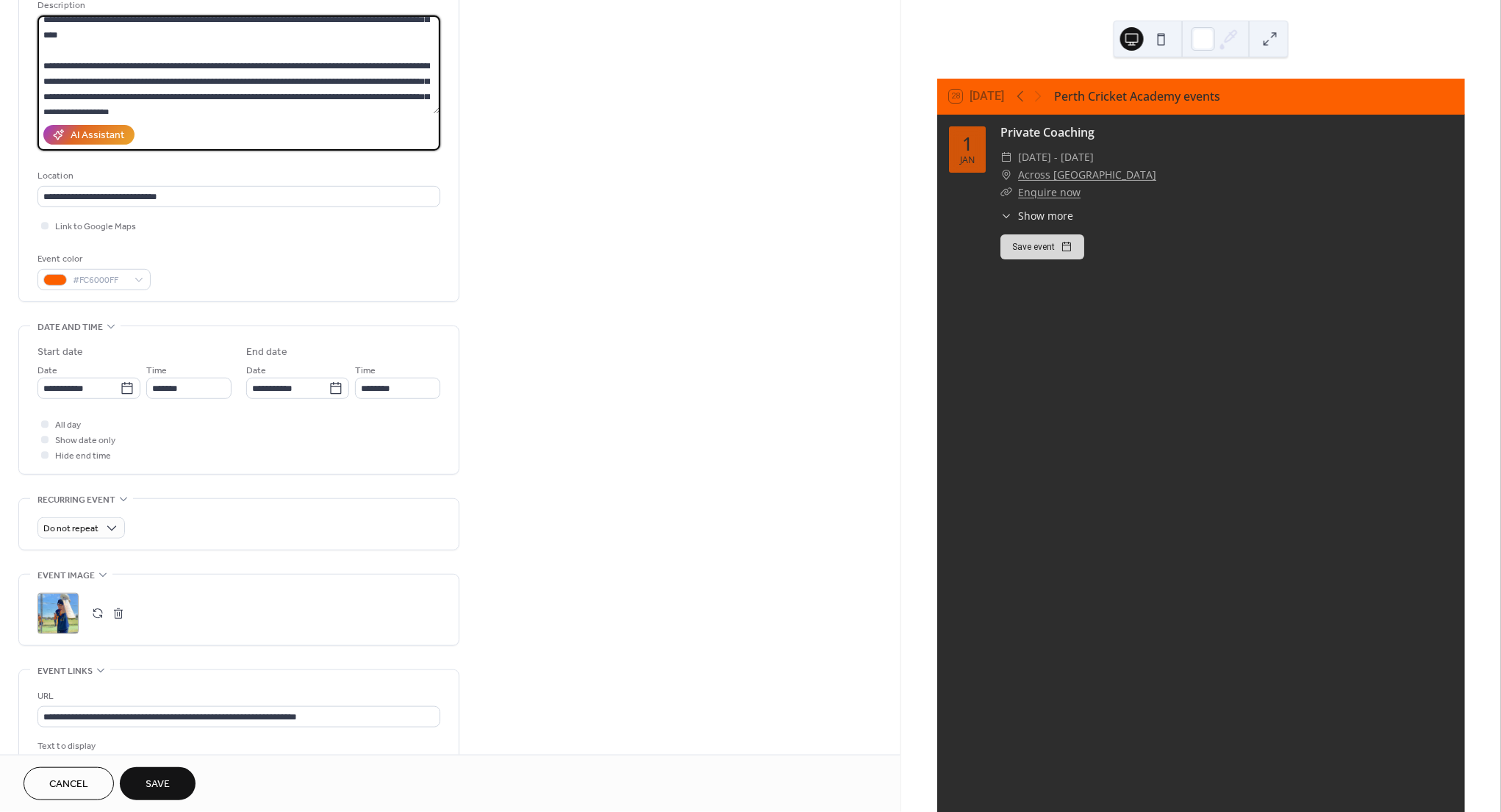 scroll, scrollTop: 112, scrollLeft: 0, axis: vertical 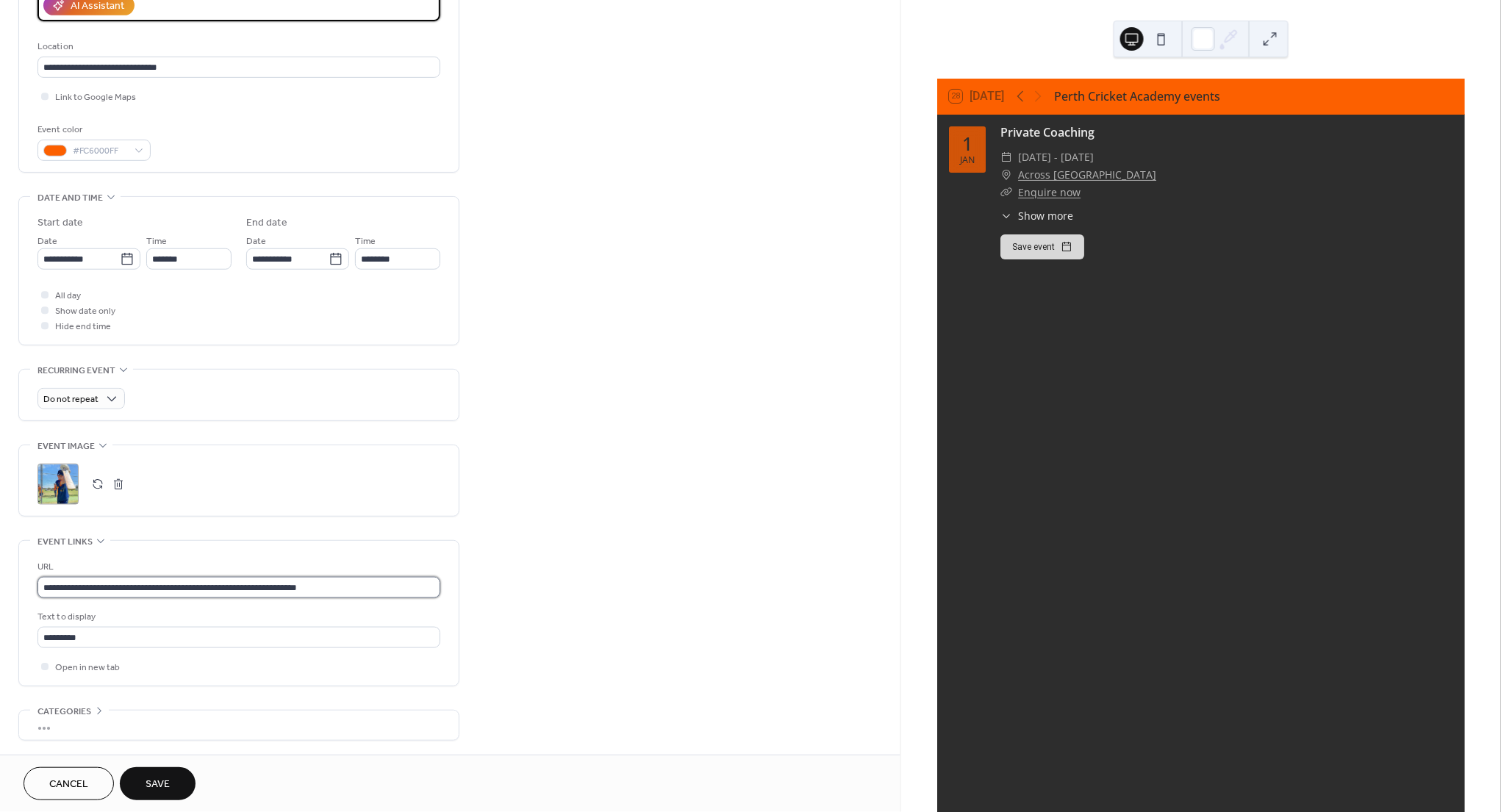 click on "**********" at bounding box center [239, 587] 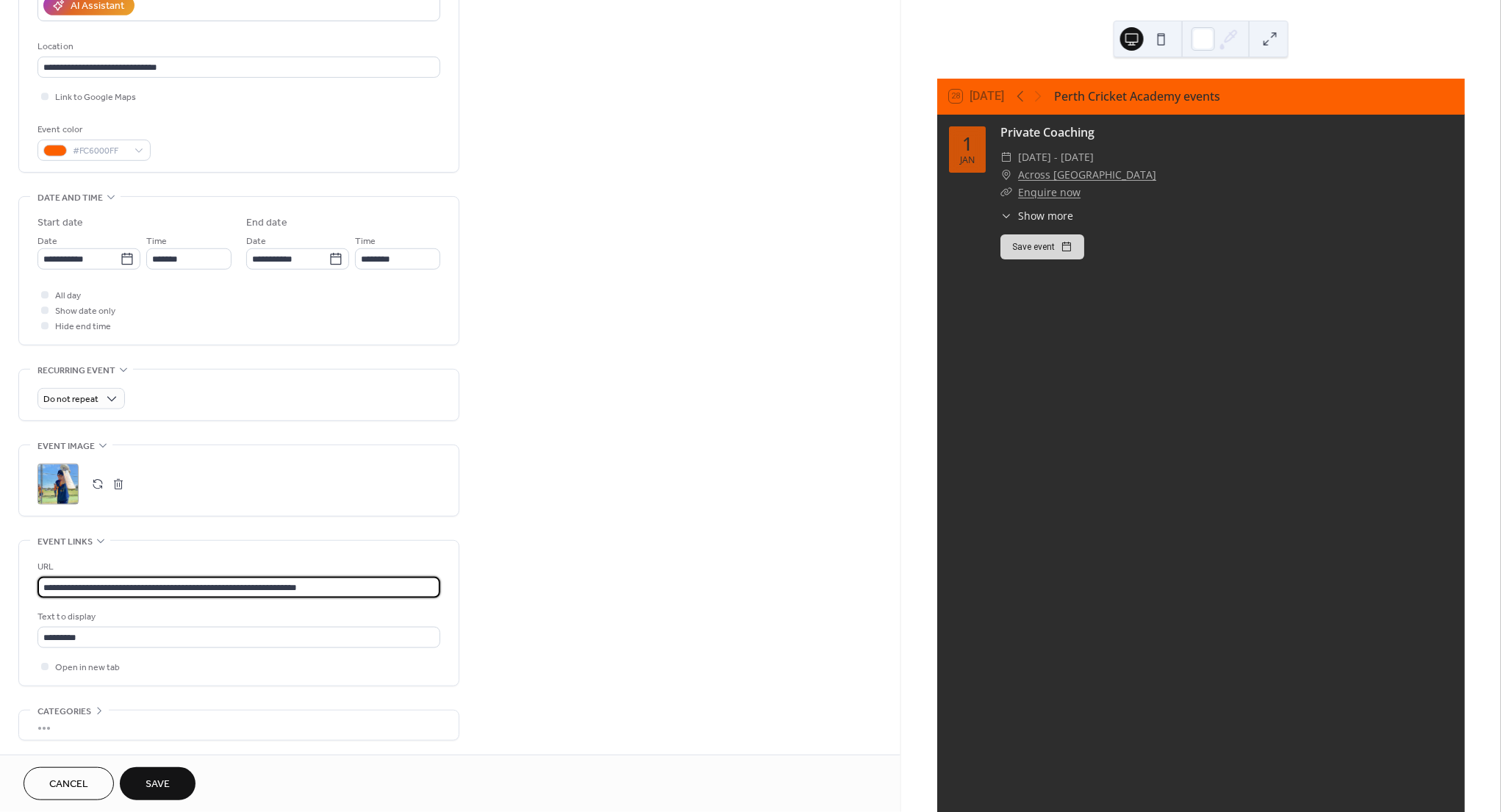 drag, startPoint x: 339, startPoint y: 583, endPoint x: 24, endPoint y: 586, distance: 315.0143 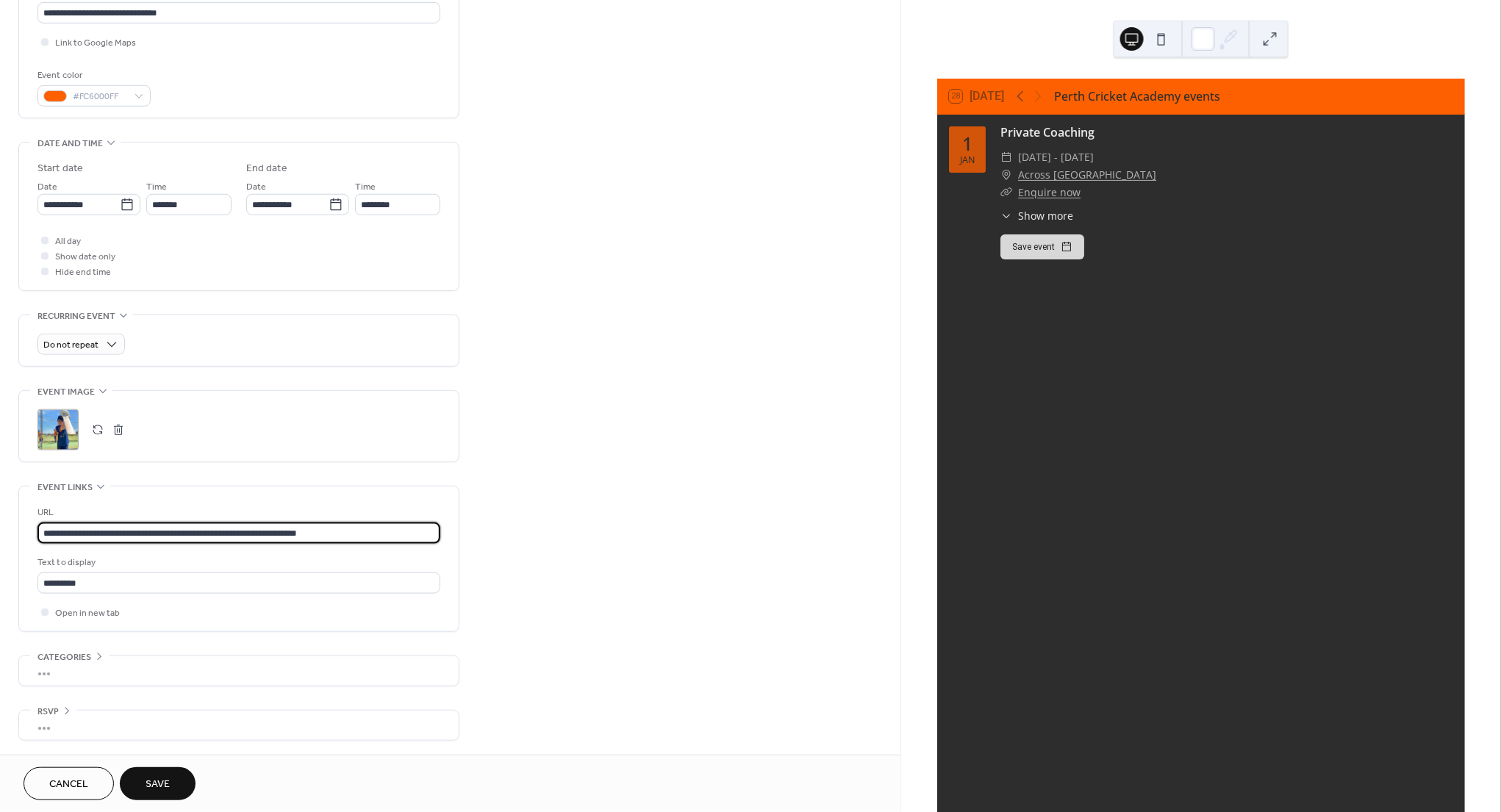 scroll, scrollTop: 336, scrollLeft: 0, axis: vertical 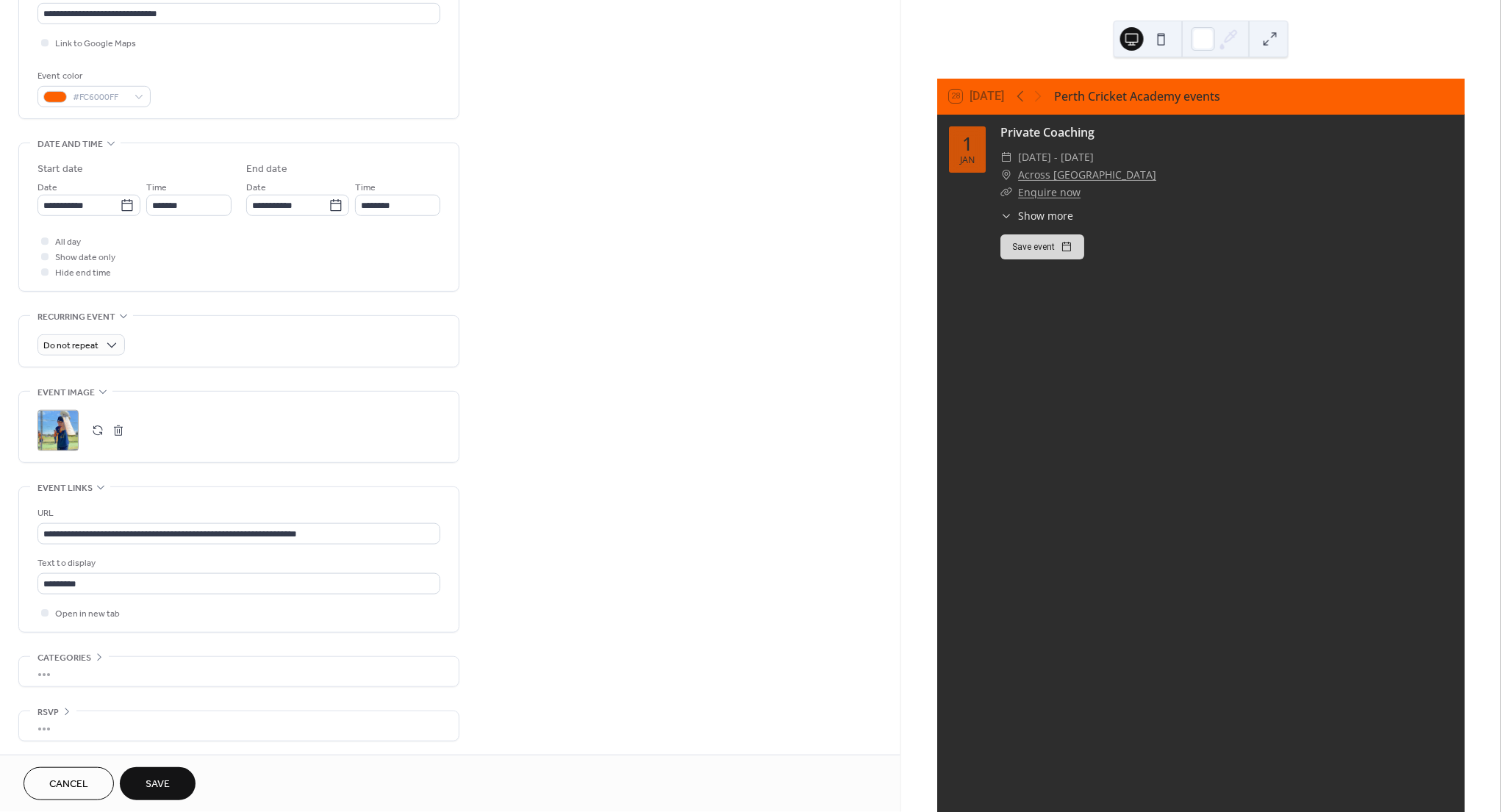 click on "**********" at bounding box center (450, 251) 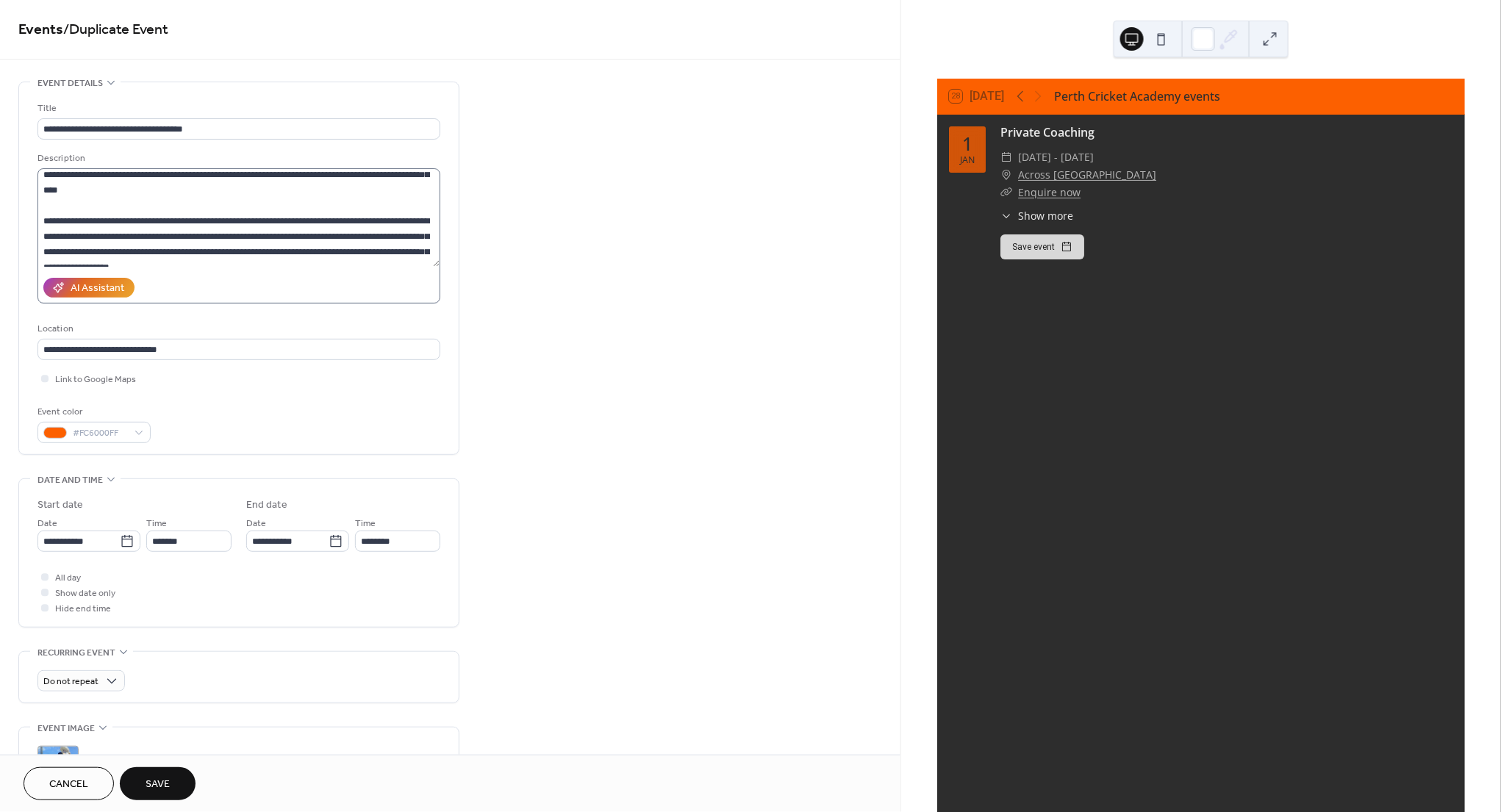 scroll, scrollTop: 0, scrollLeft: 0, axis: both 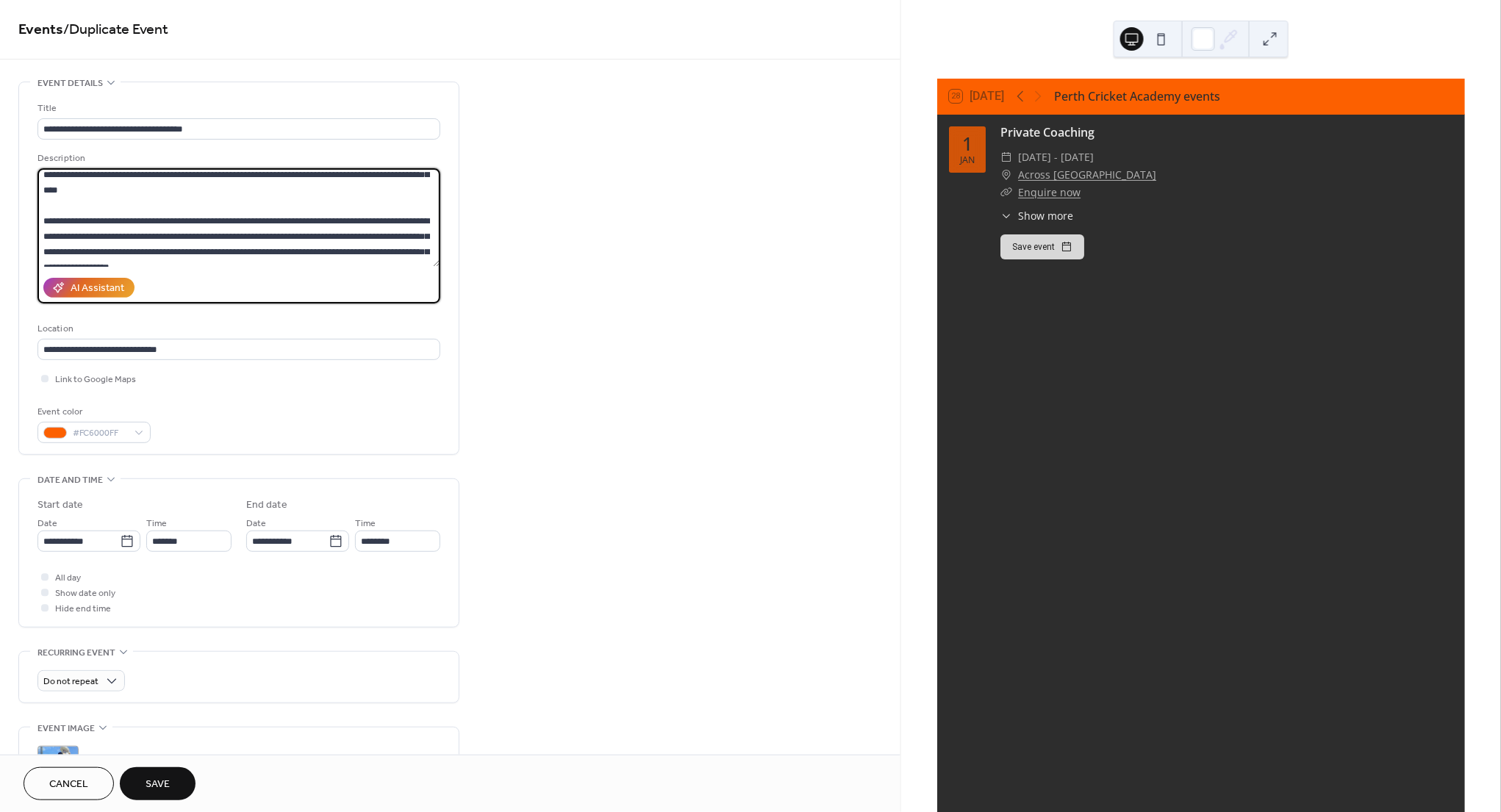click on "**********" at bounding box center (238, 218) 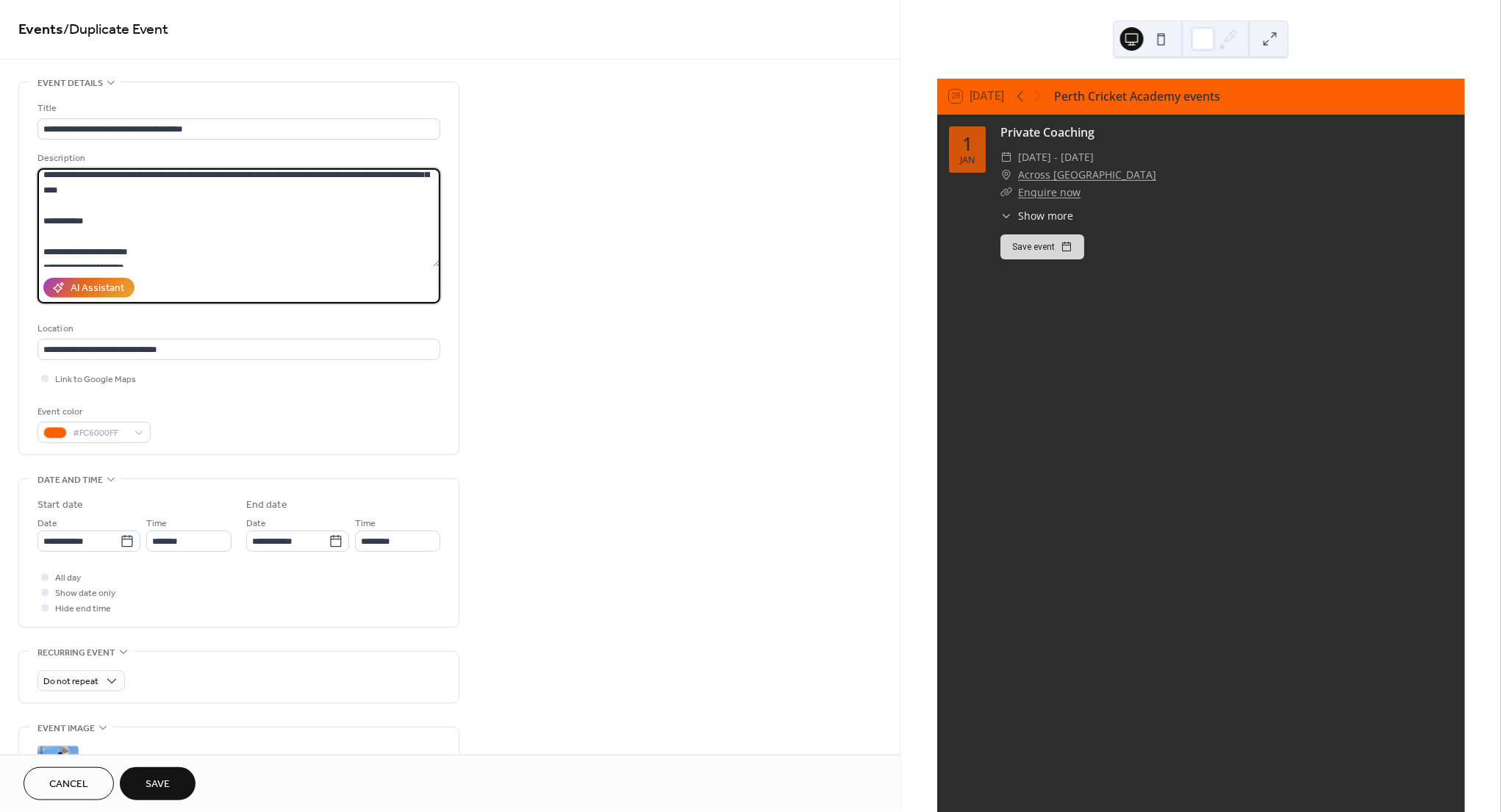 scroll, scrollTop: 126, scrollLeft: 0, axis: vertical 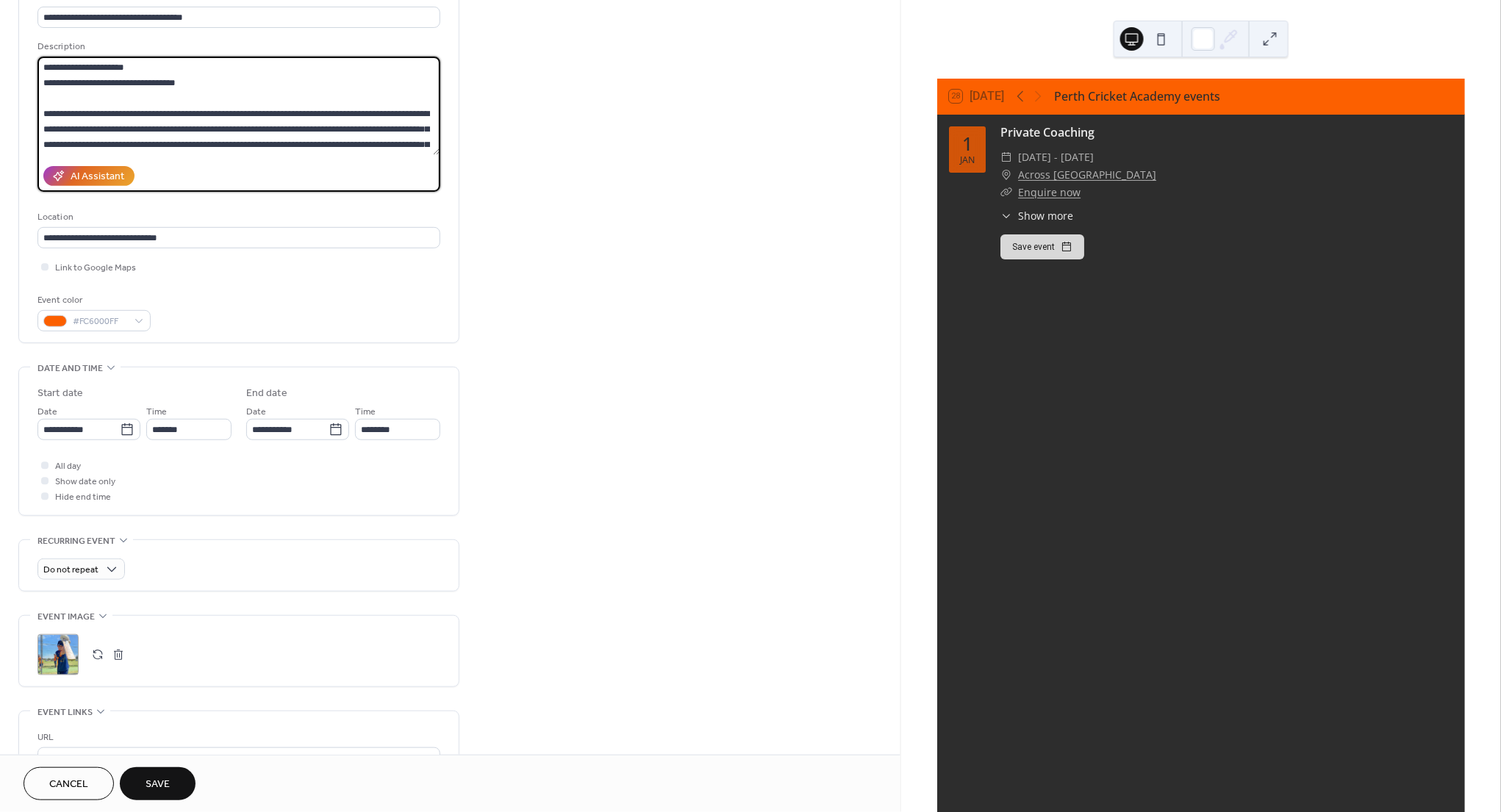 type on "**********" 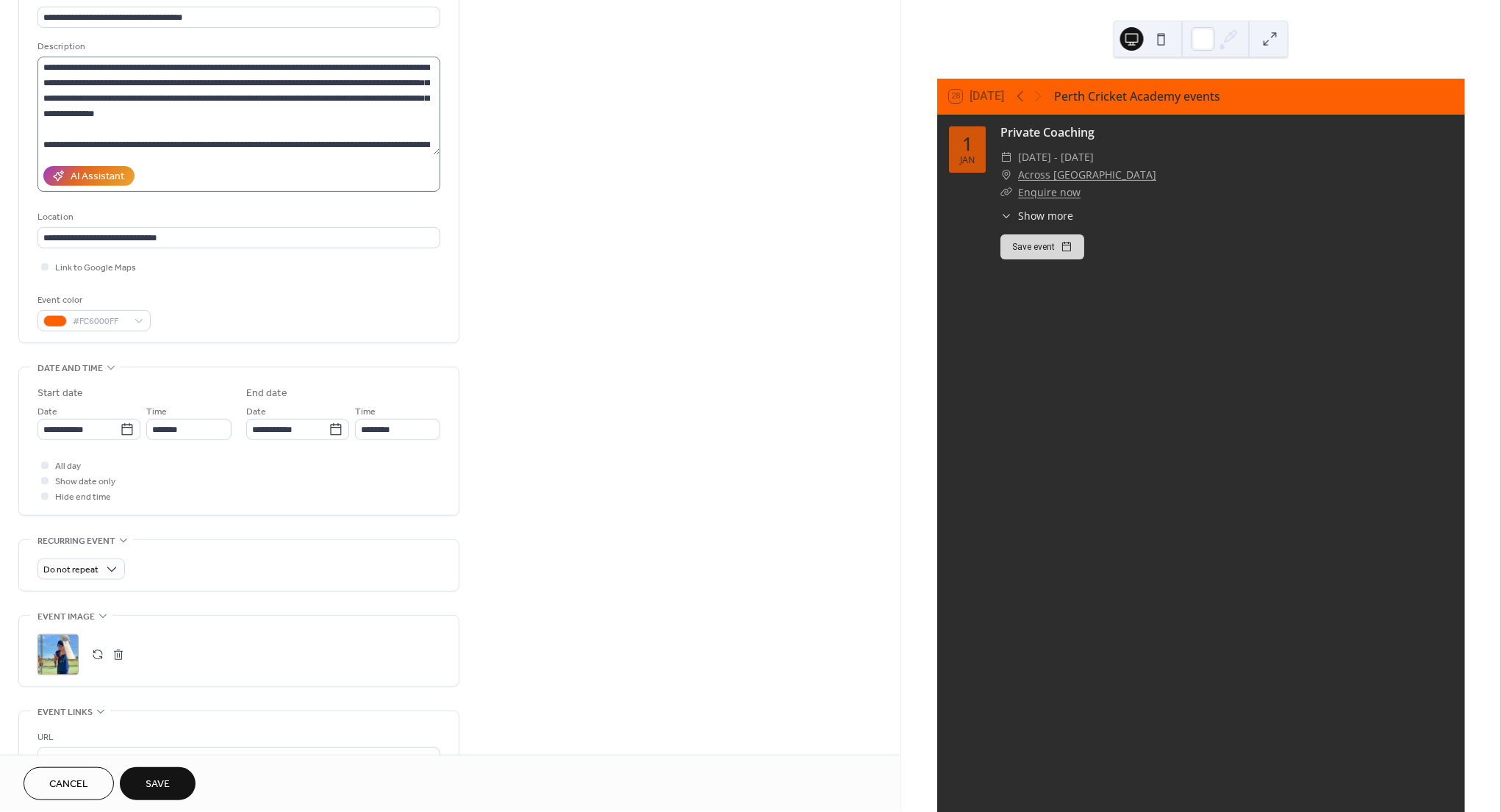 scroll, scrollTop: 0, scrollLeft: 0, axis: both 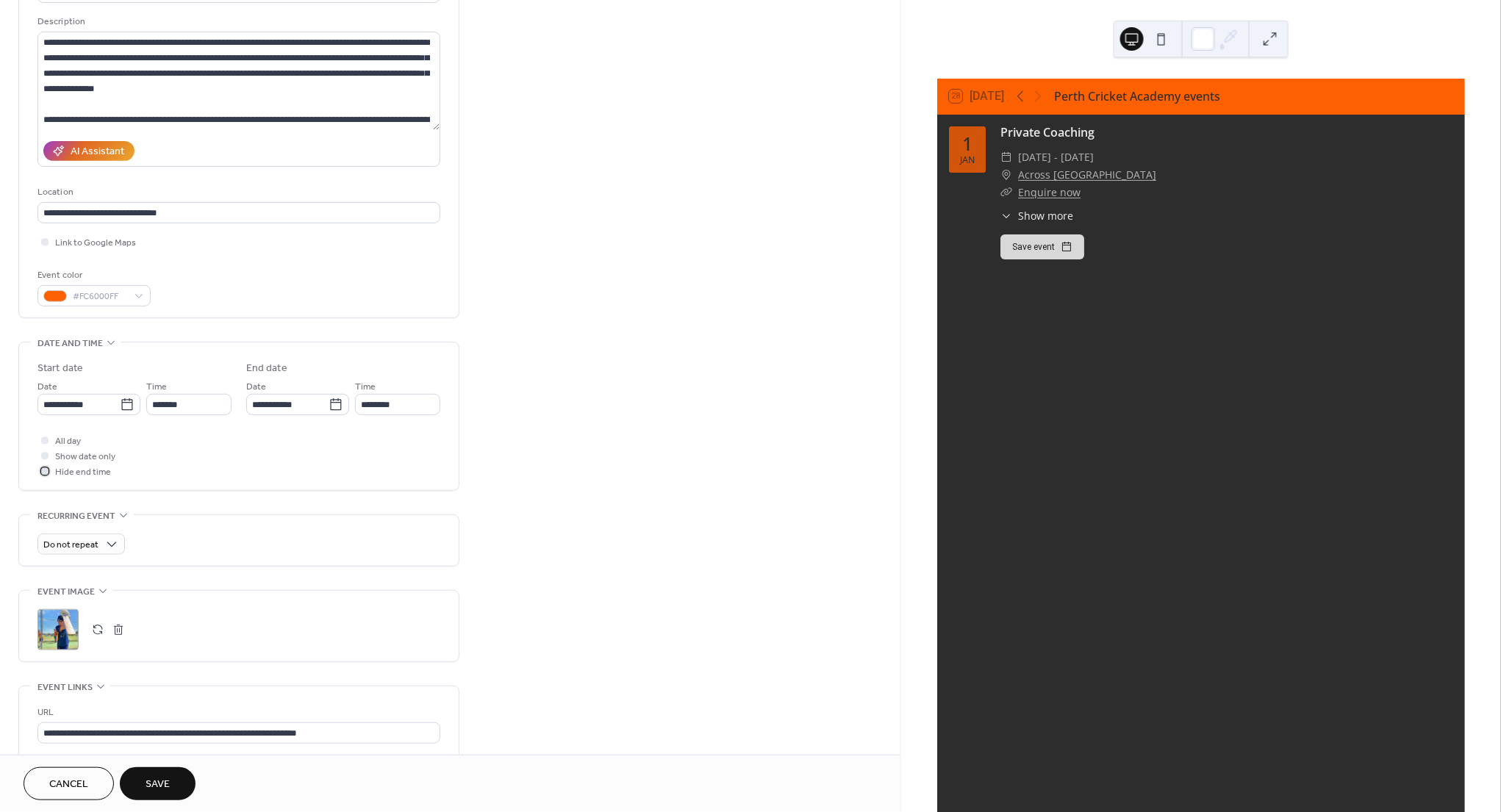 click at bounding box center (45, 471) 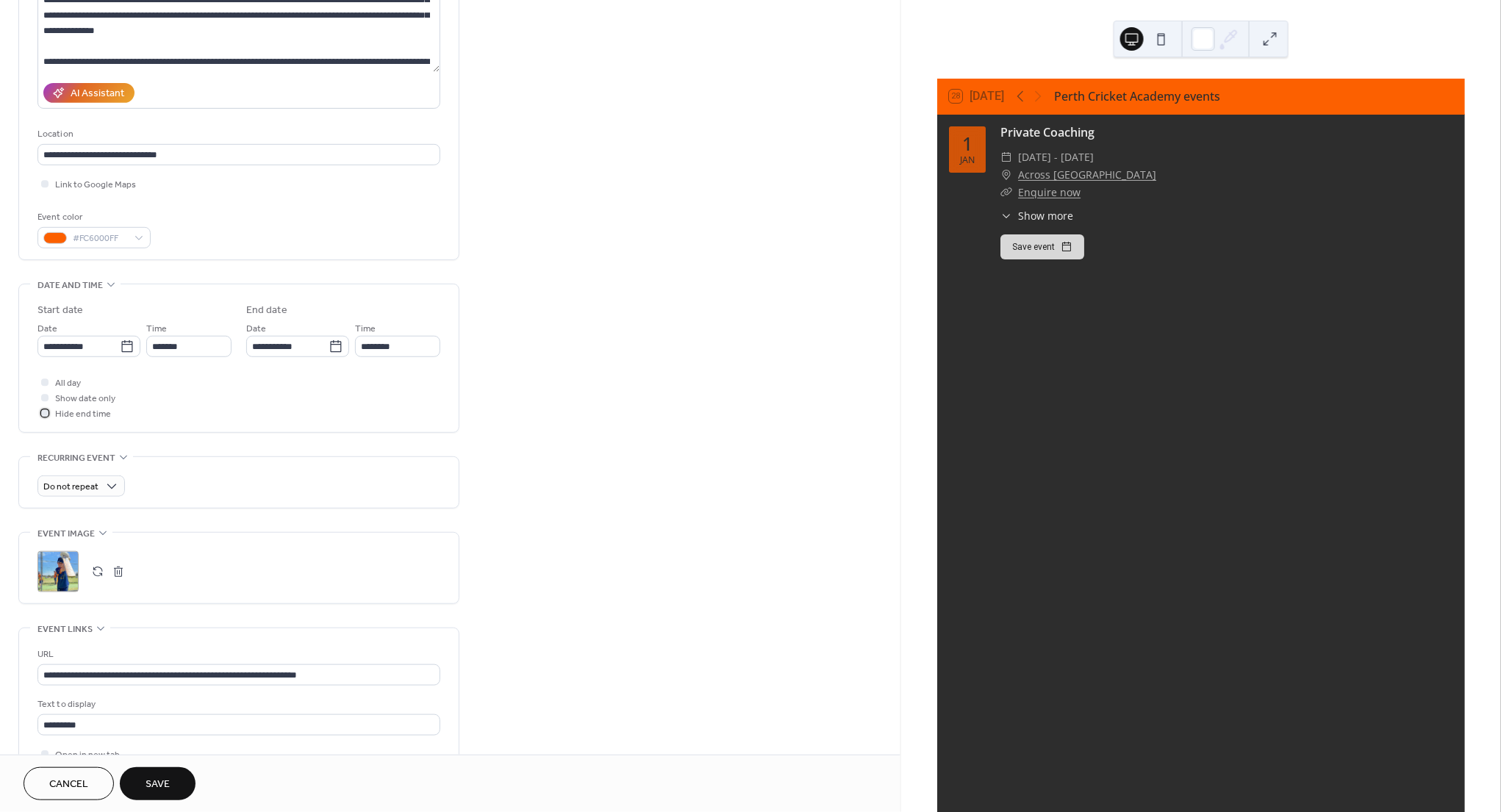 scroll, scrollTop: 215, scrollLeft: 0, axis: vertical 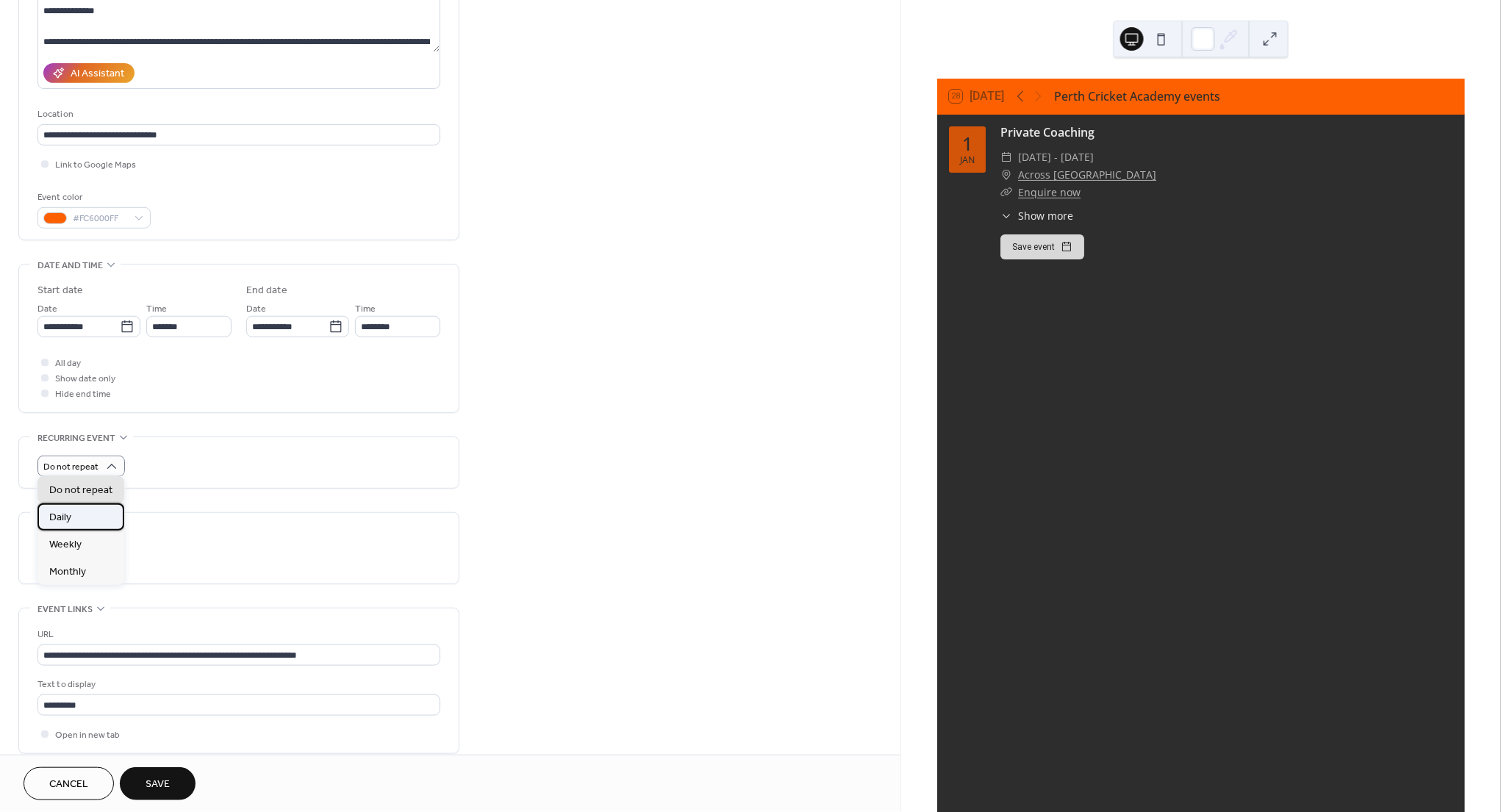 click on "Daily" at bounding box center (81, 517) 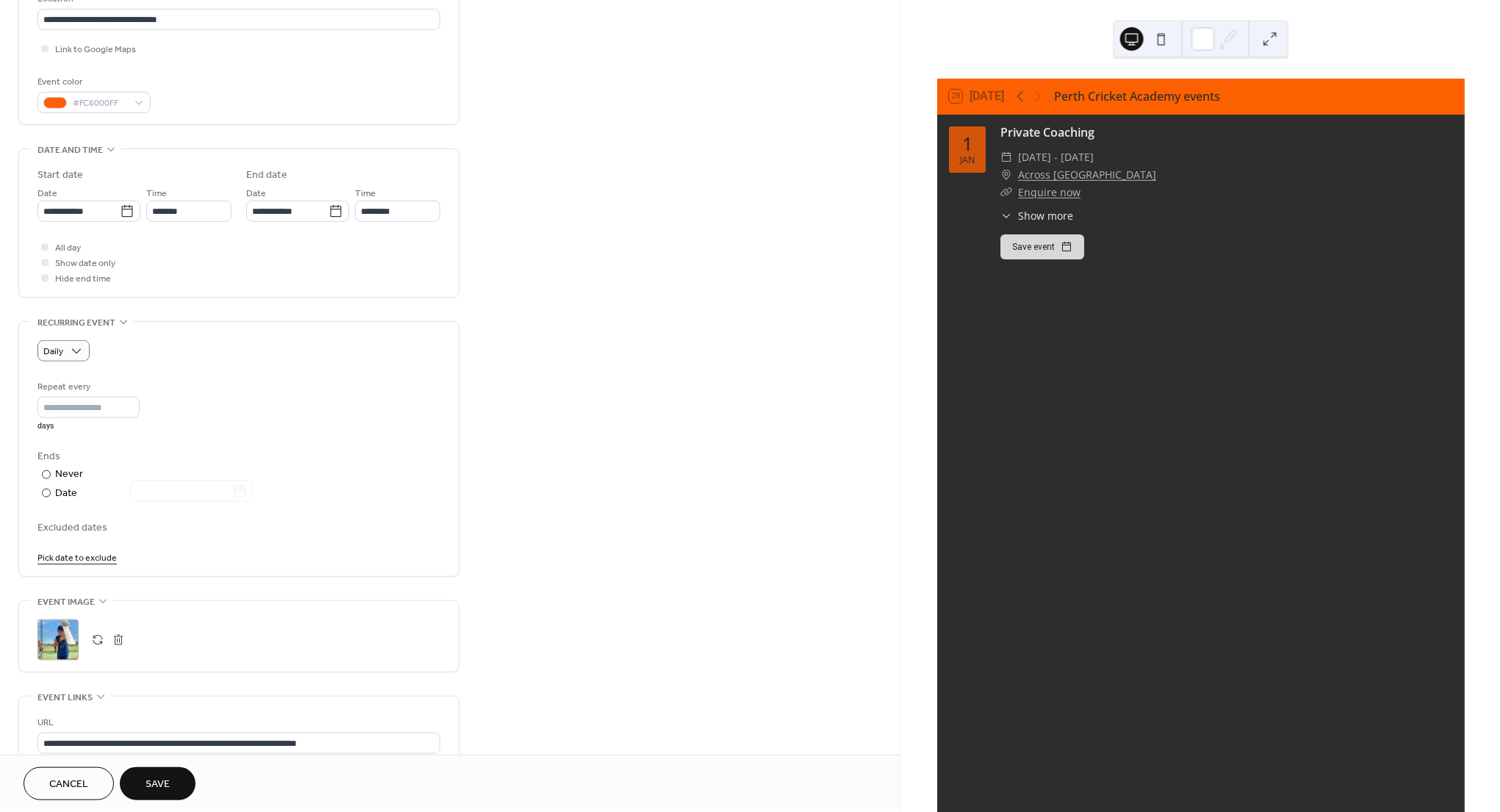 scroll, scrollTop: 333, scrollLeft: 0, axis: vertical 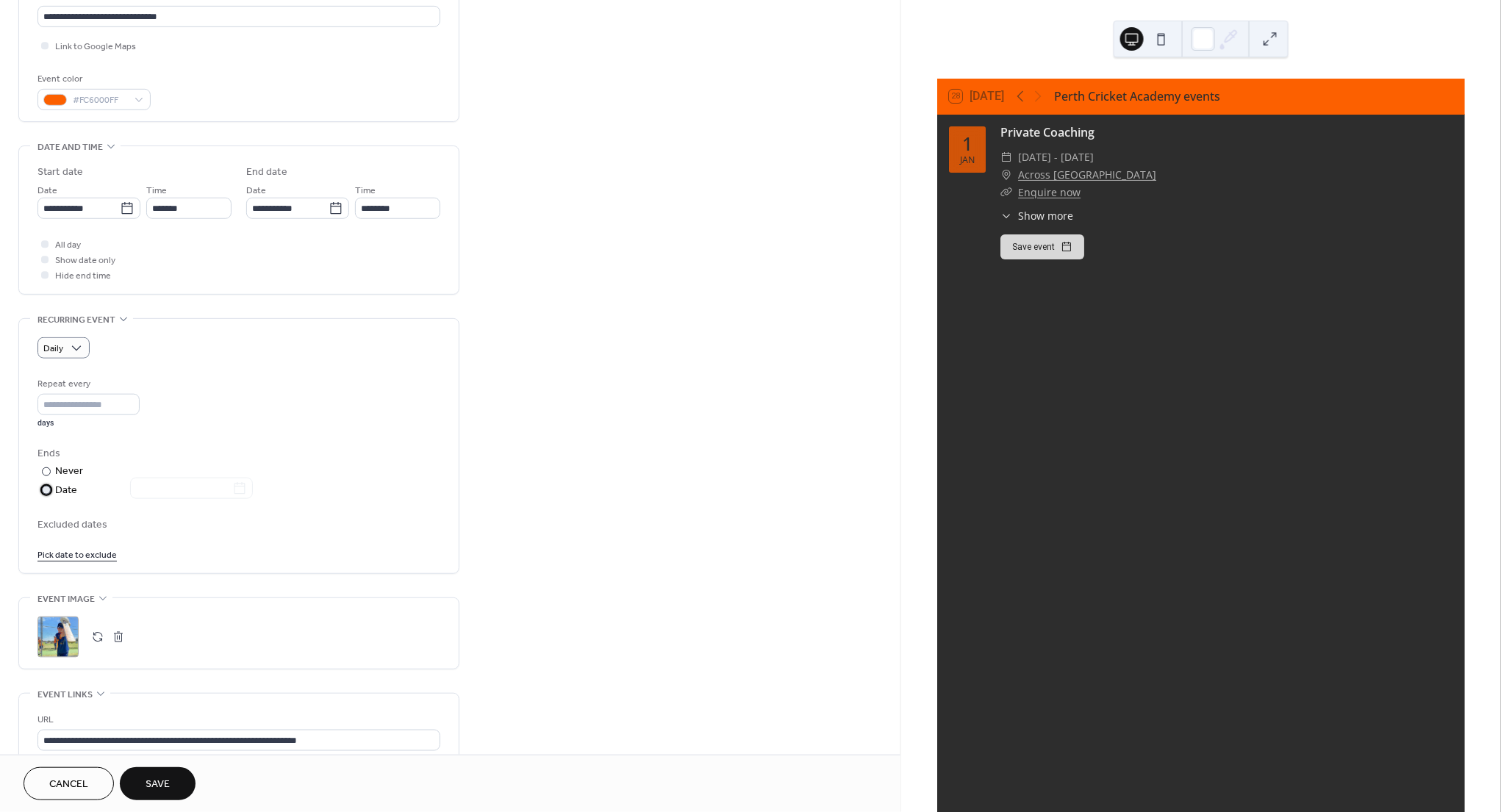 click at bounding box center [46, 490] 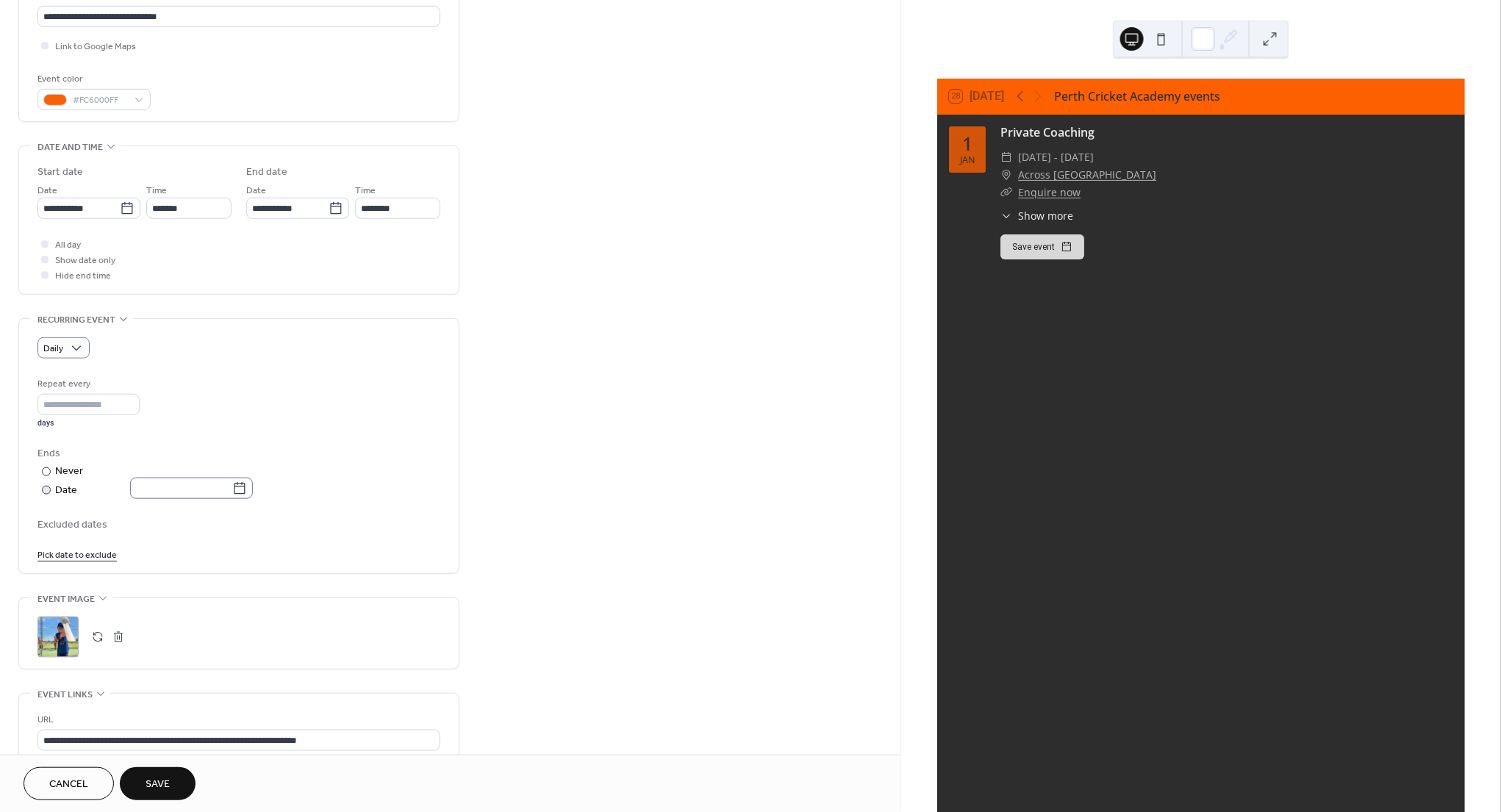 click 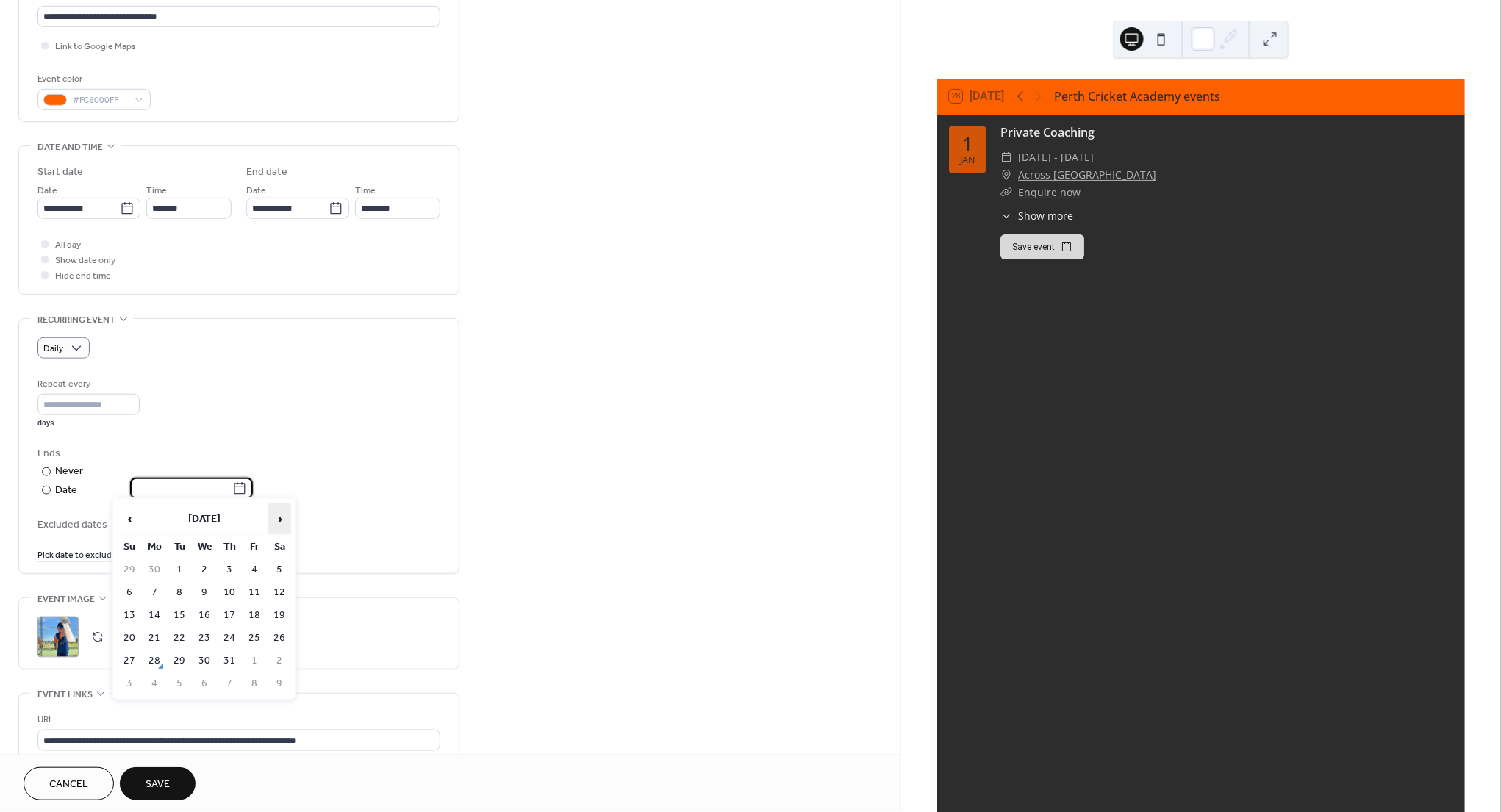 click on "›" at bounding box center [279, 519] 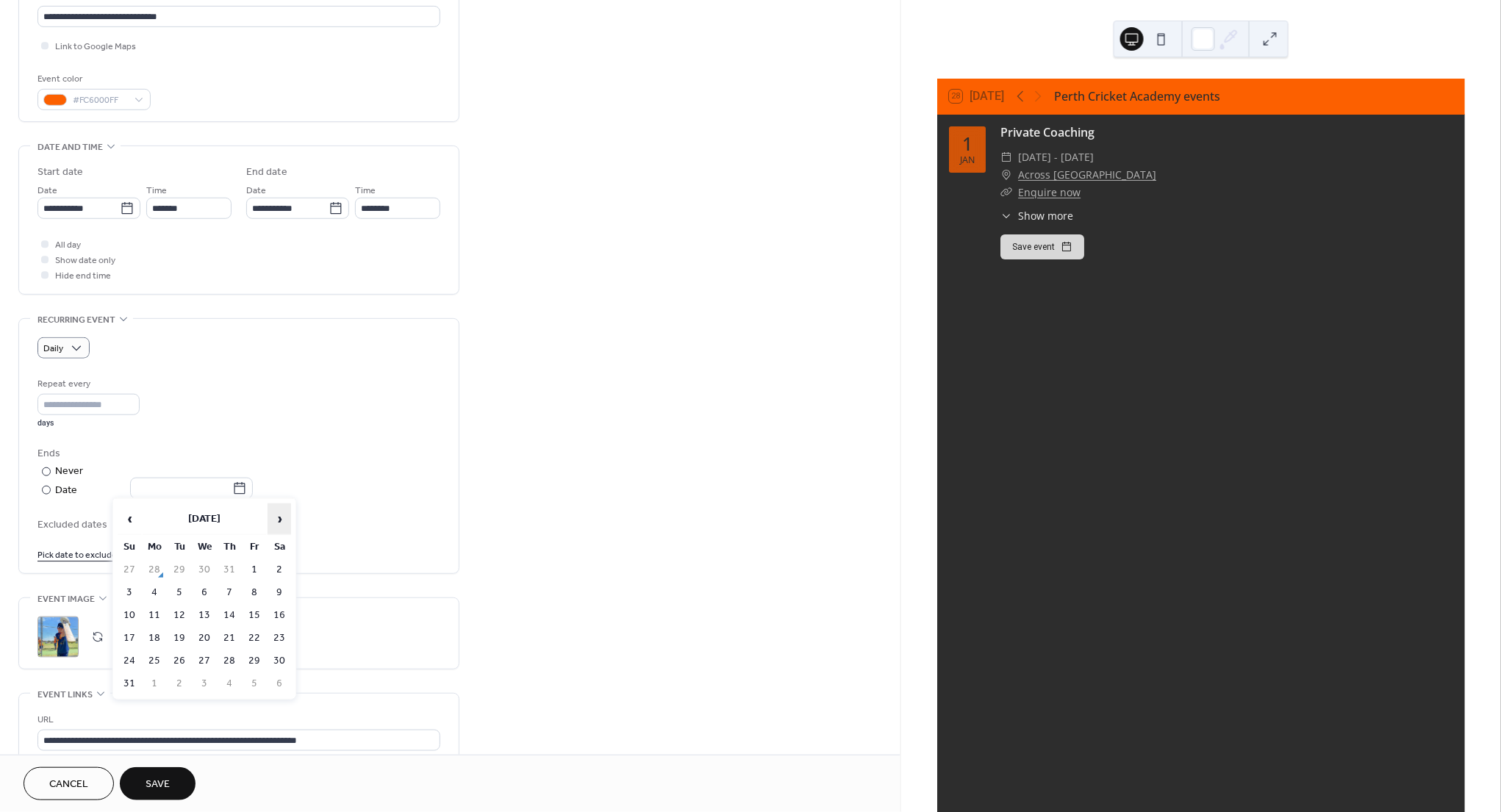 click on "›" at bounding box center [279, 519] 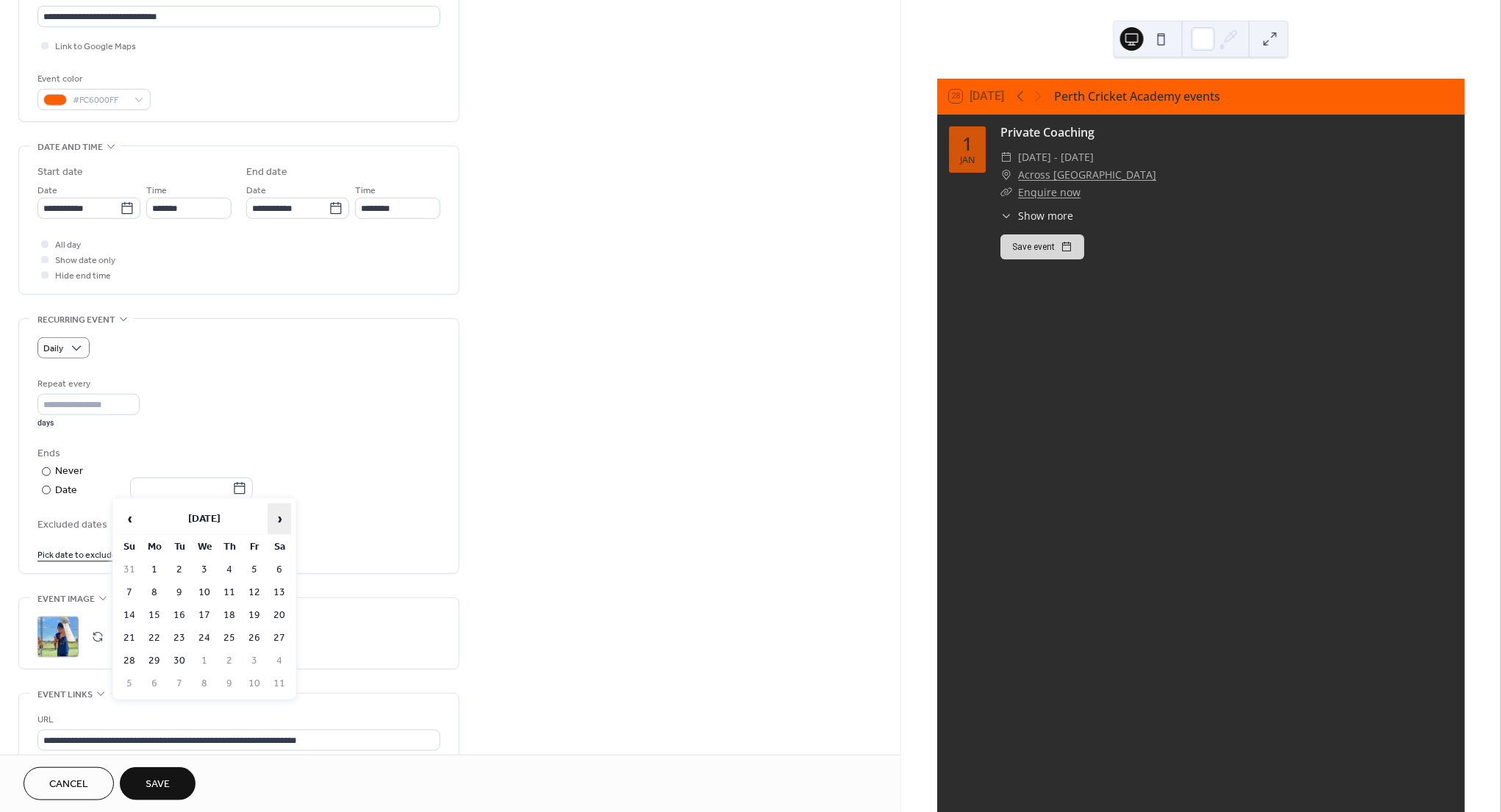 click on "›" at bounding box center [279, 519] 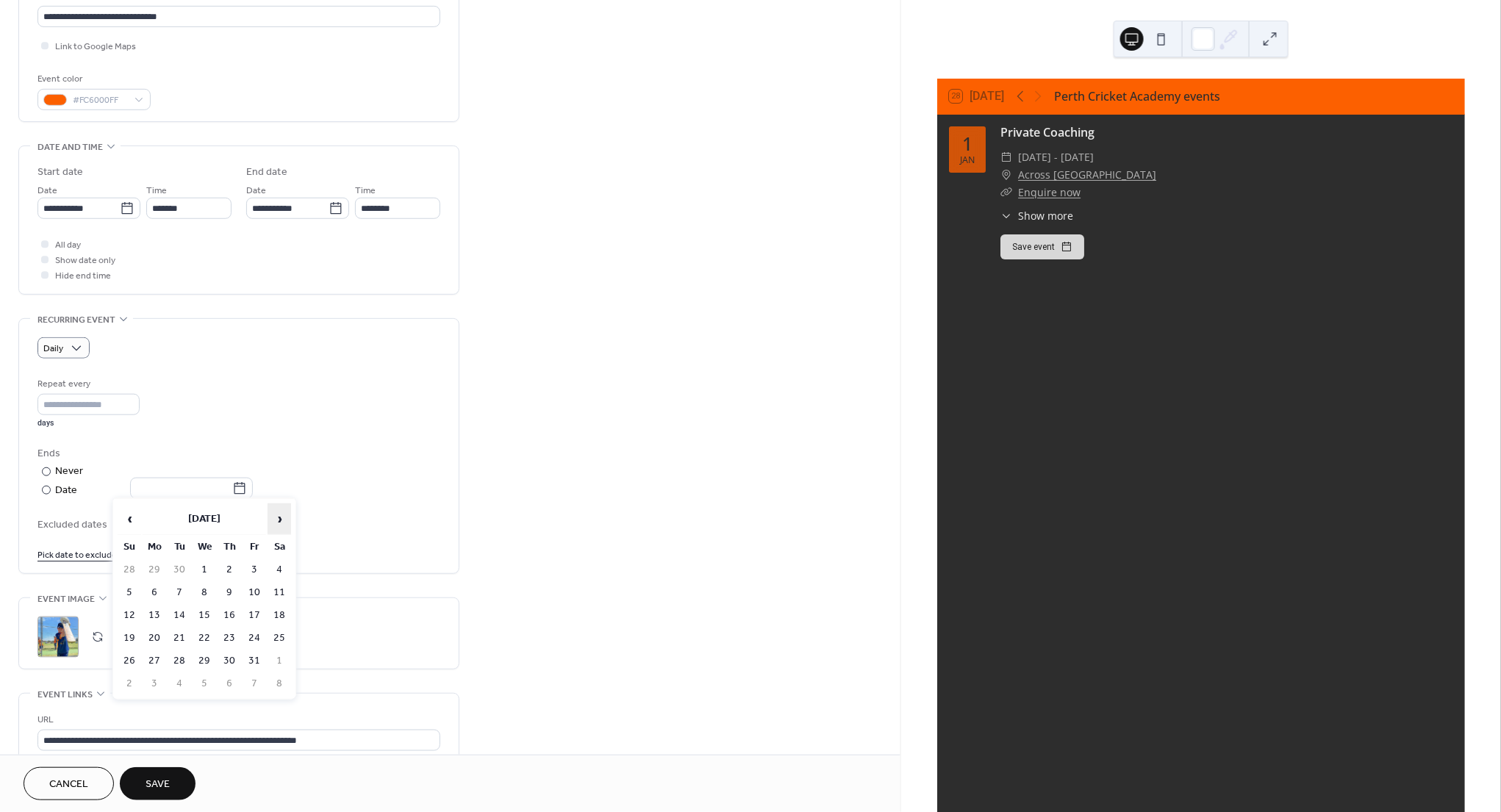 click on "›" at bounding box center (279, 519) 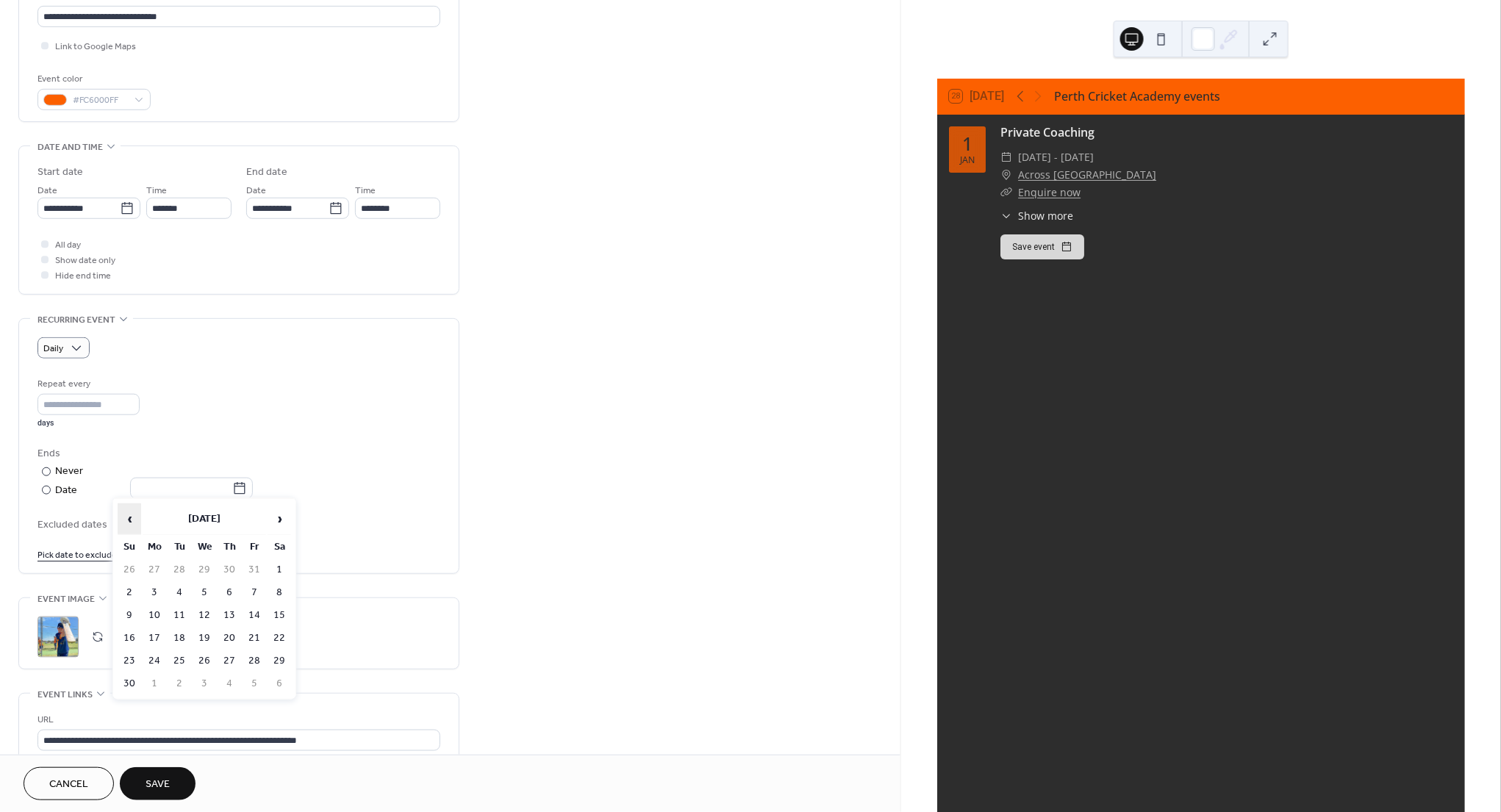 click on "‹" at bounding box center (129, 519) 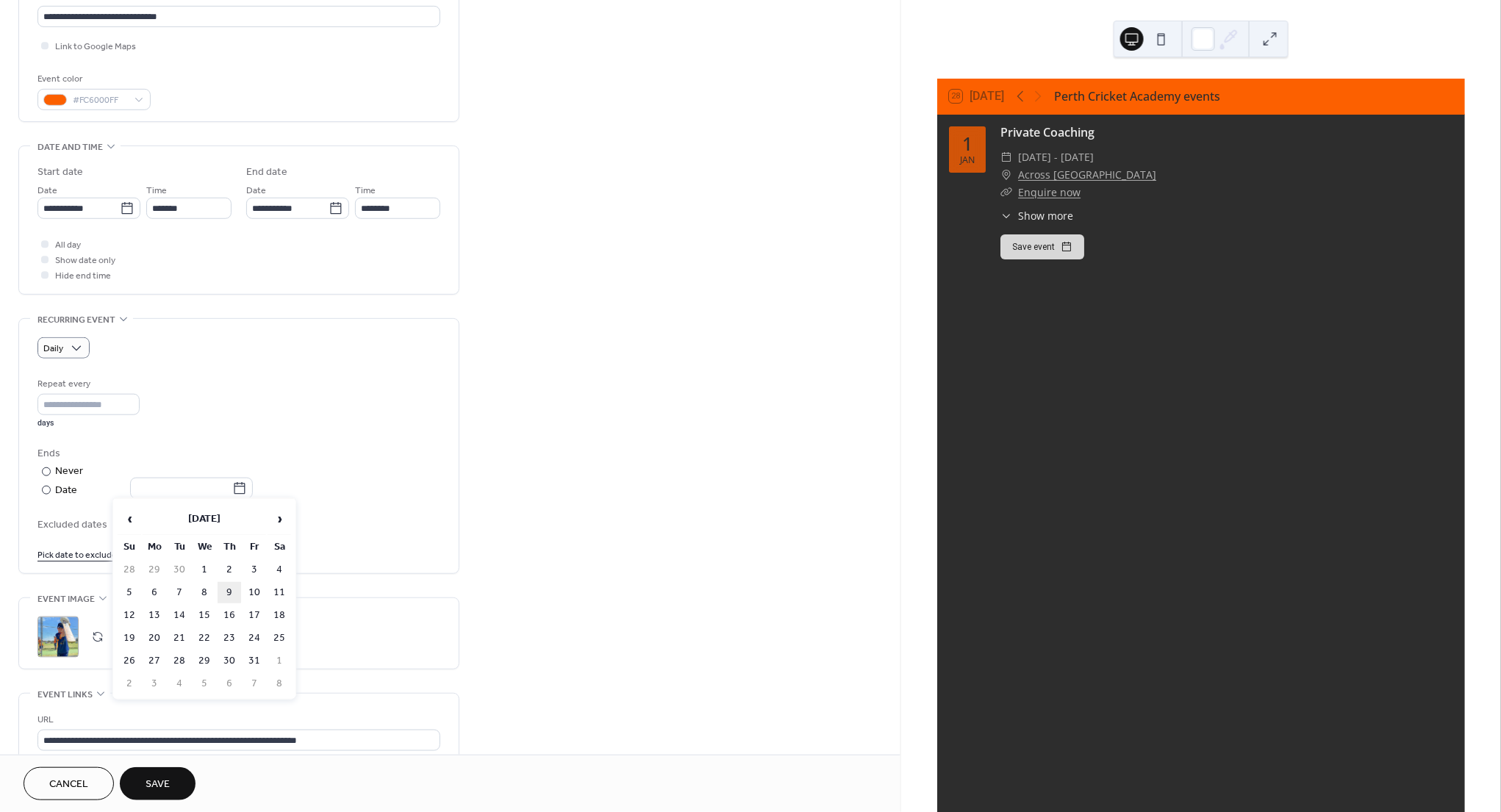 click on "9" at bounding box center (229, 592) 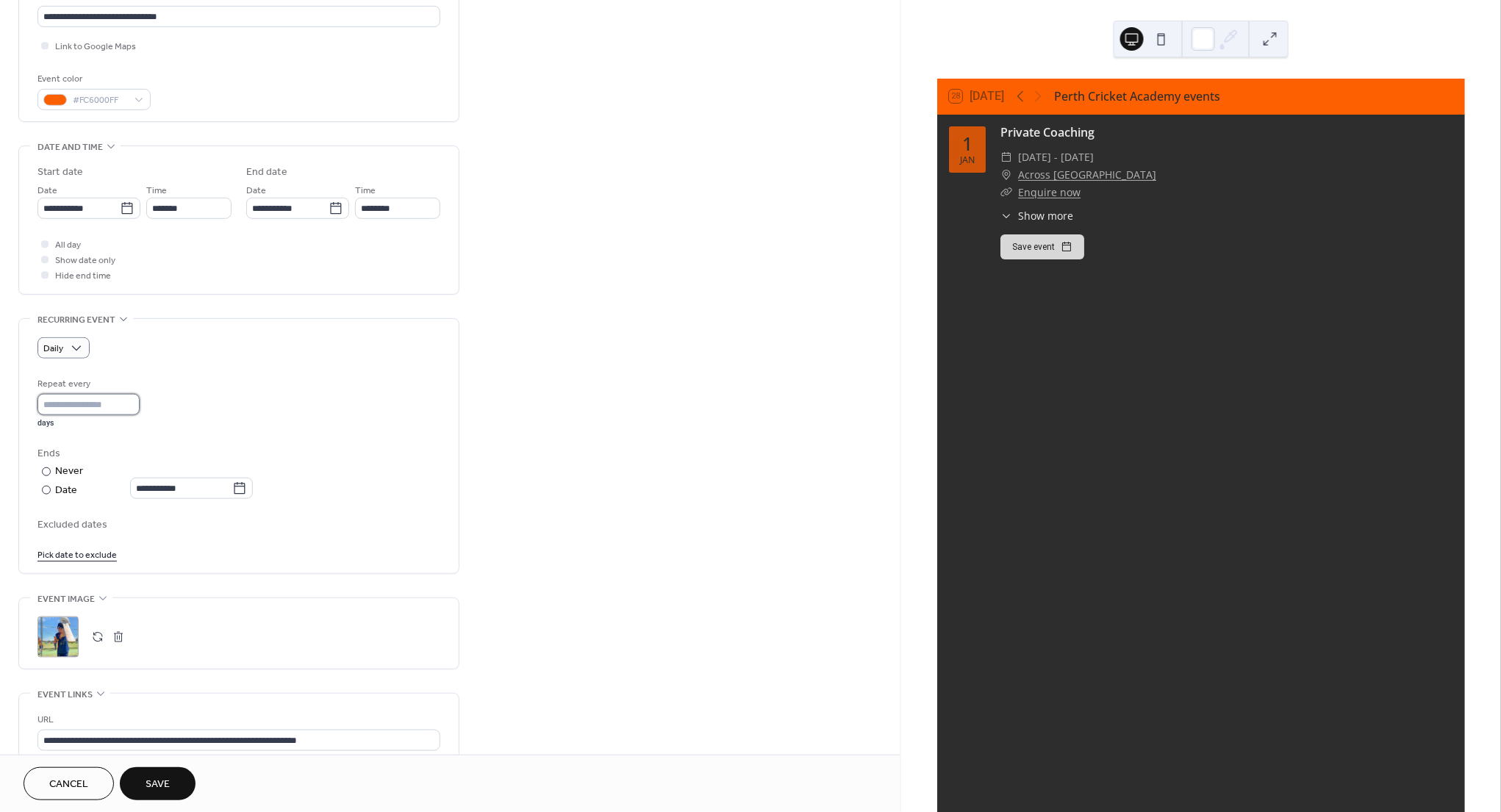 click on "*" at bounding box center (88, 404) 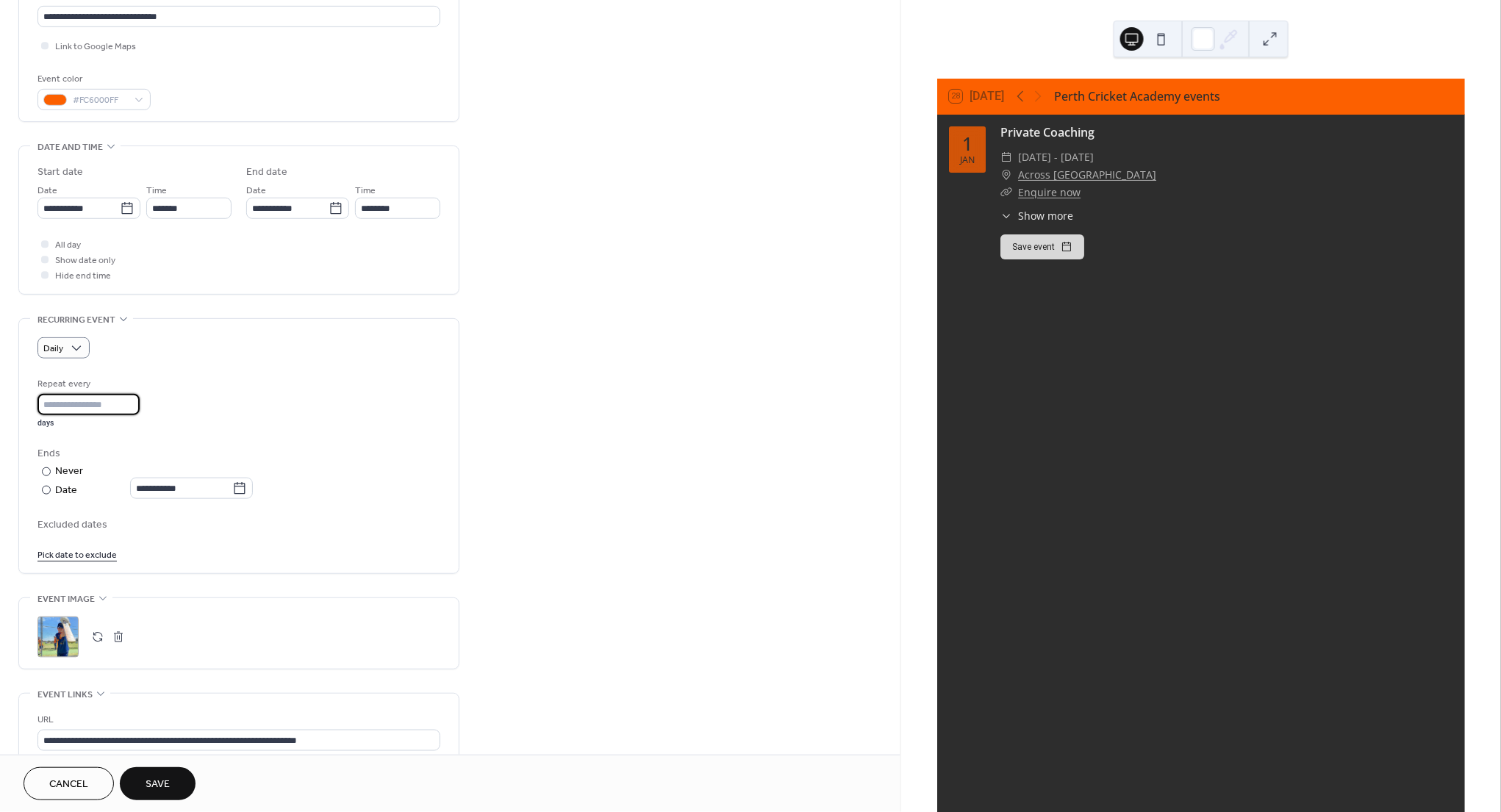 type on "*" 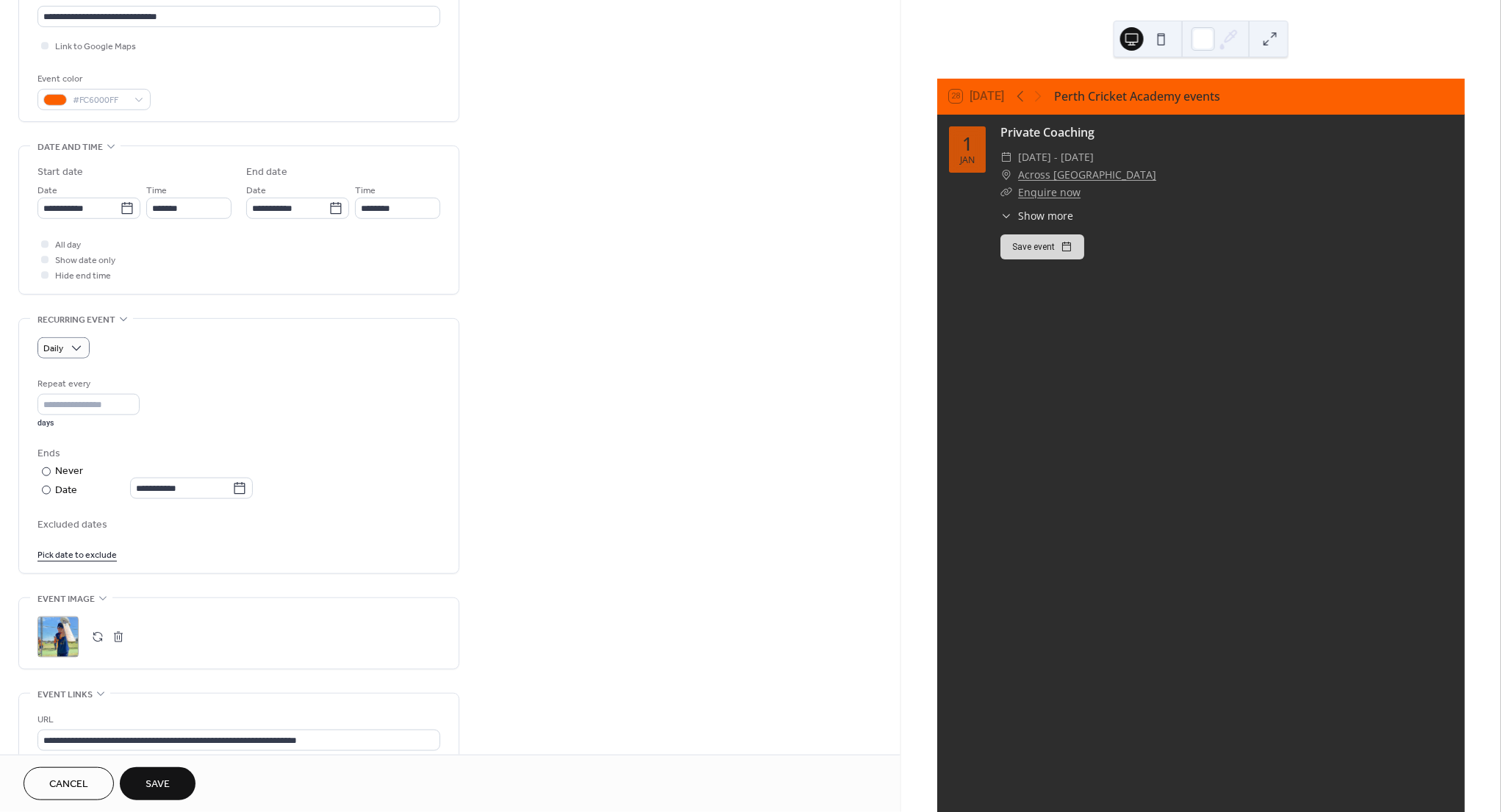 click on "**********" at bounding box center [239, 473] 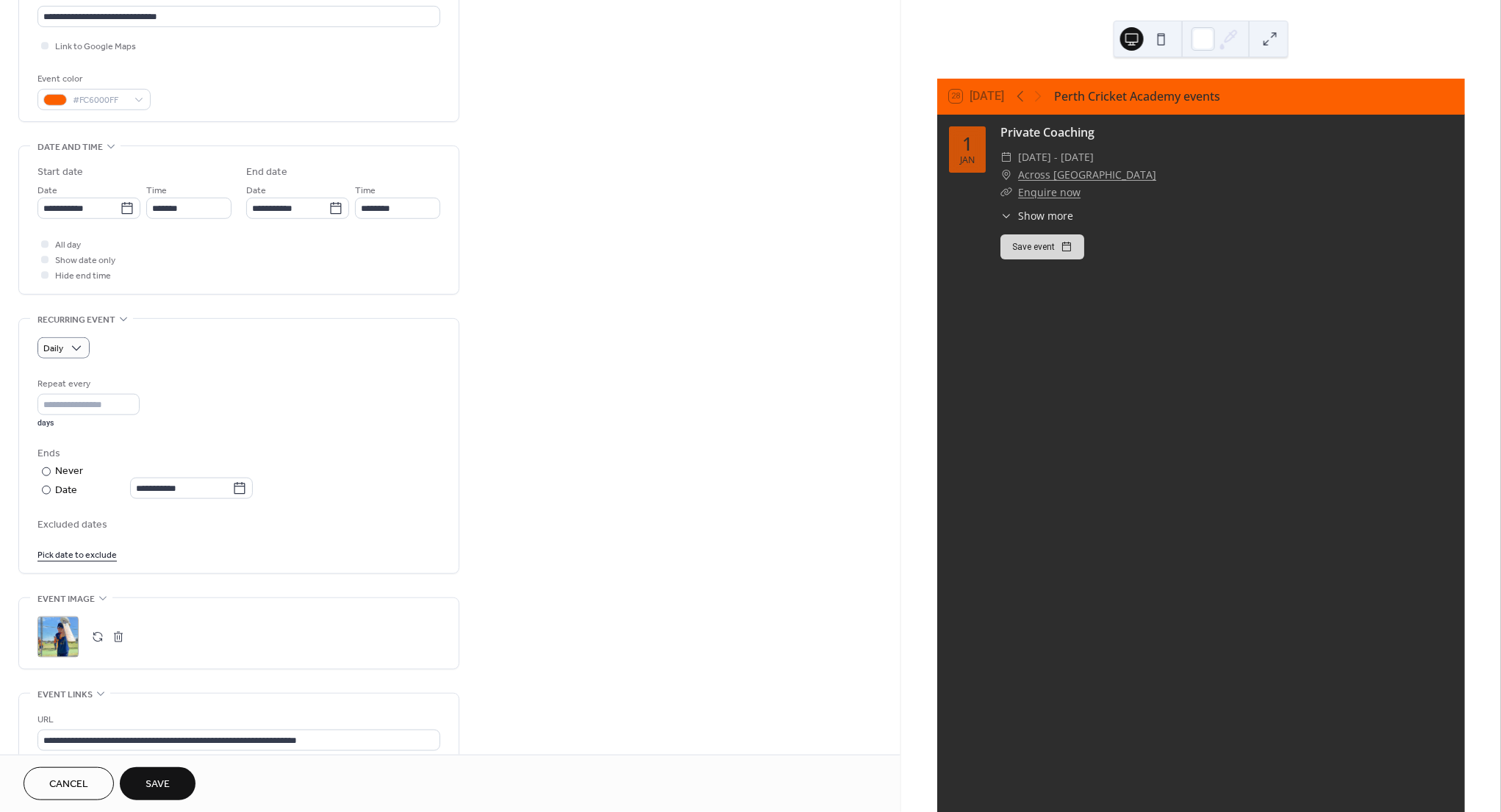 scroll, scrollTop: 351, scrollLeft: 0, axis: vertical 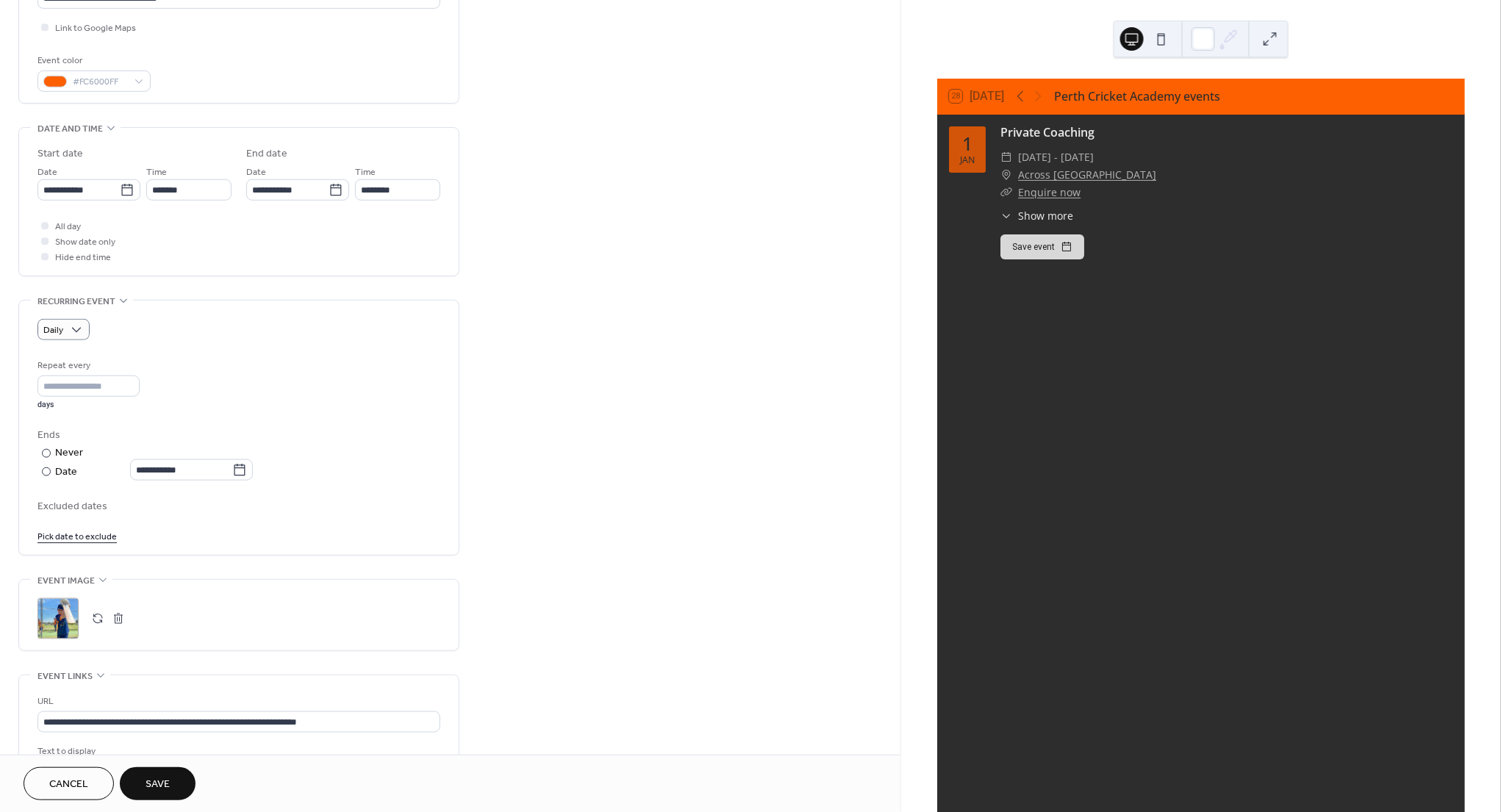 click on "Save" at bounding box center [157, 785] 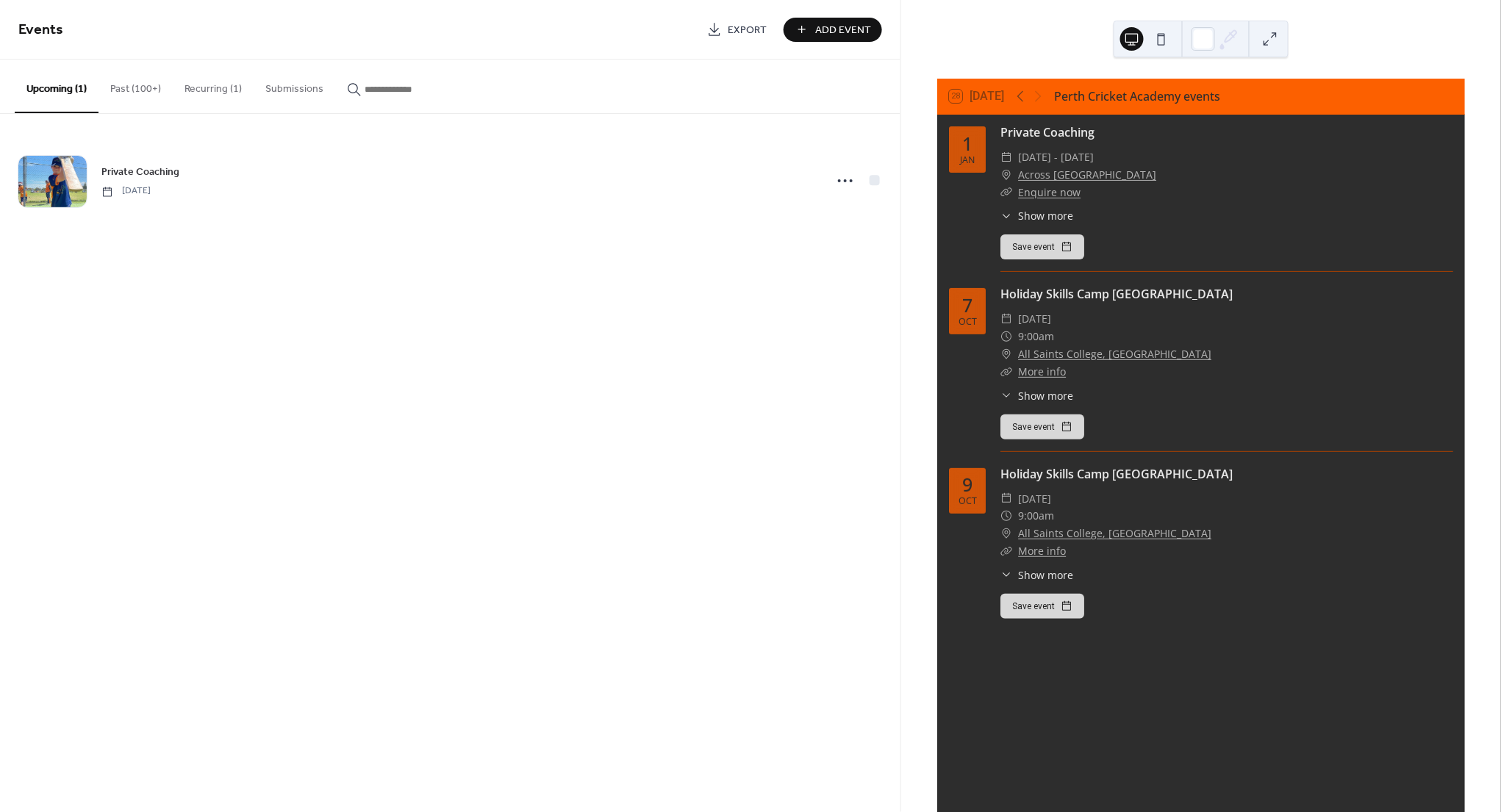 click on "Recurring (1)" at bounding box center (213, 85) 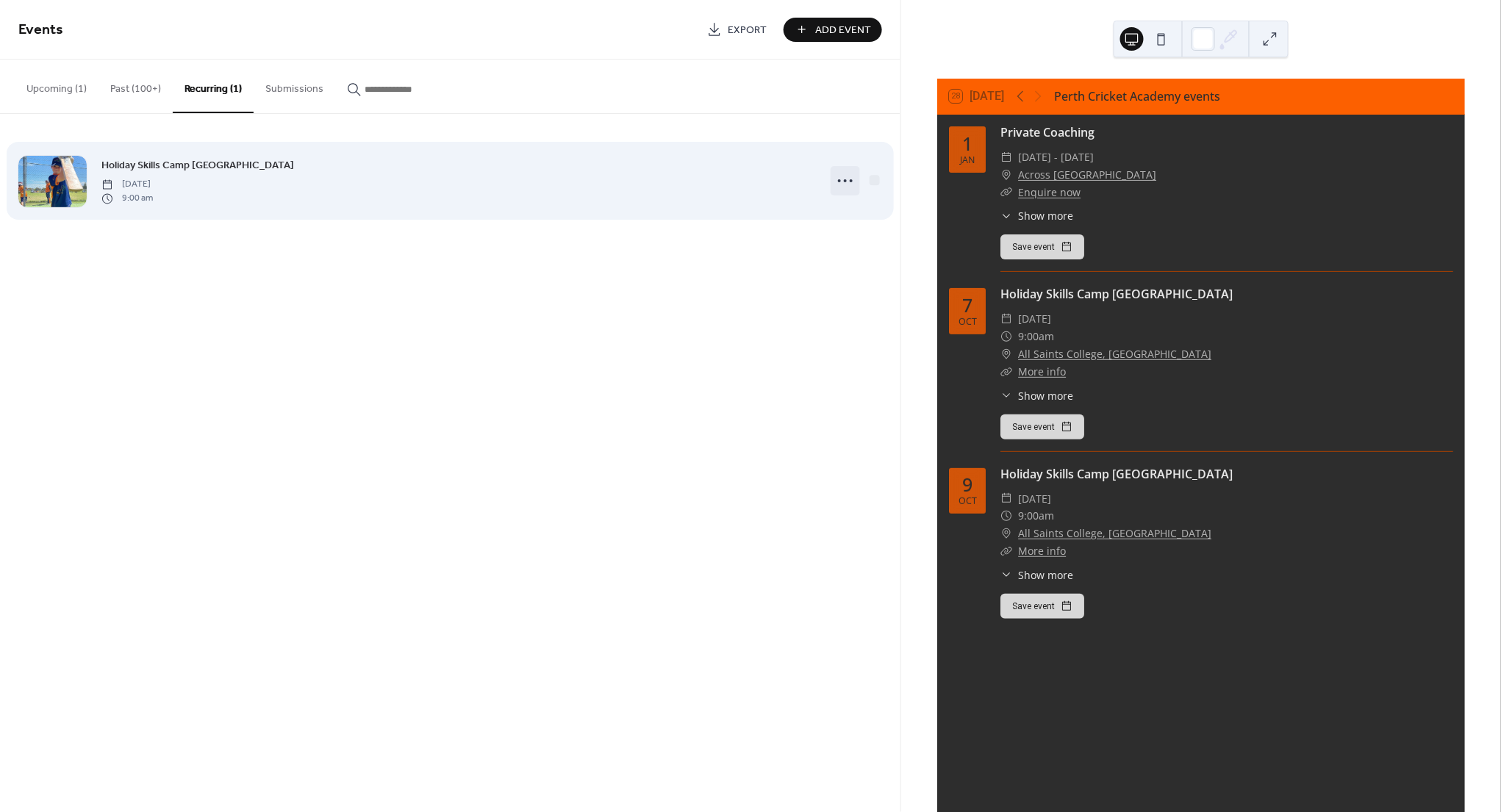 click 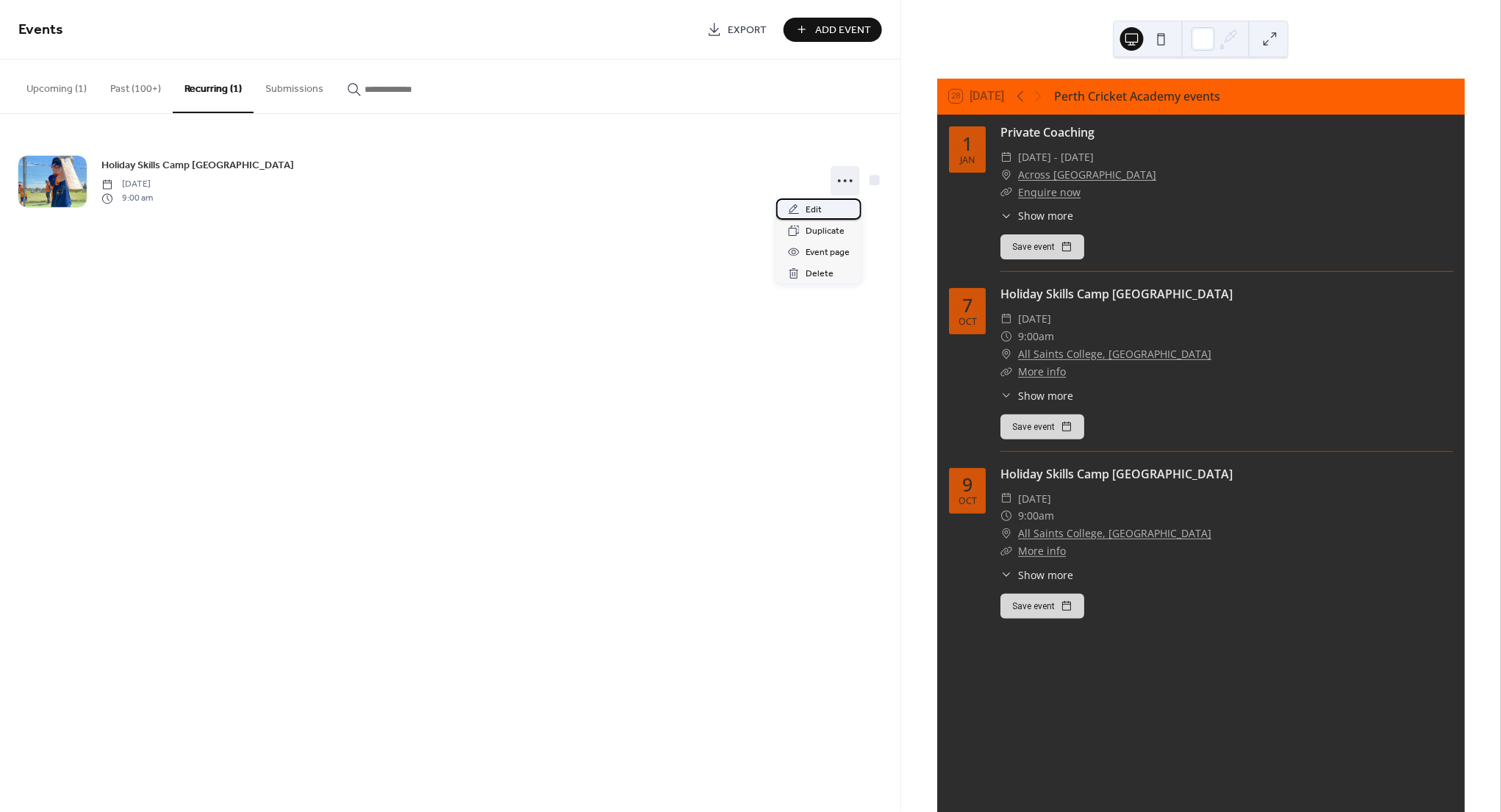 click on "Edit" at bounding box center (814, 210) 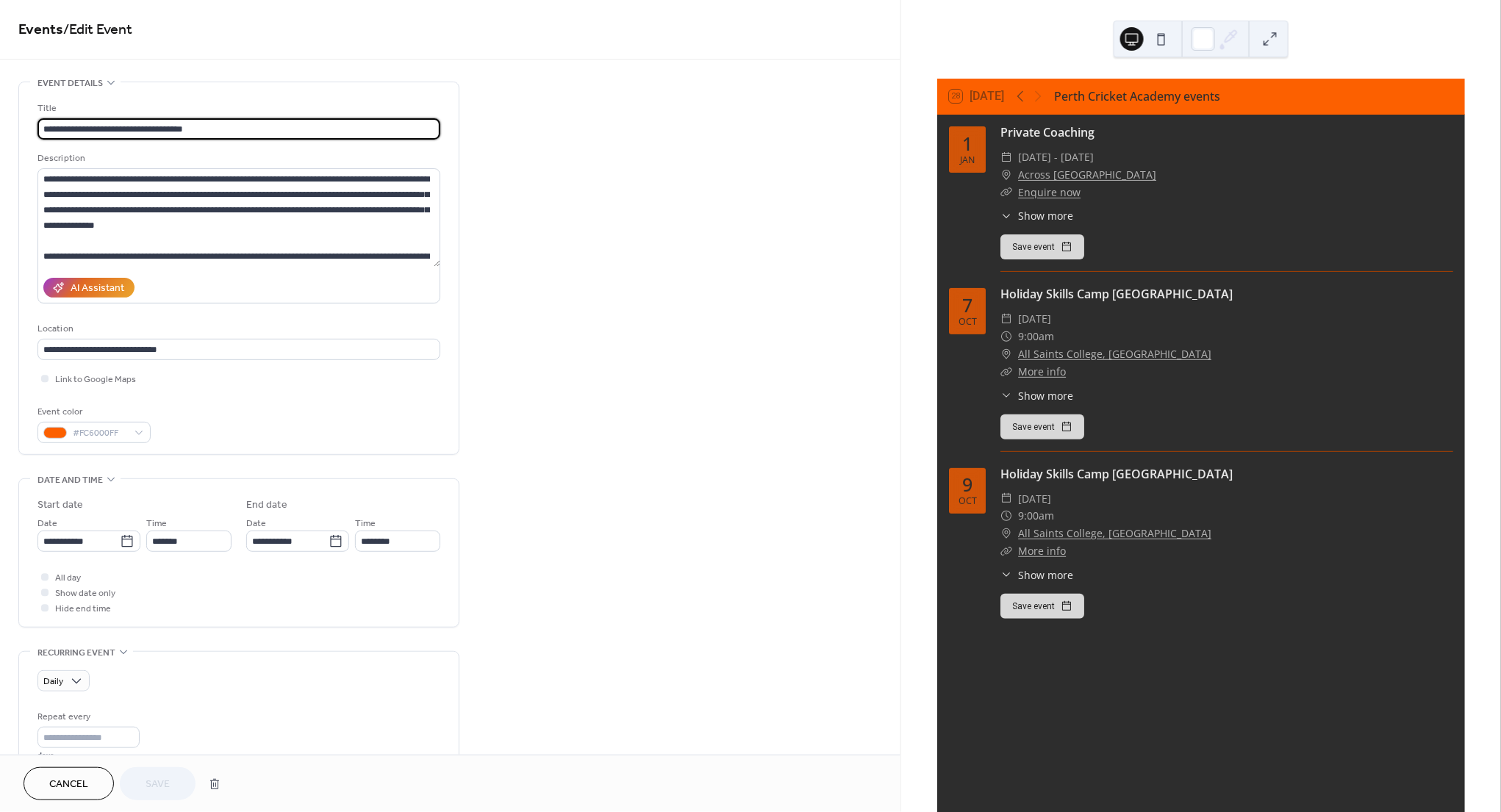 type on "**********" 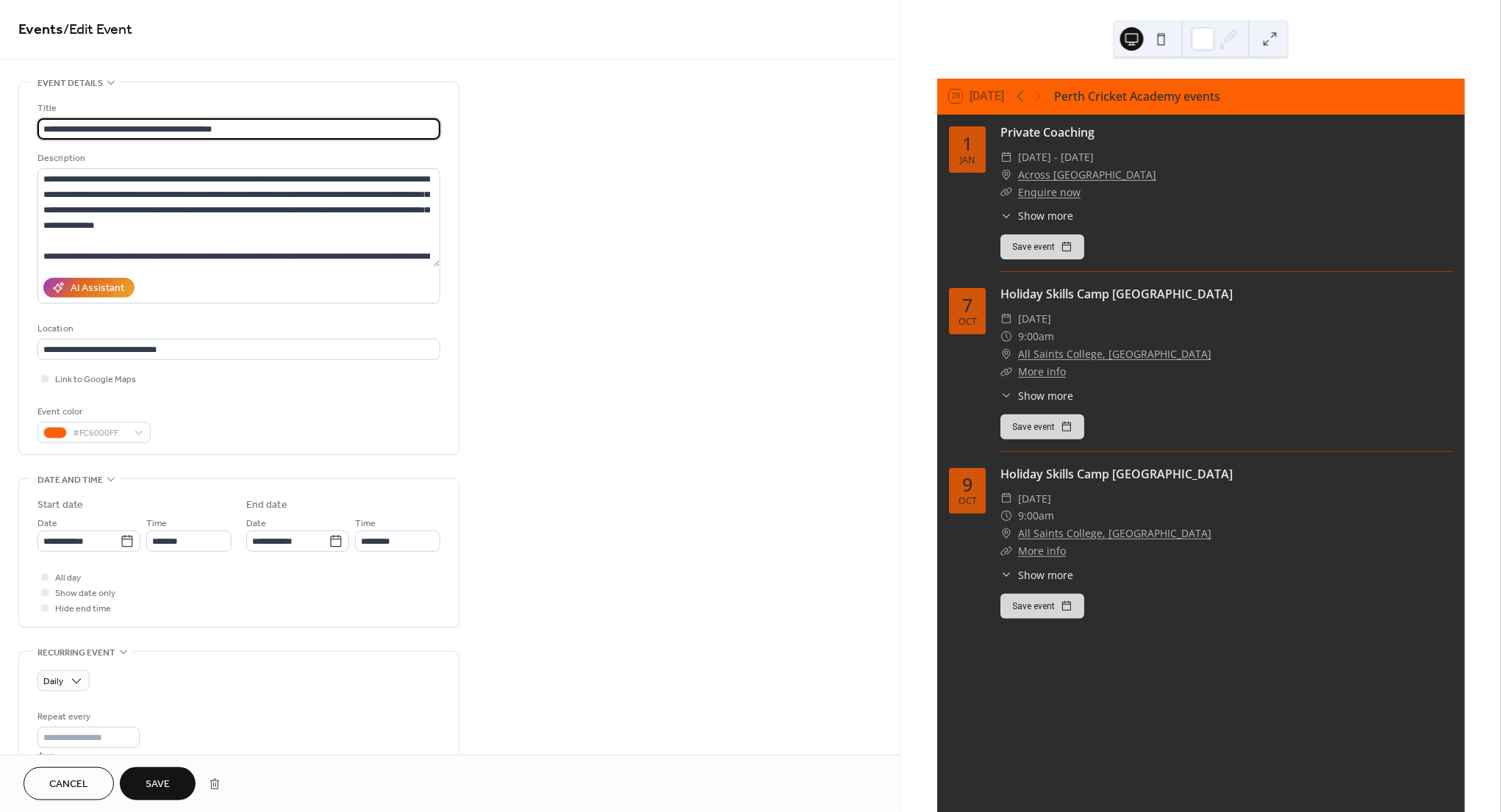 type on "**********" 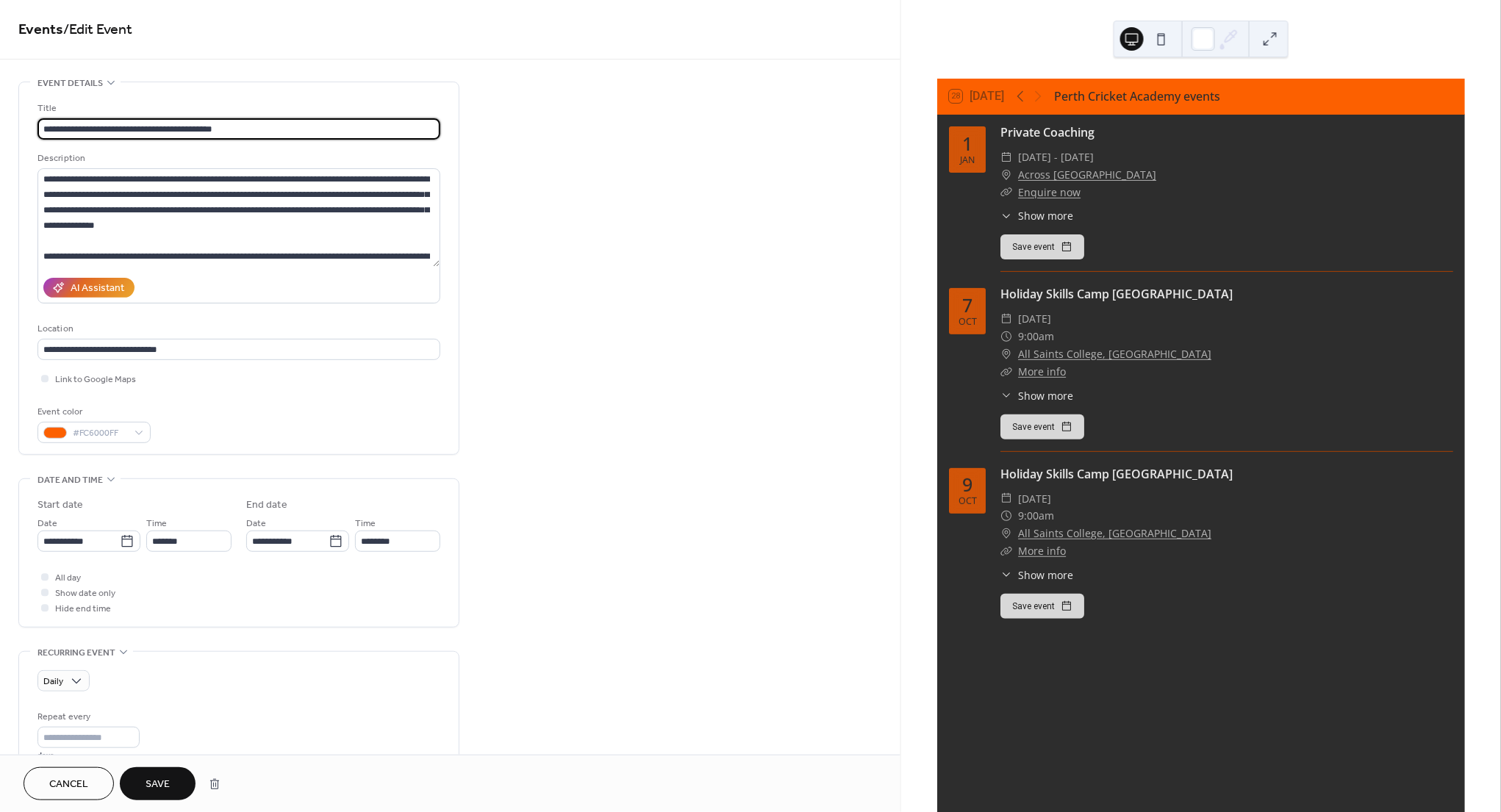 click on "Save" at bounding box center [157, 783] 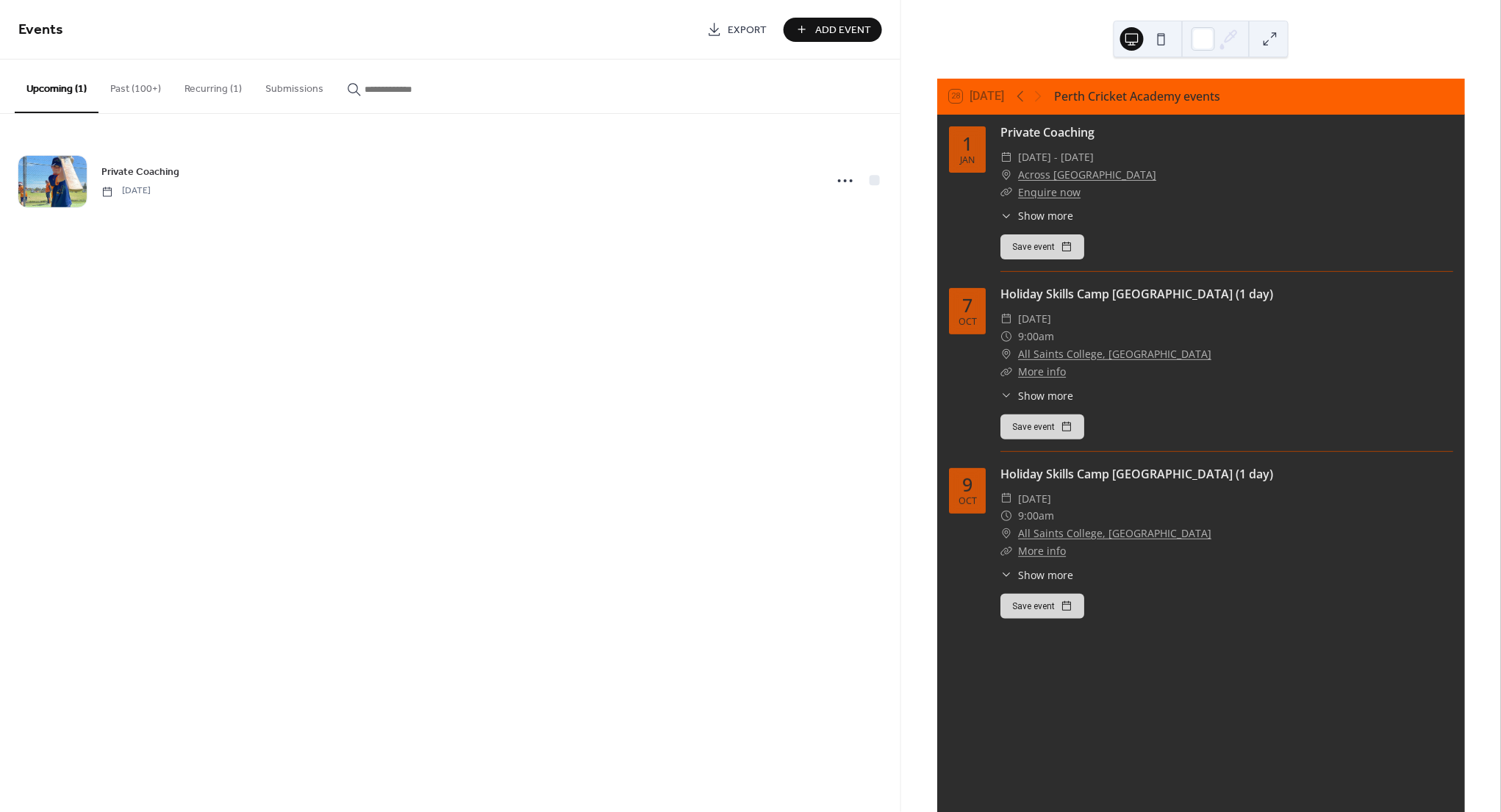 click on "Recurring (1)" at bounding box center (213, 85) 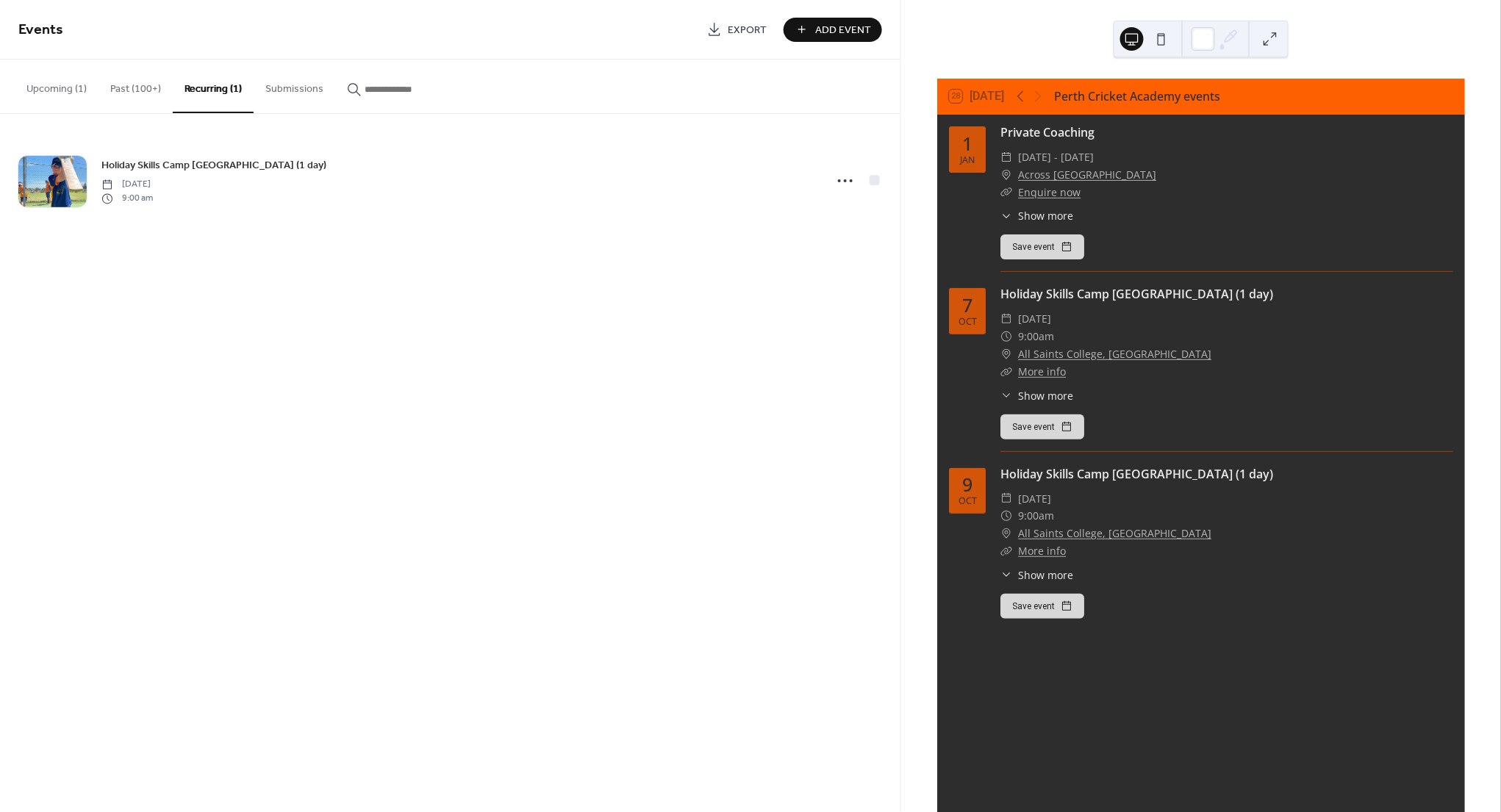 click on "Upcoming (1)" at bounding box center (57, 85) 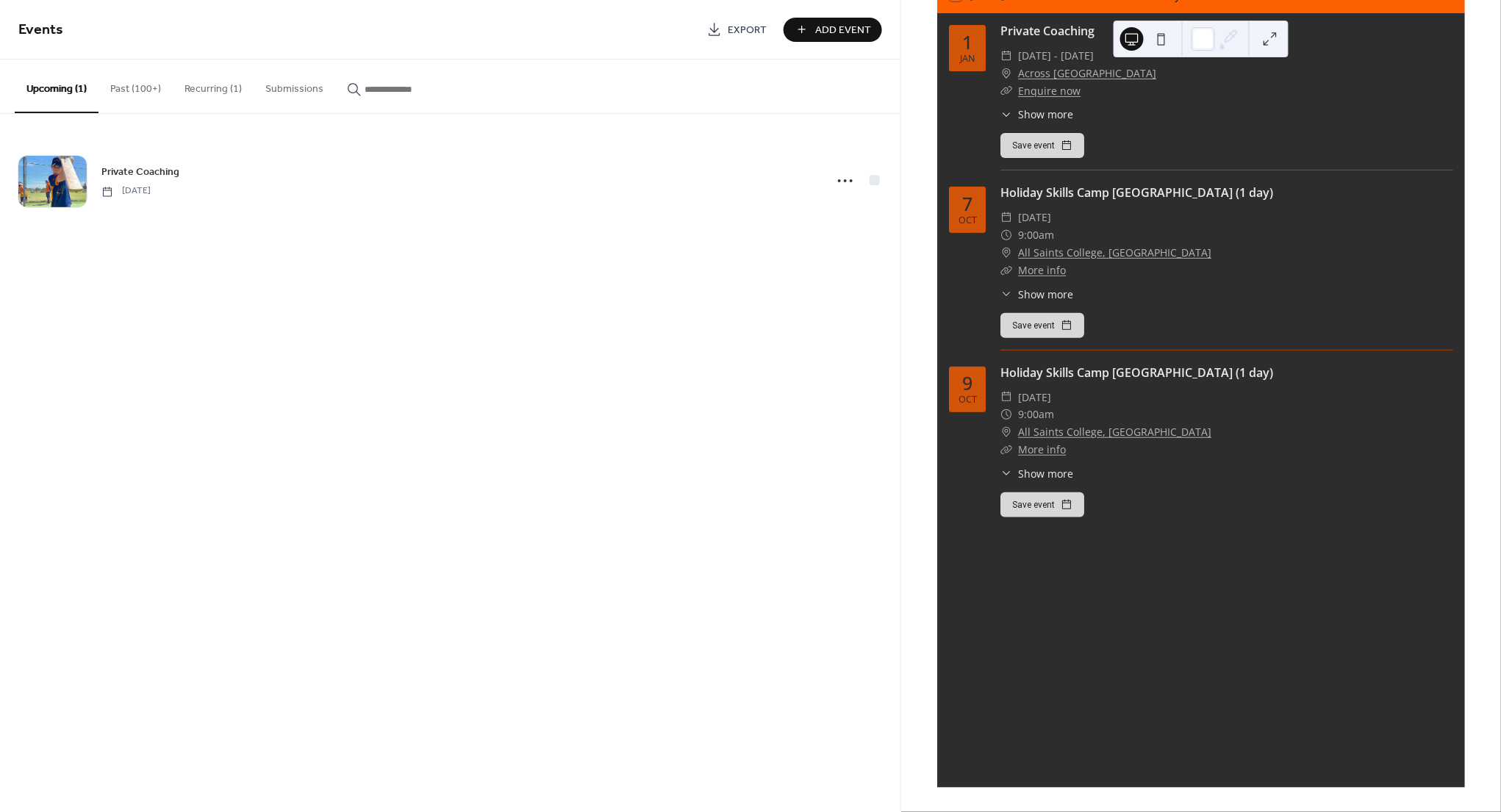 scroll, scrollTop: 101, scrollLeft: 0, axis: vertical 